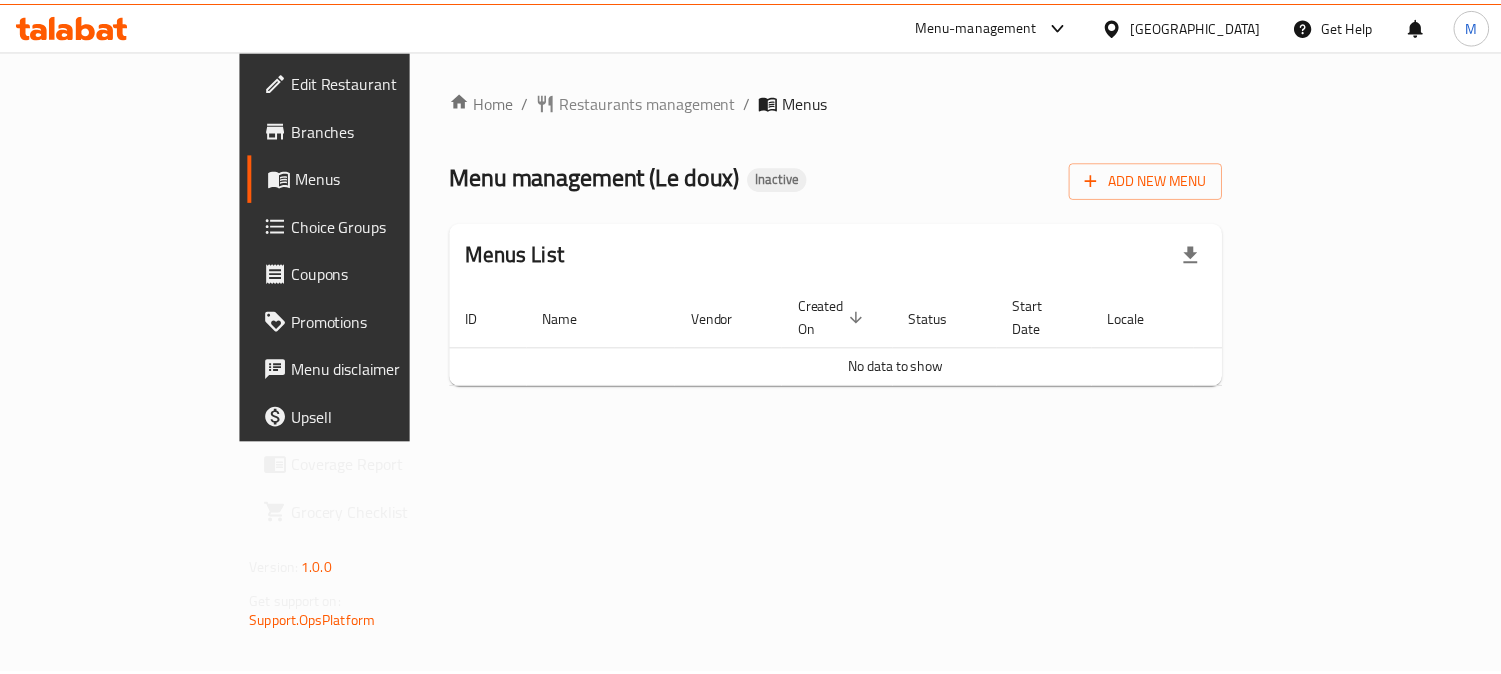 scroll, scrollTop: 0, scrollLeft: 0, axis: both 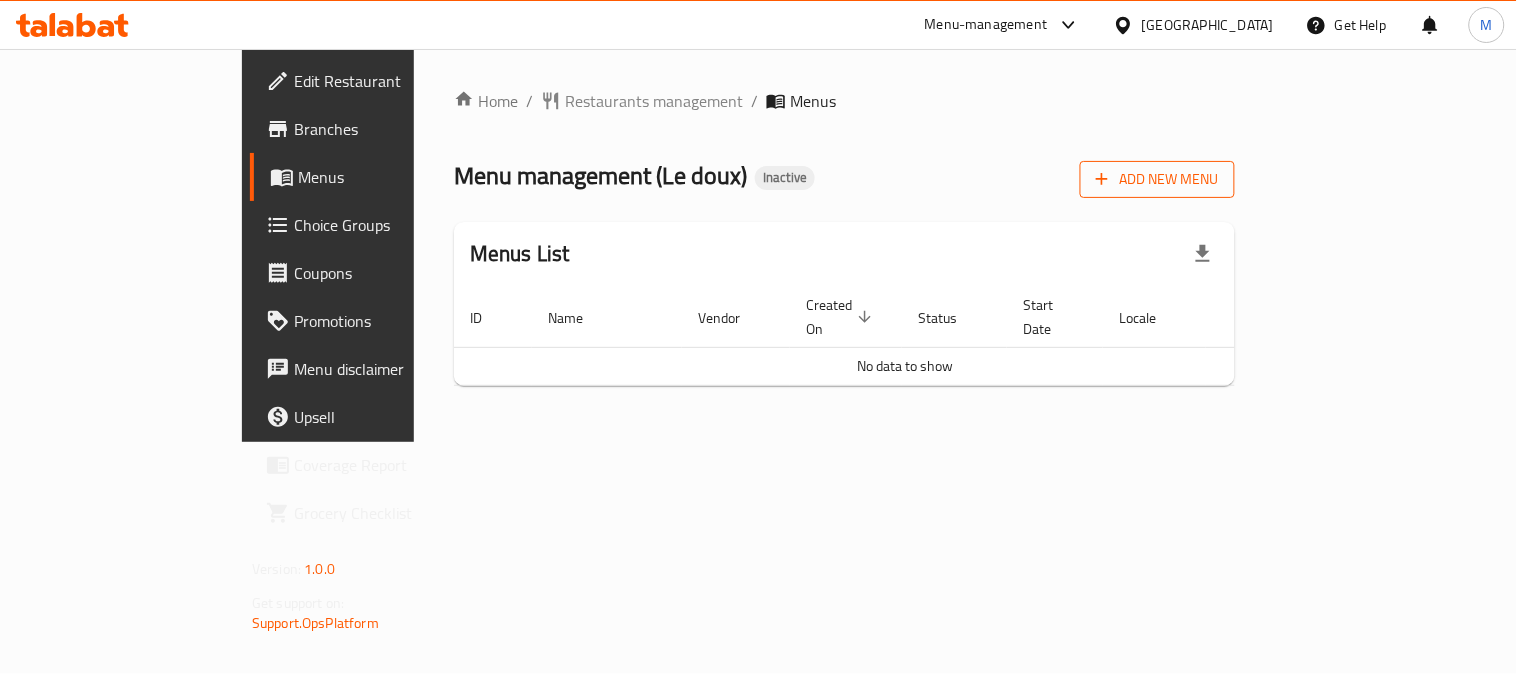 click on "Add New Menu" at bounding box center (1157, 179) 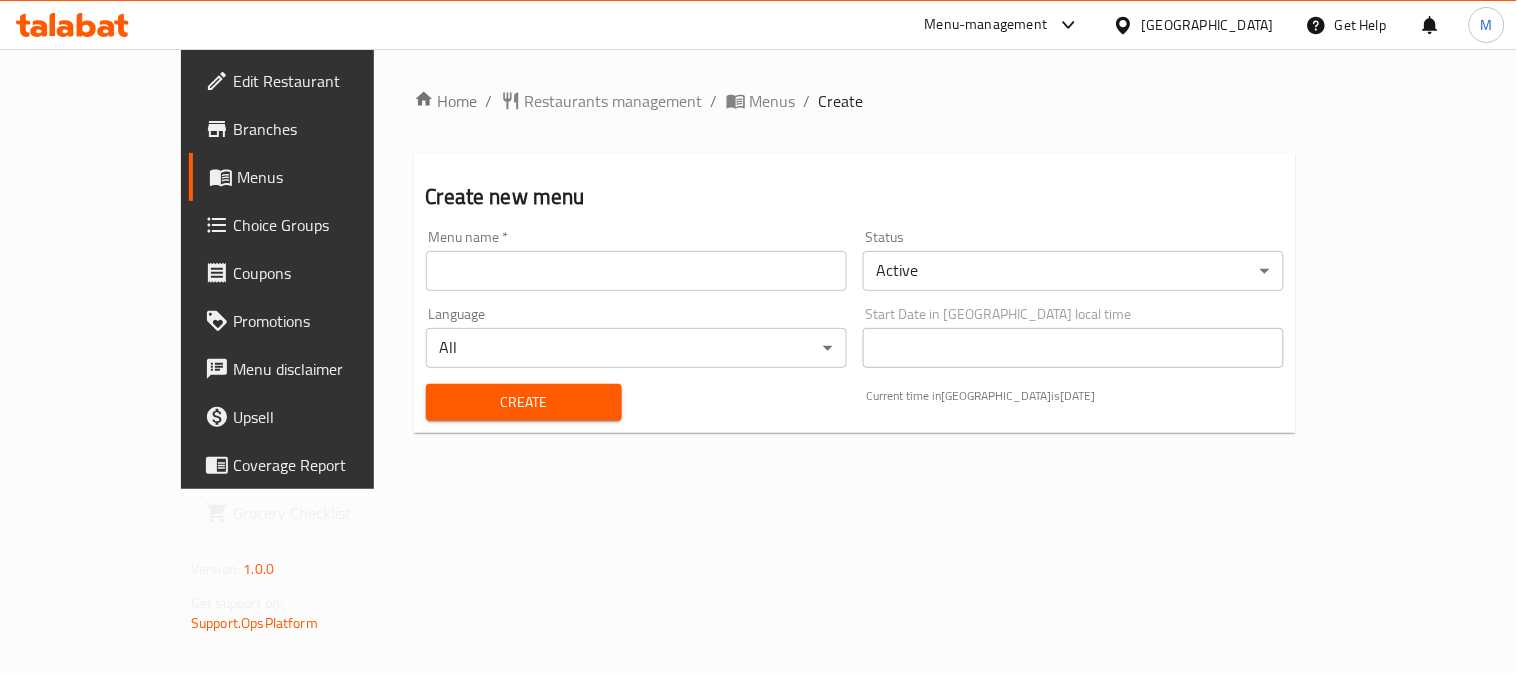 click at bounding box center [636, 271] 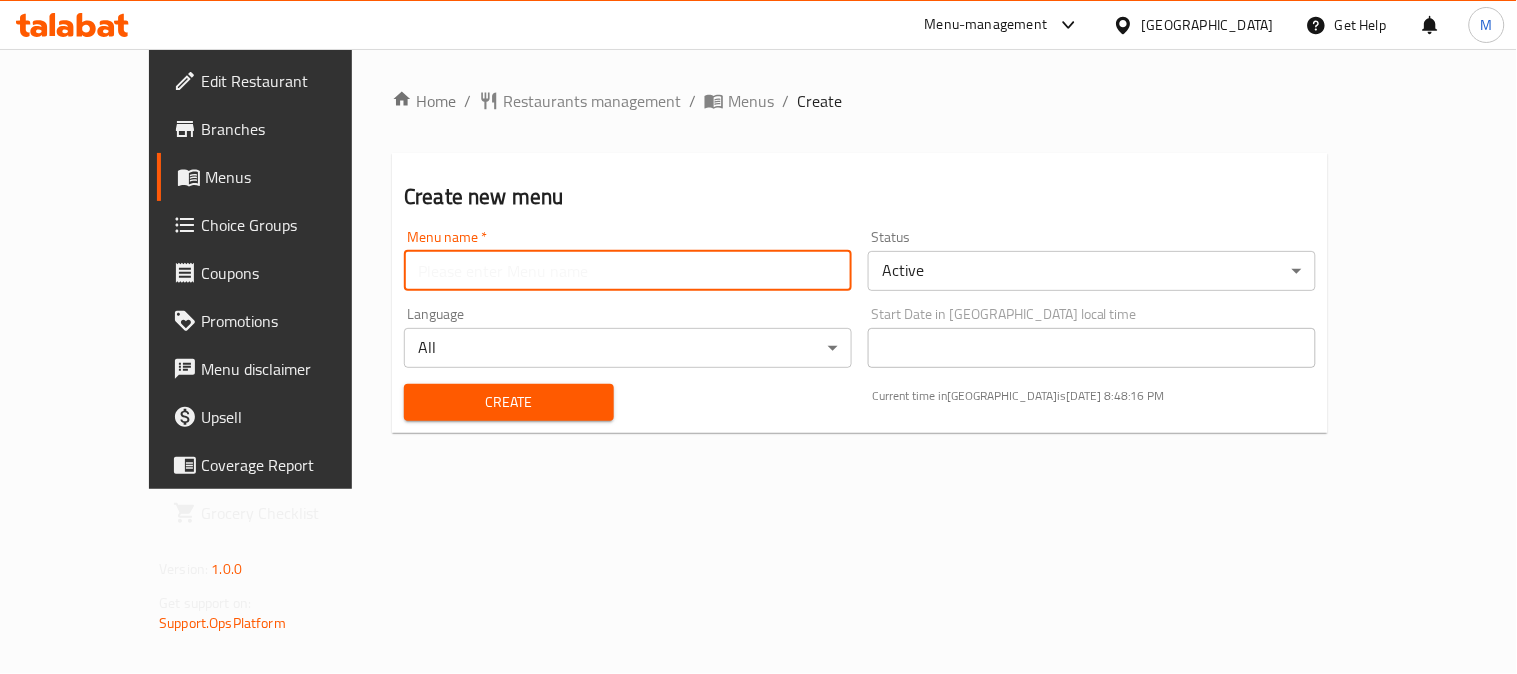 type on "-" 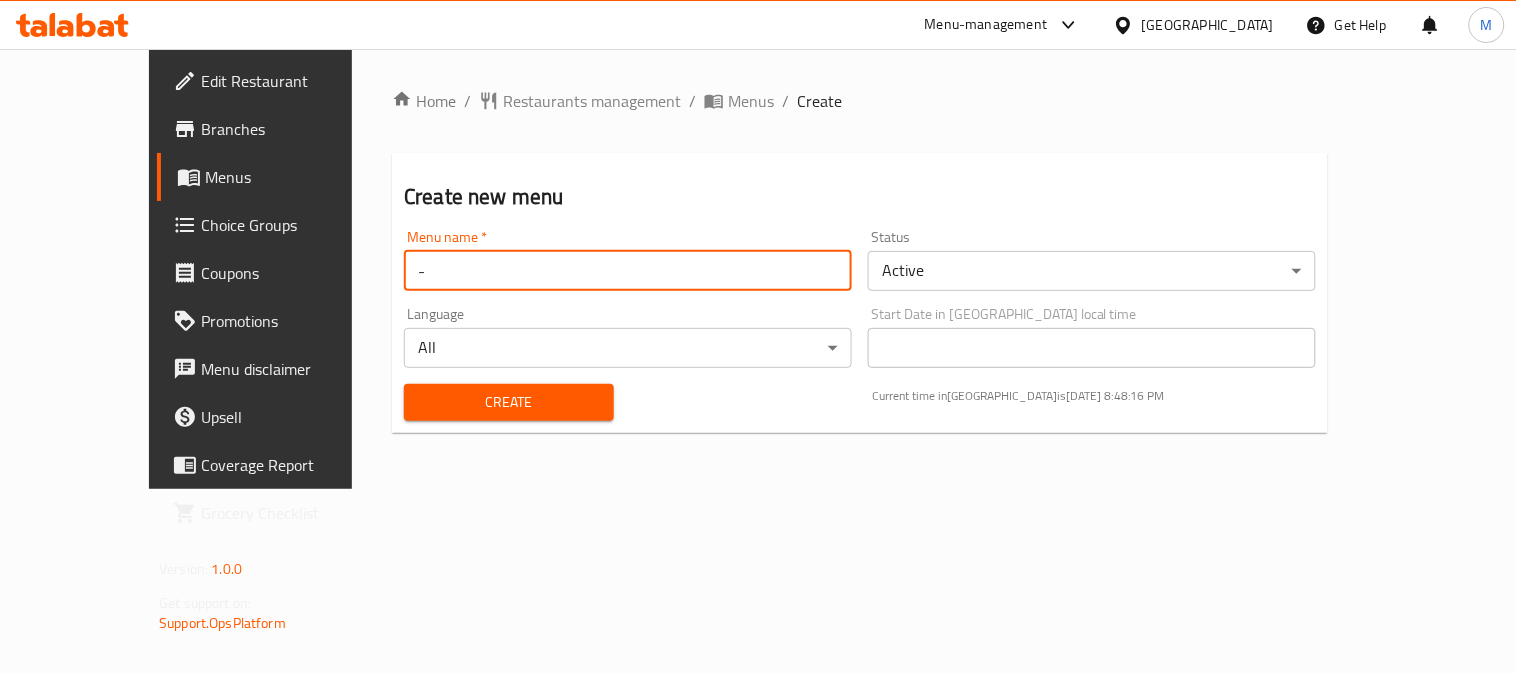 click on "Create" at bounding box center [509, 402] 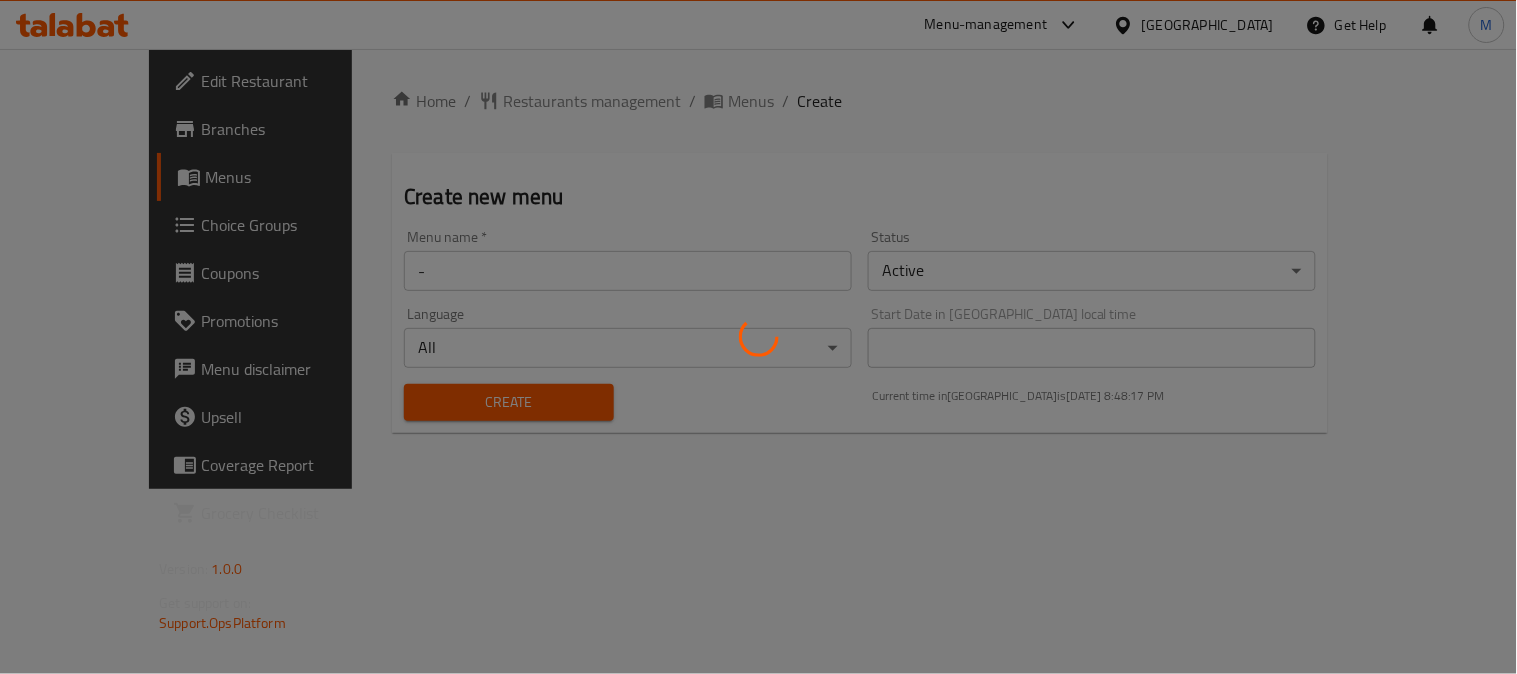 type 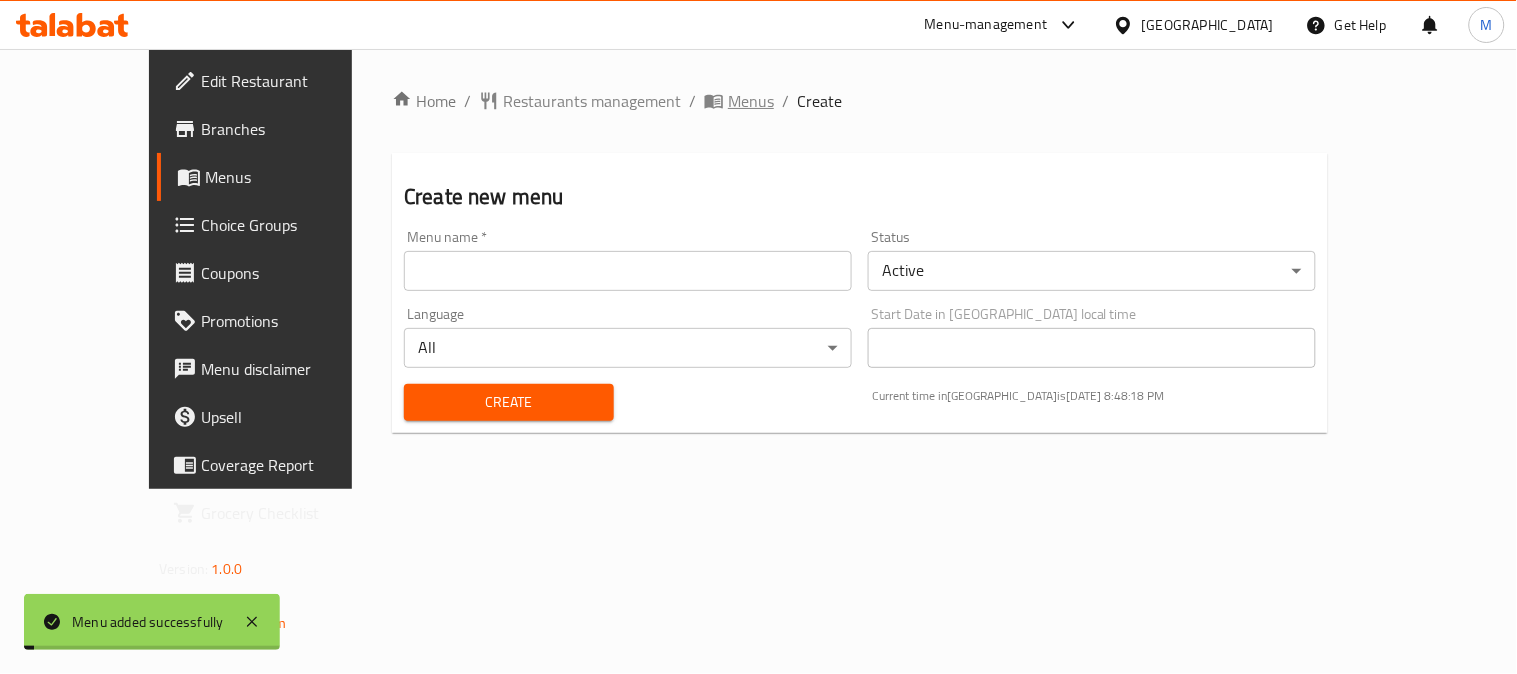 click on "Menus" at bounding box center (751, 101) 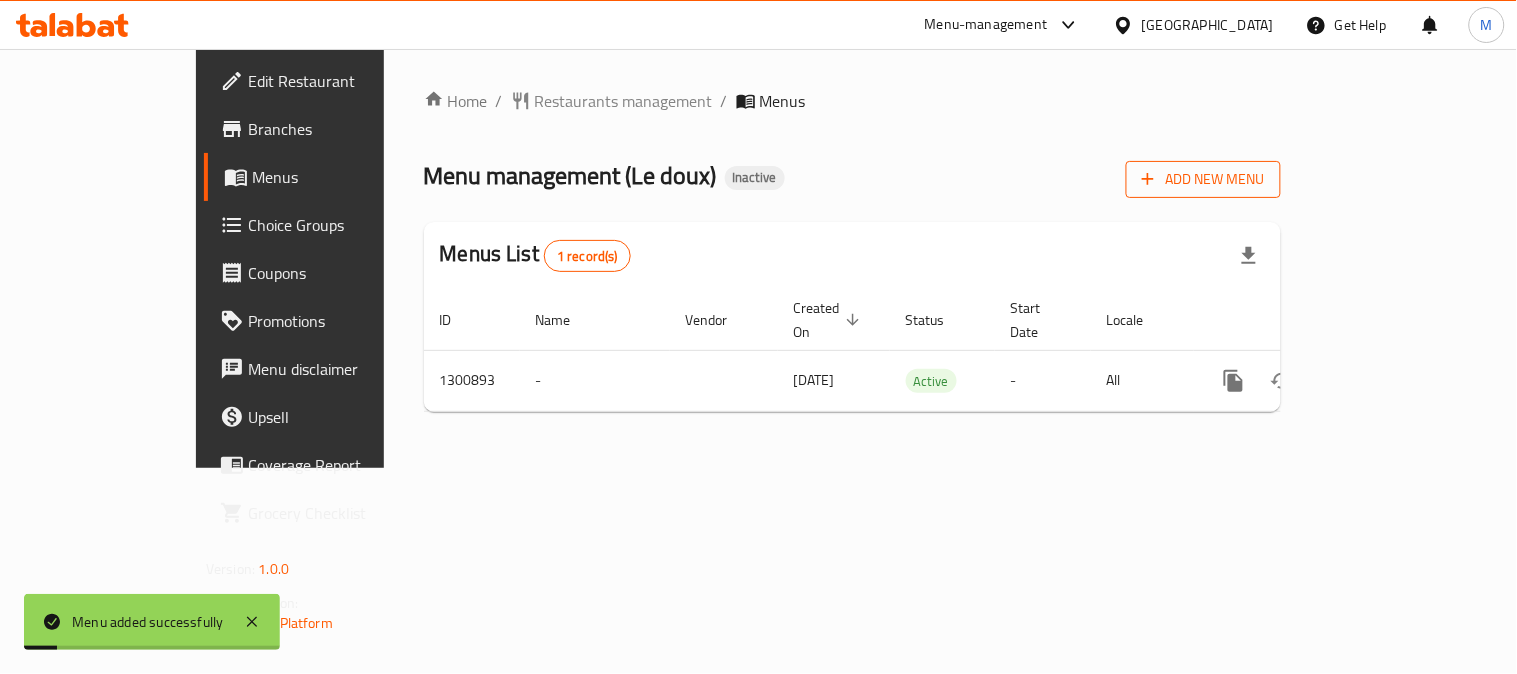 click on "Add New Menu" at bounding box center (1203, 179) 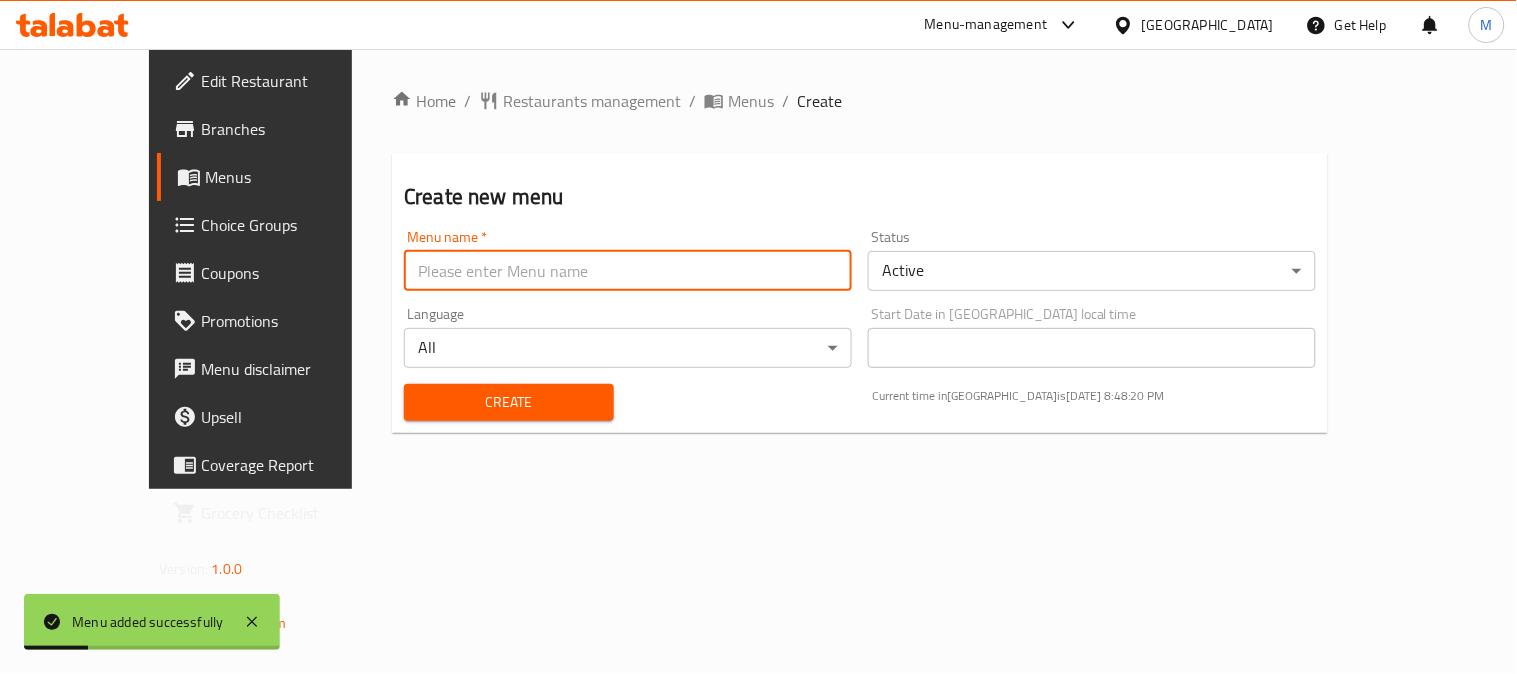 click at bounding box center [628, 271] 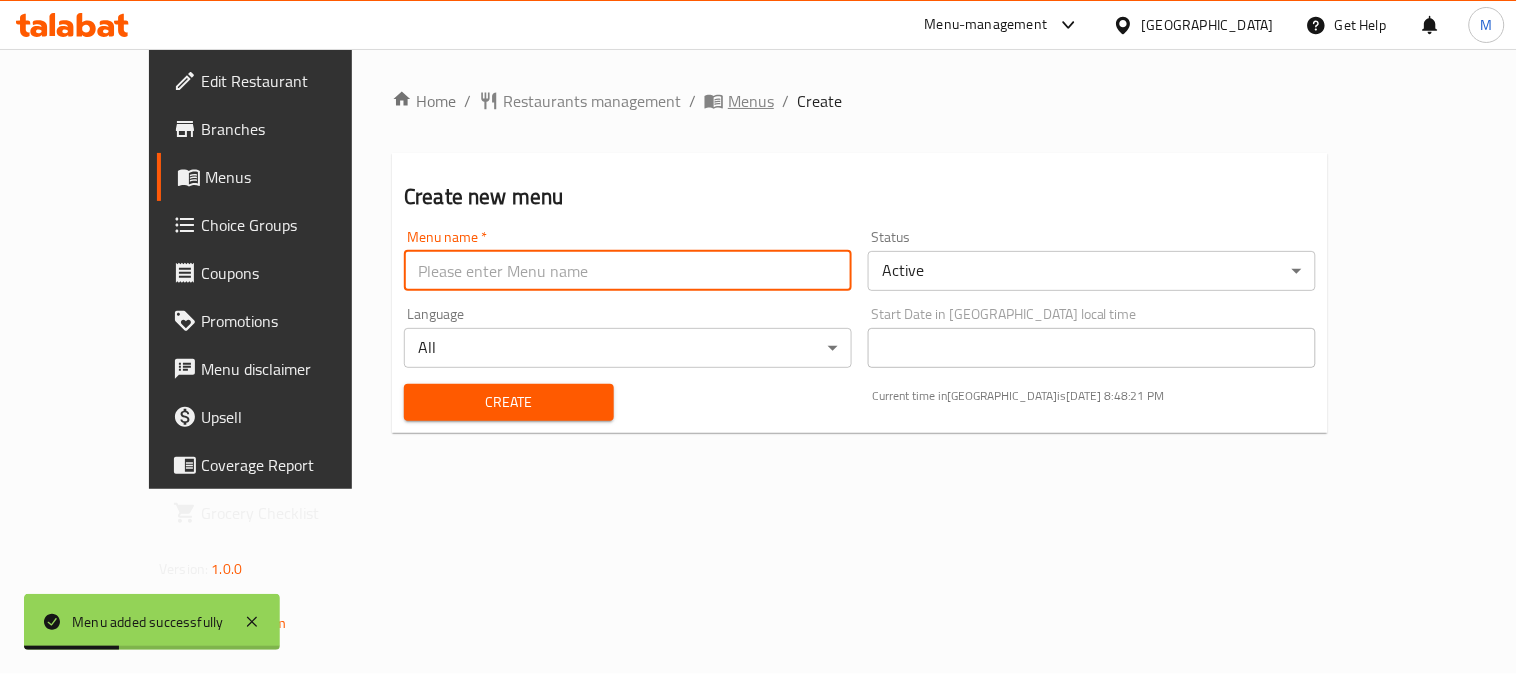 click on "Menus" at bounding box center (751, 101) 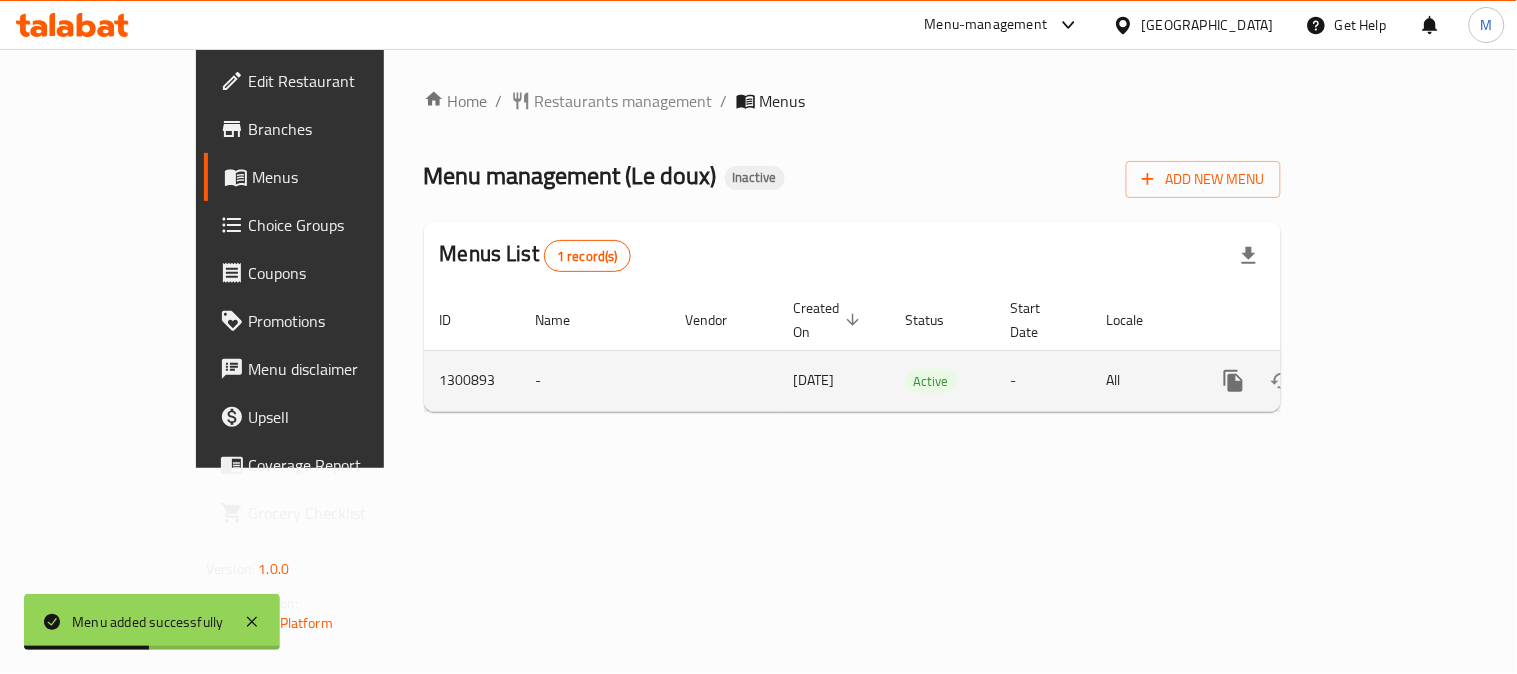 click 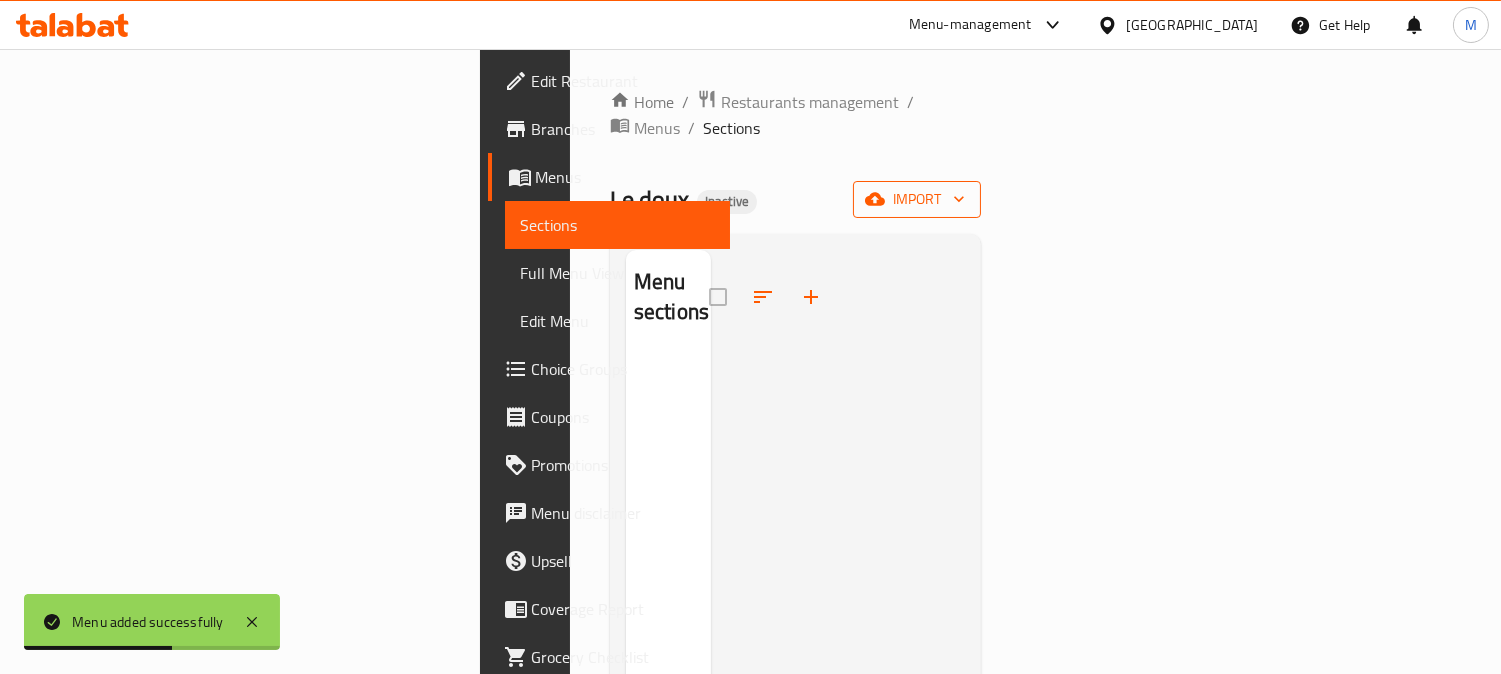click on "import" at bounding box center [917, 199] 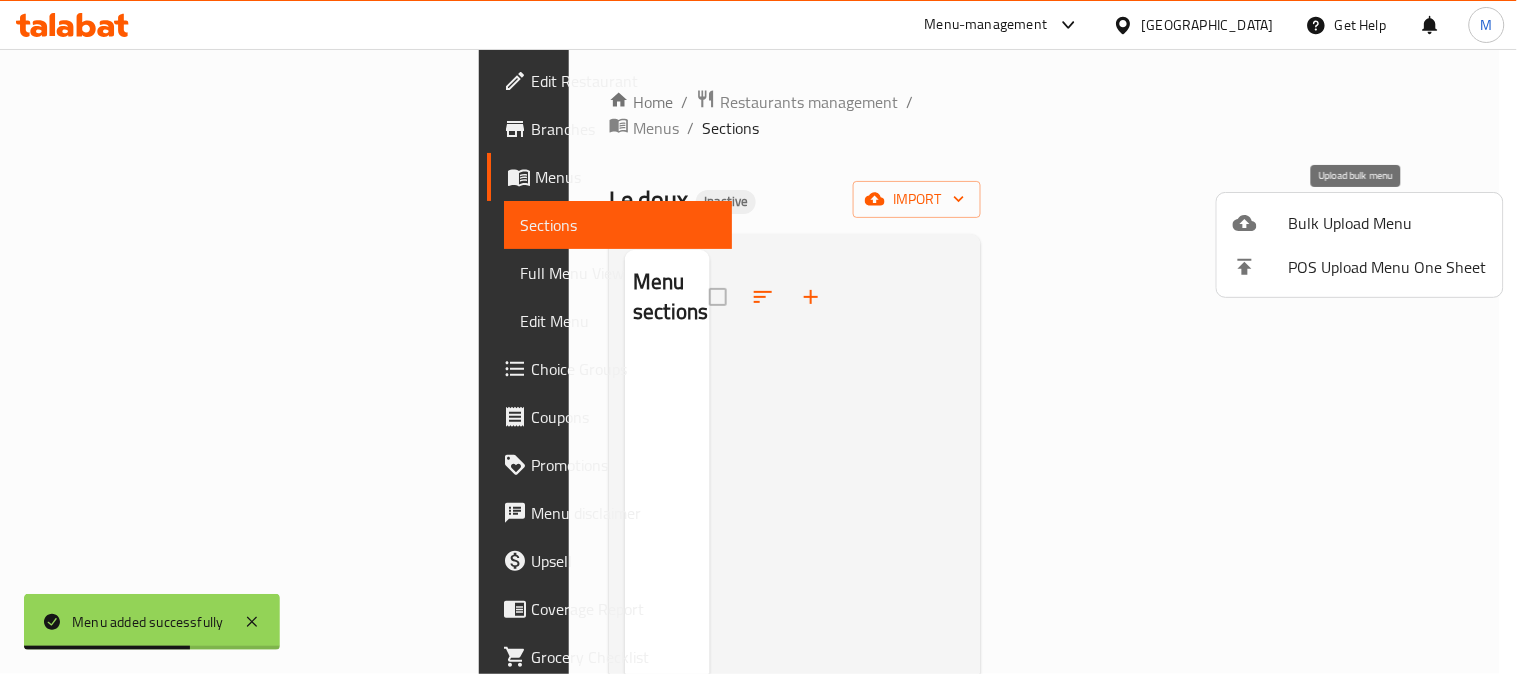 click at bounding box center (1261, 223) 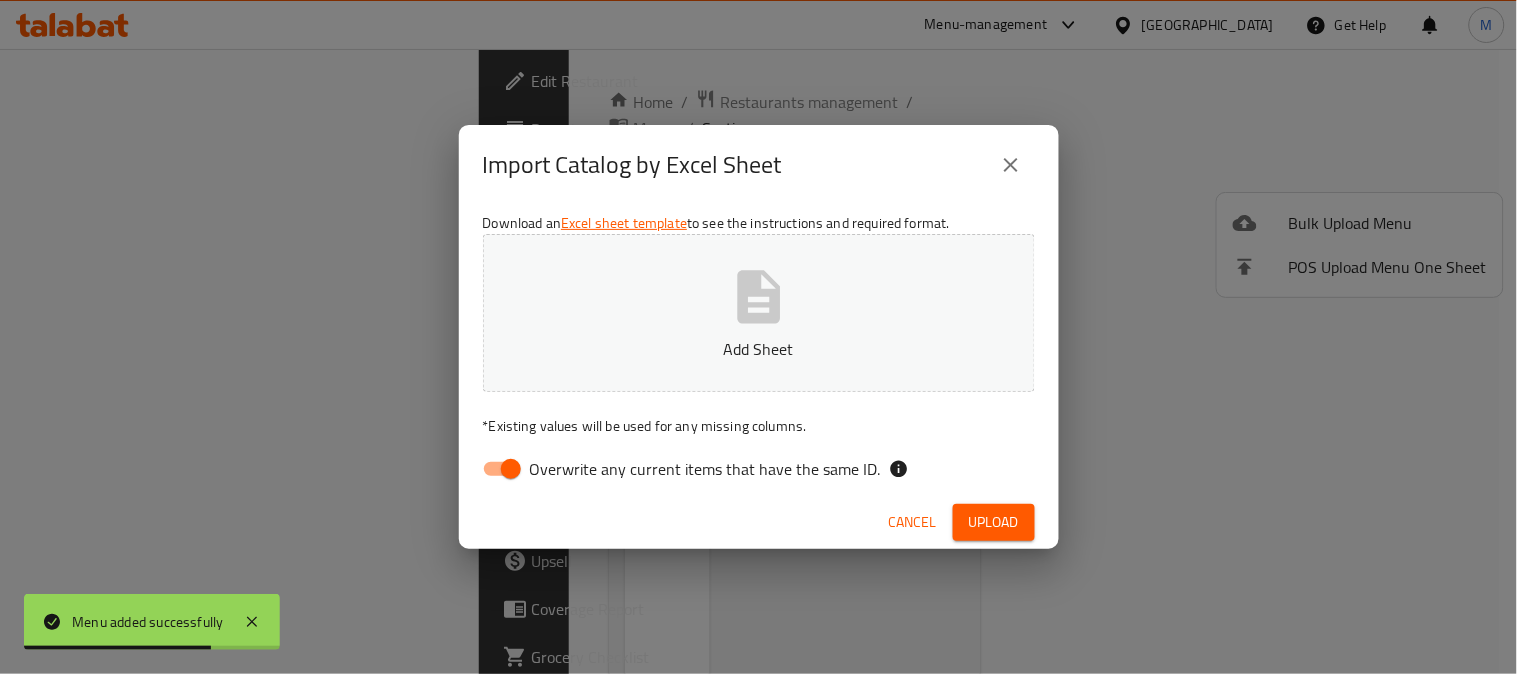 click on "Overwrite any current items that have the same ID." at bounding box center [705, 469] 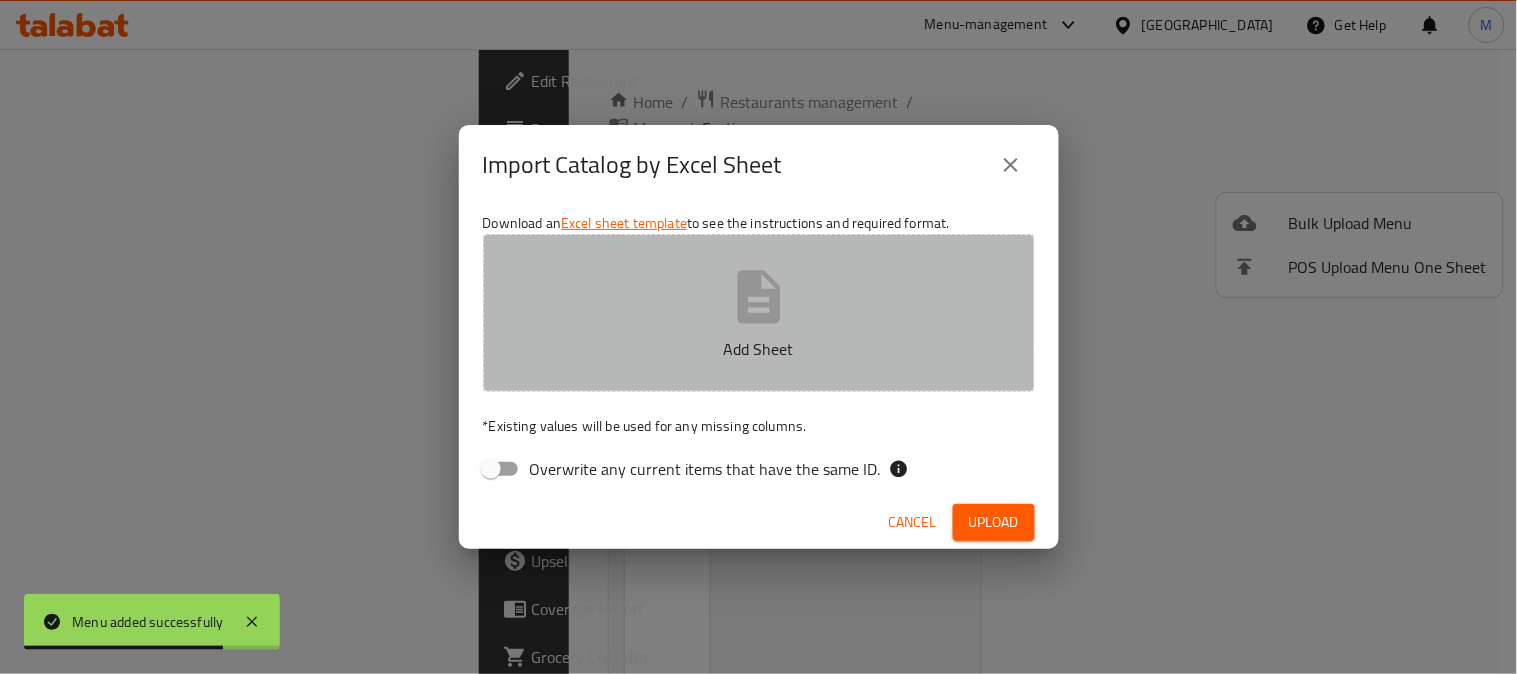 click on "Add Sheet" at bounding box center [759, 349] 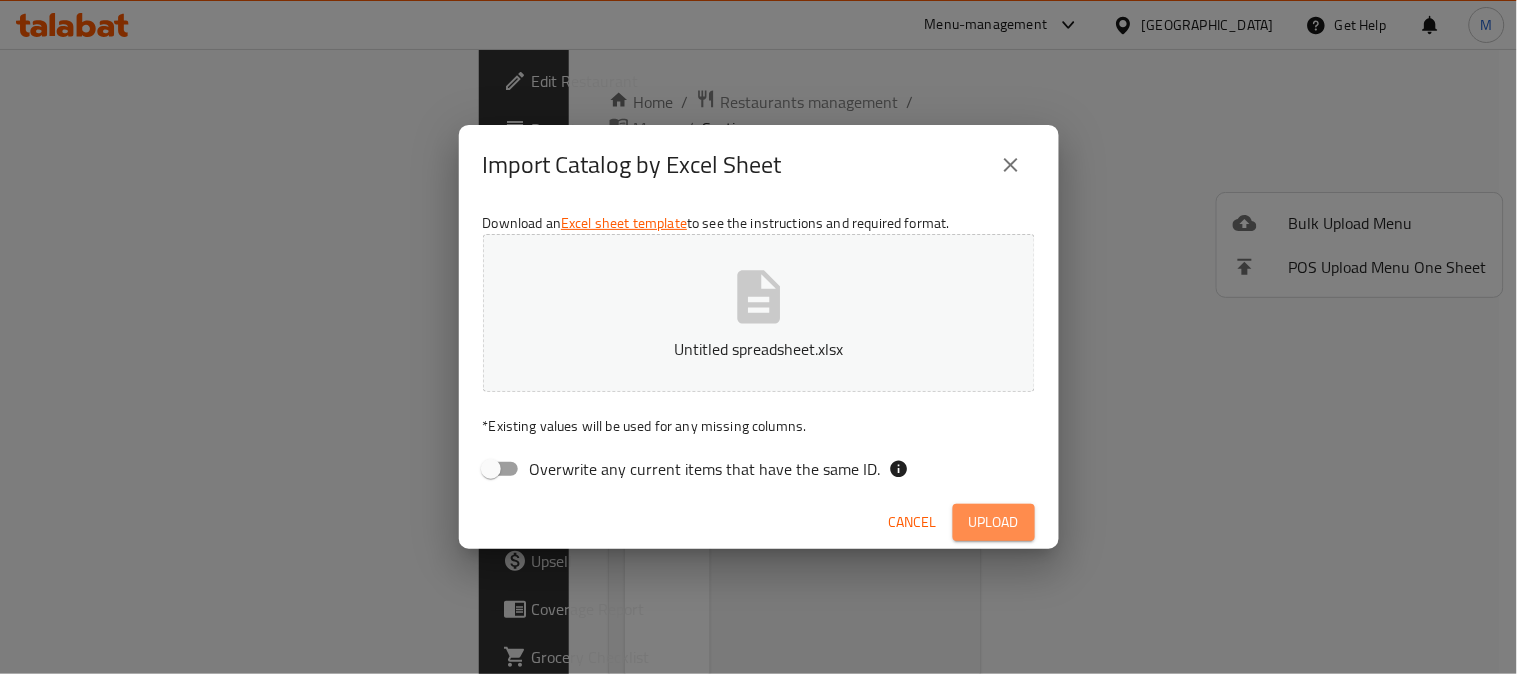 click on "Upload" at bounding box center [994, 522] 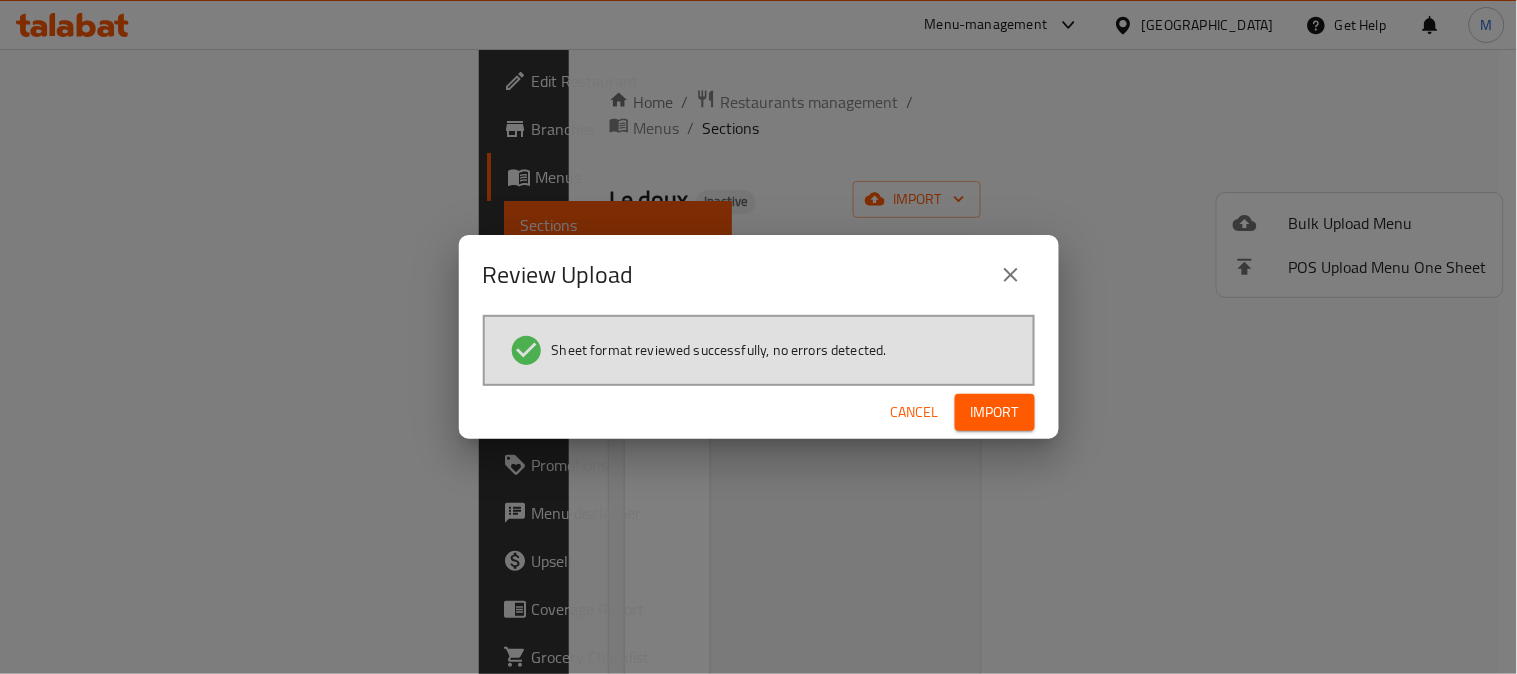 click on "Import" at bounding box center (995, 412) 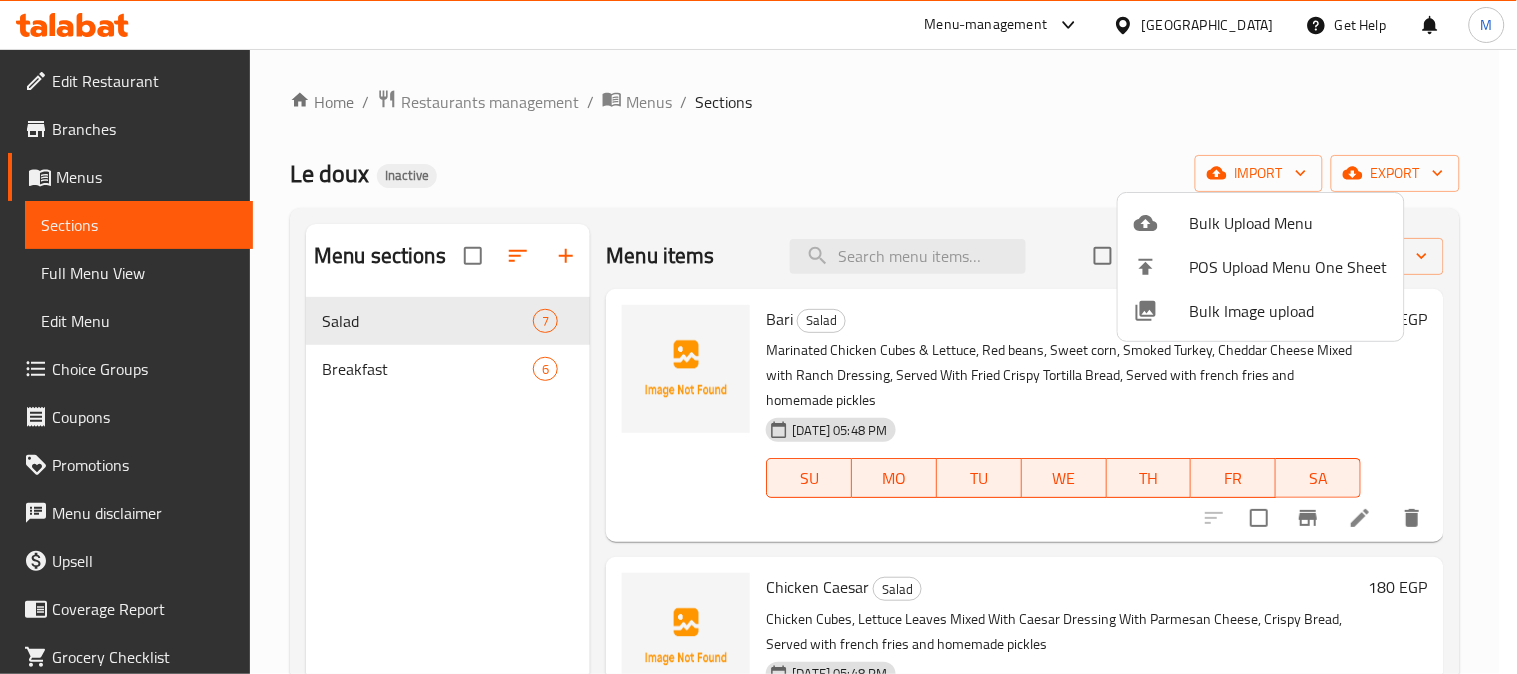 click at bounding box center (758, 337) 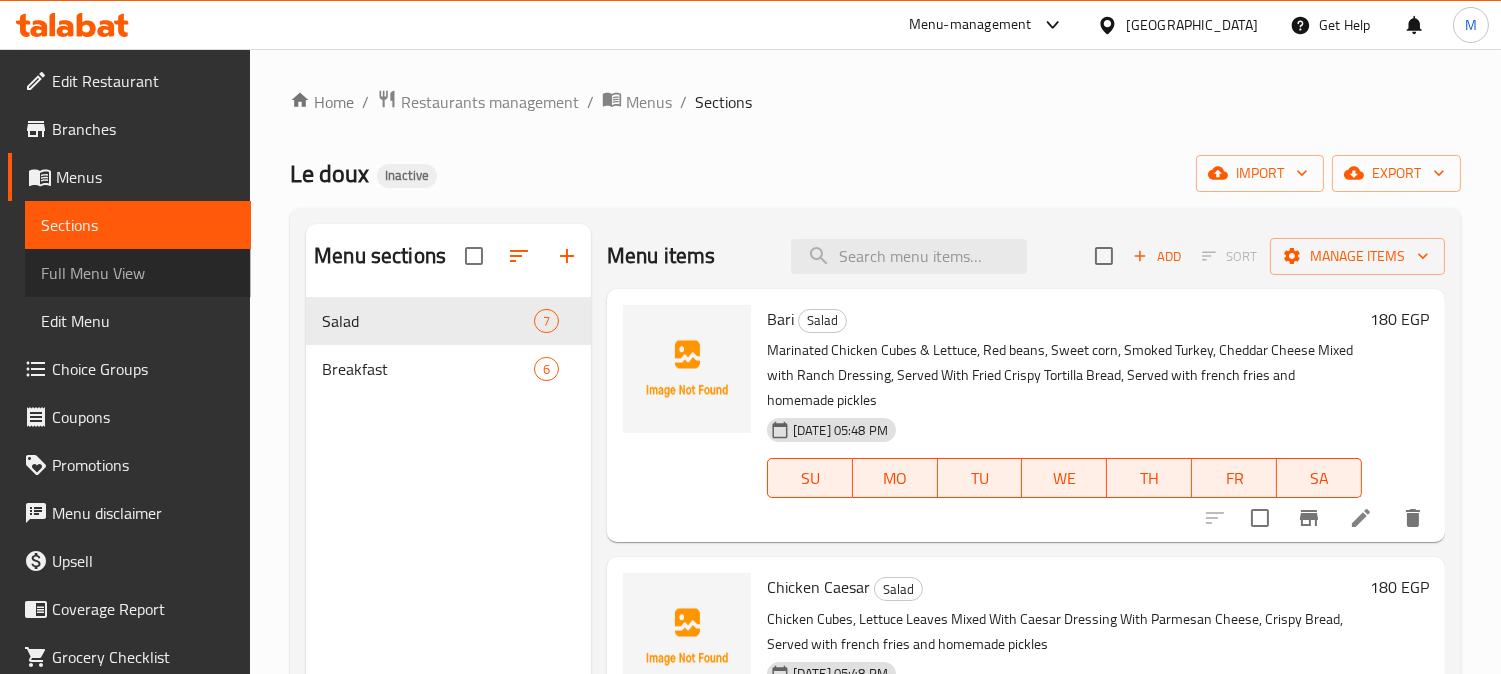click on "Full Menu View" at bounding box center [138, 273] 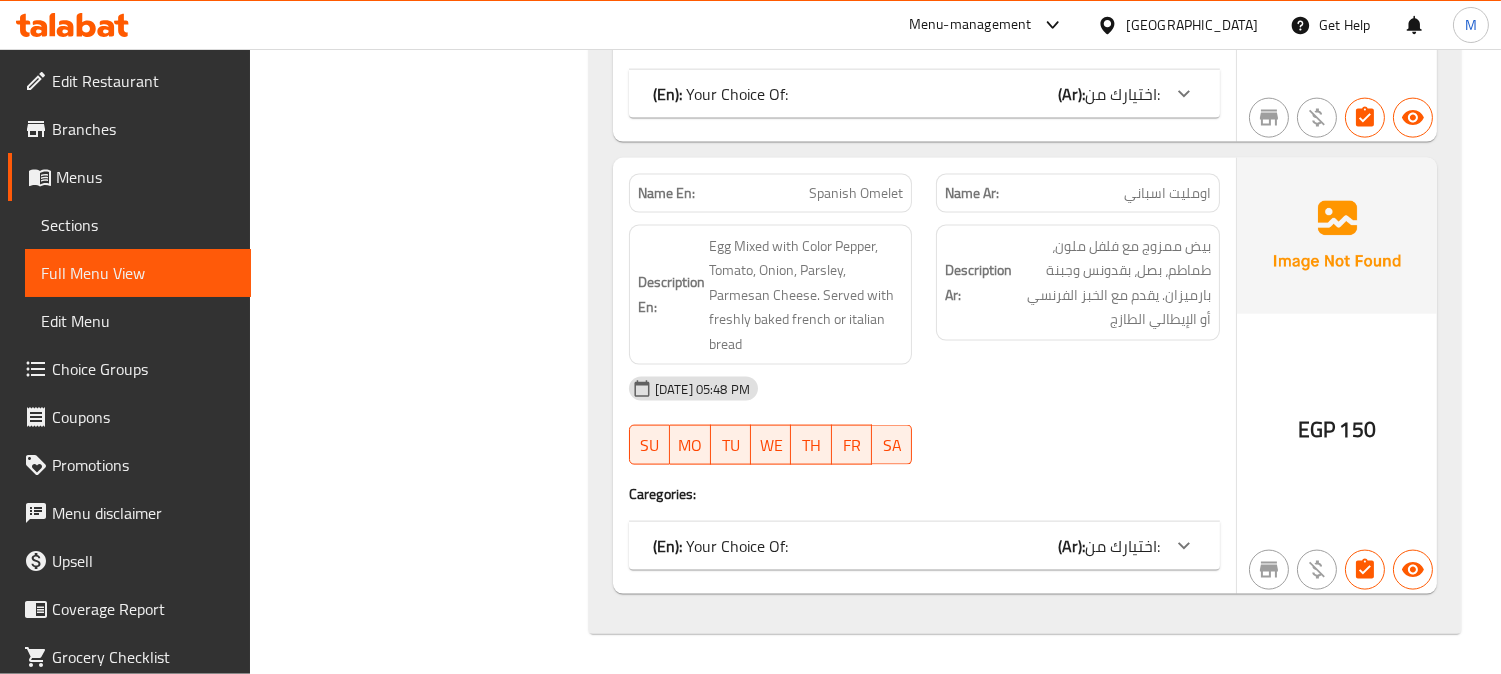 scroll, scrollTop: 5012, scrollLeft: 0, axis: vertical 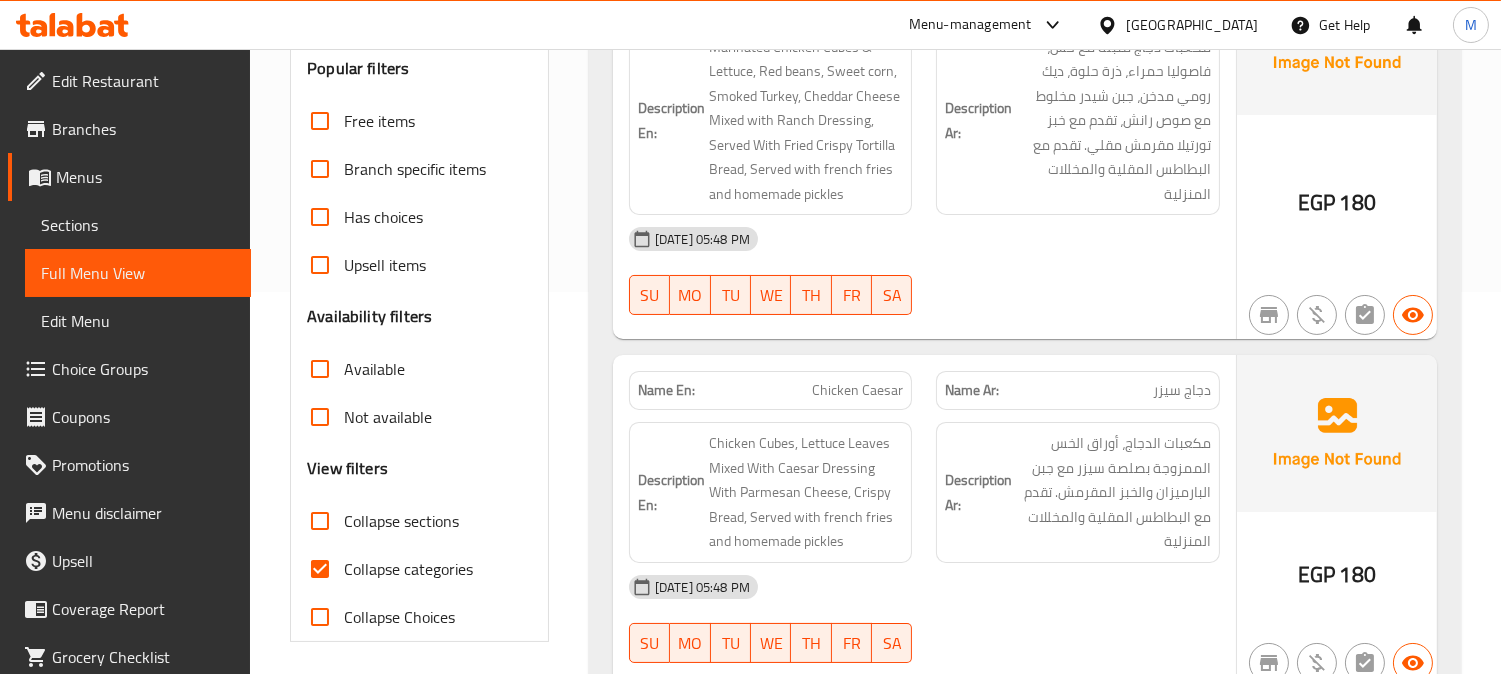 click on "Collapse categories" at bounding box center [408, 569] 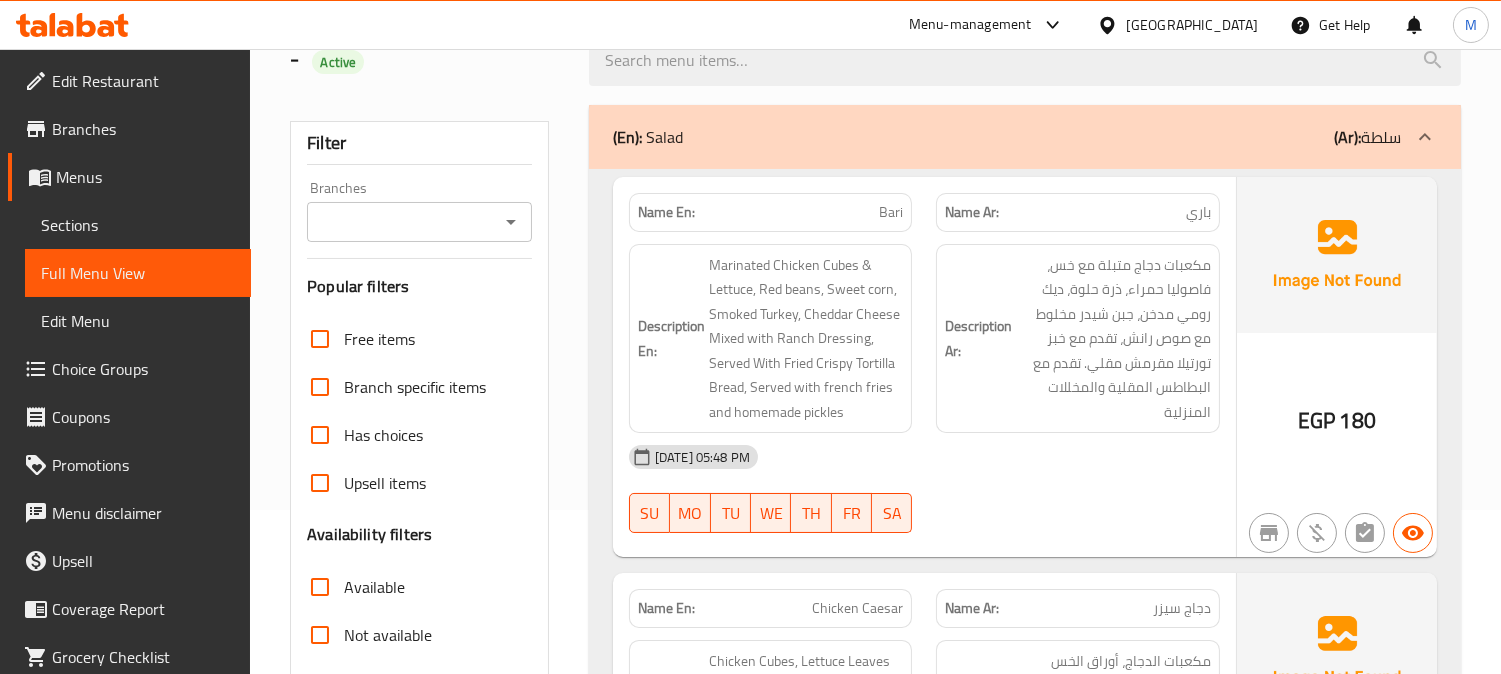 scroll, scrollTop: 111, scrollLeft: 0, axis: vertical 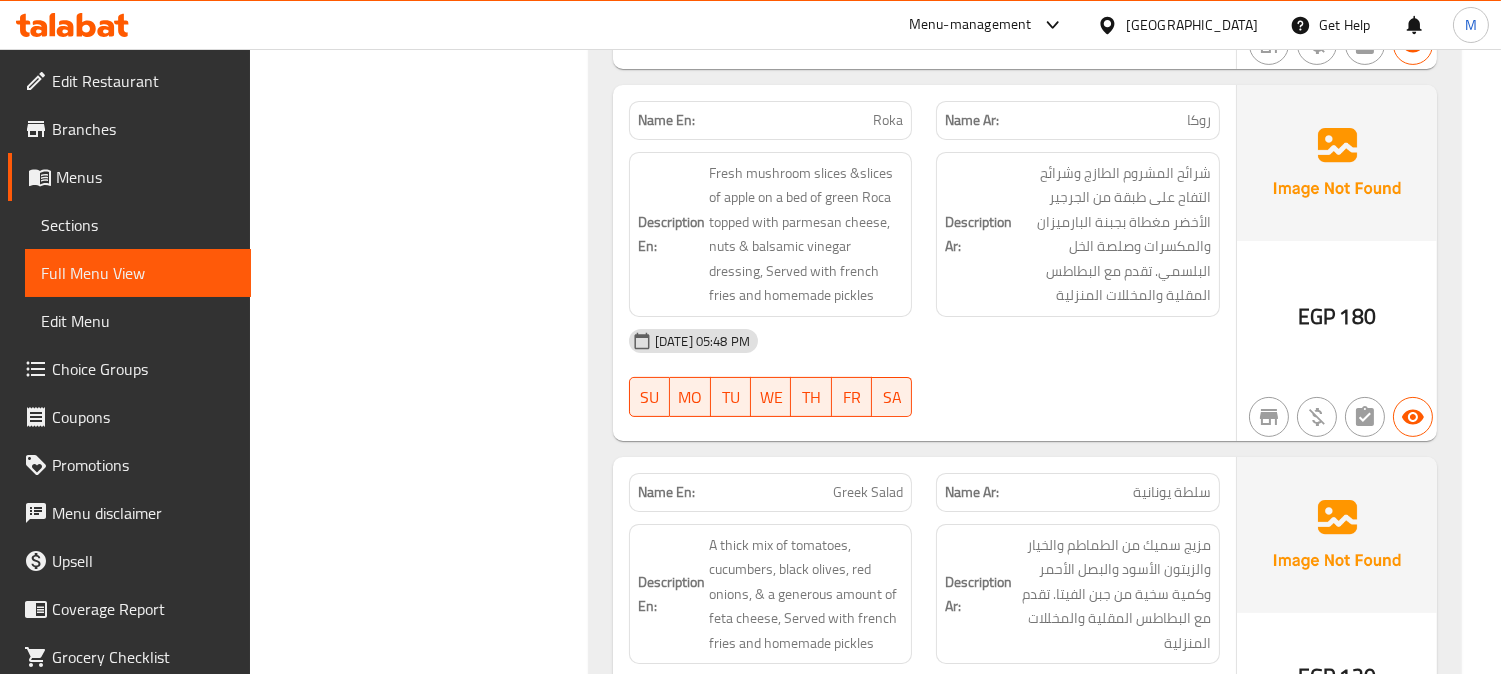 click on "Roka" at bounding box center [888, 120] 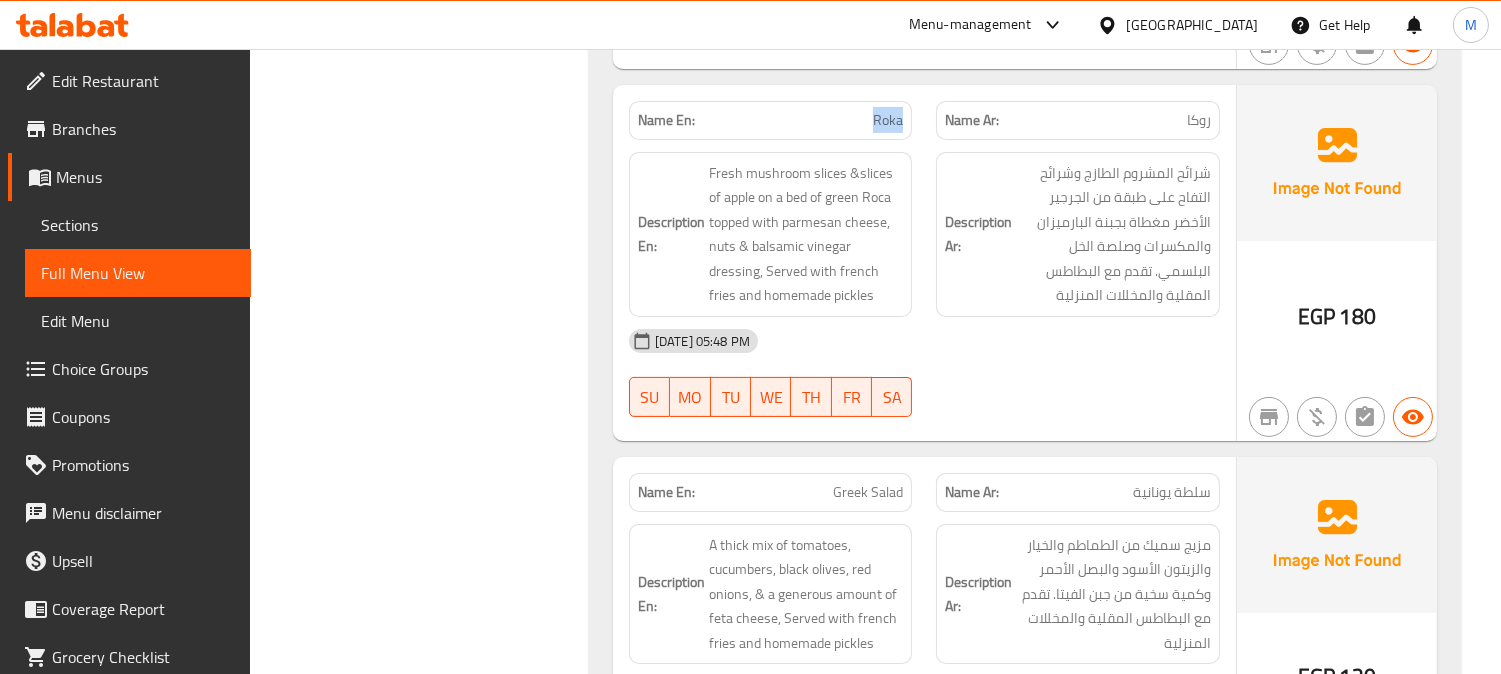 click on "Roka" at bounding box center (888, 120) 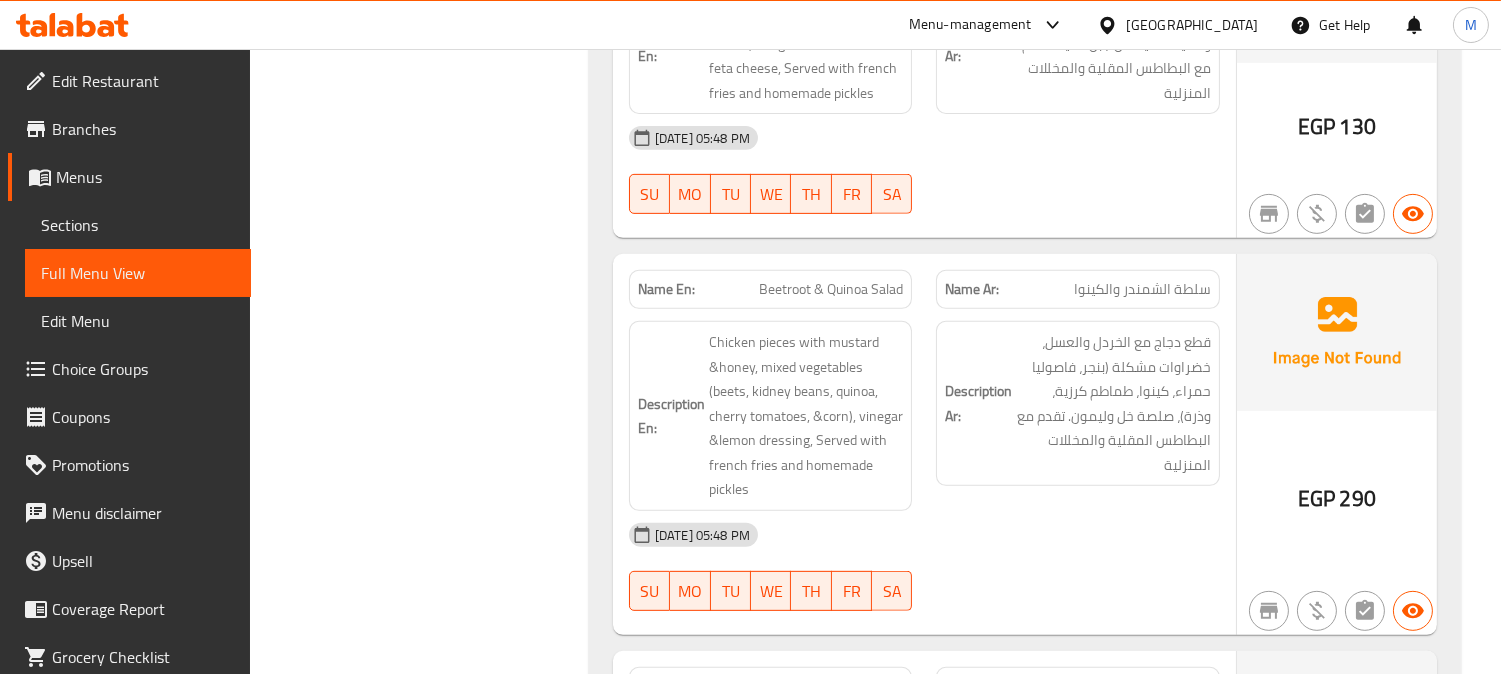 scroll, scrollTop: 1518, scrollLeft: 0, axis: vertical 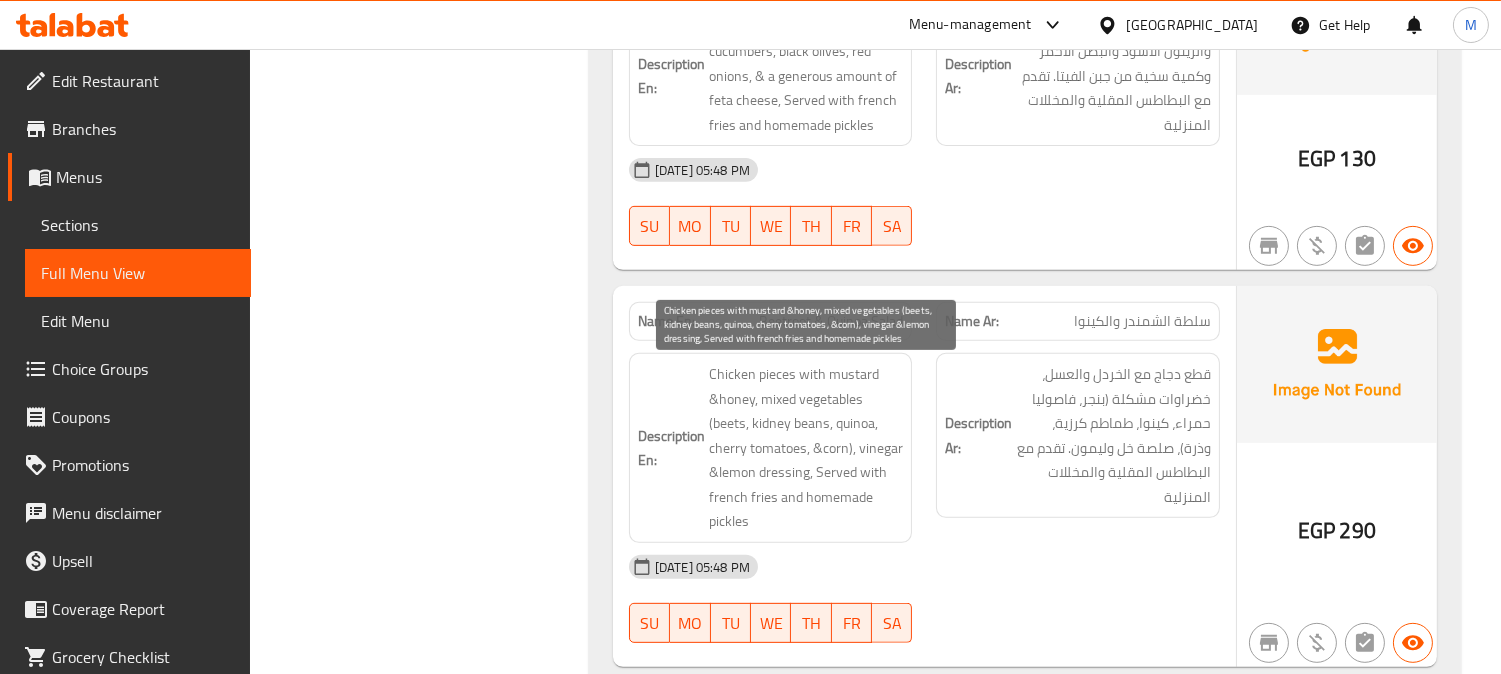 click on "Chicken pieces with mustard &honey, mixed vegetables (beets, kidney beans, quinoa, cherry tomatoes, &corn), vinegar &lemon dressing, Served with french fries and homemade pickles" at bounding box center (806, 448) 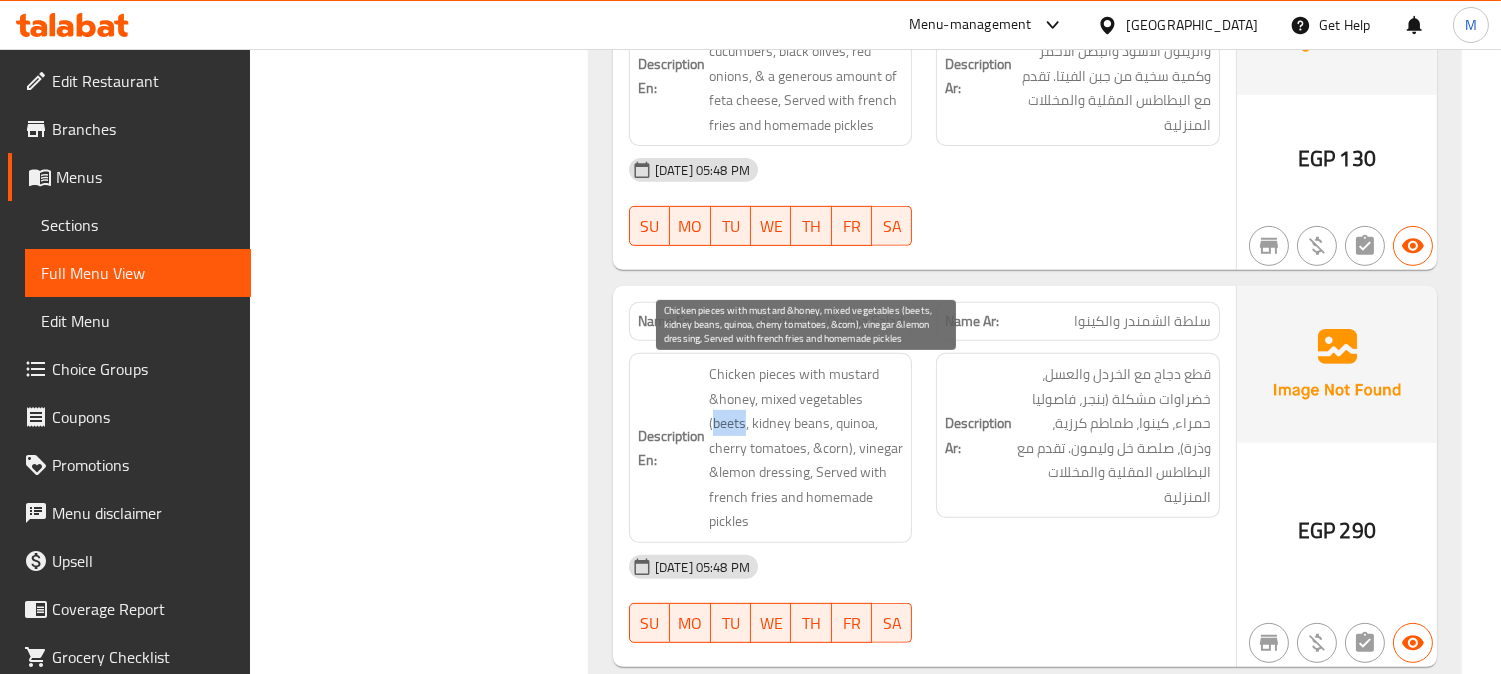 click on "Chicken pieces with mustard &honey, mixed vegetables (beets, kidney beans, quinoa, cherry tomatoes, &corn), vinegar &lemon dressing, Served with french fries and homemade pickles" at bounding box center (806, 448) 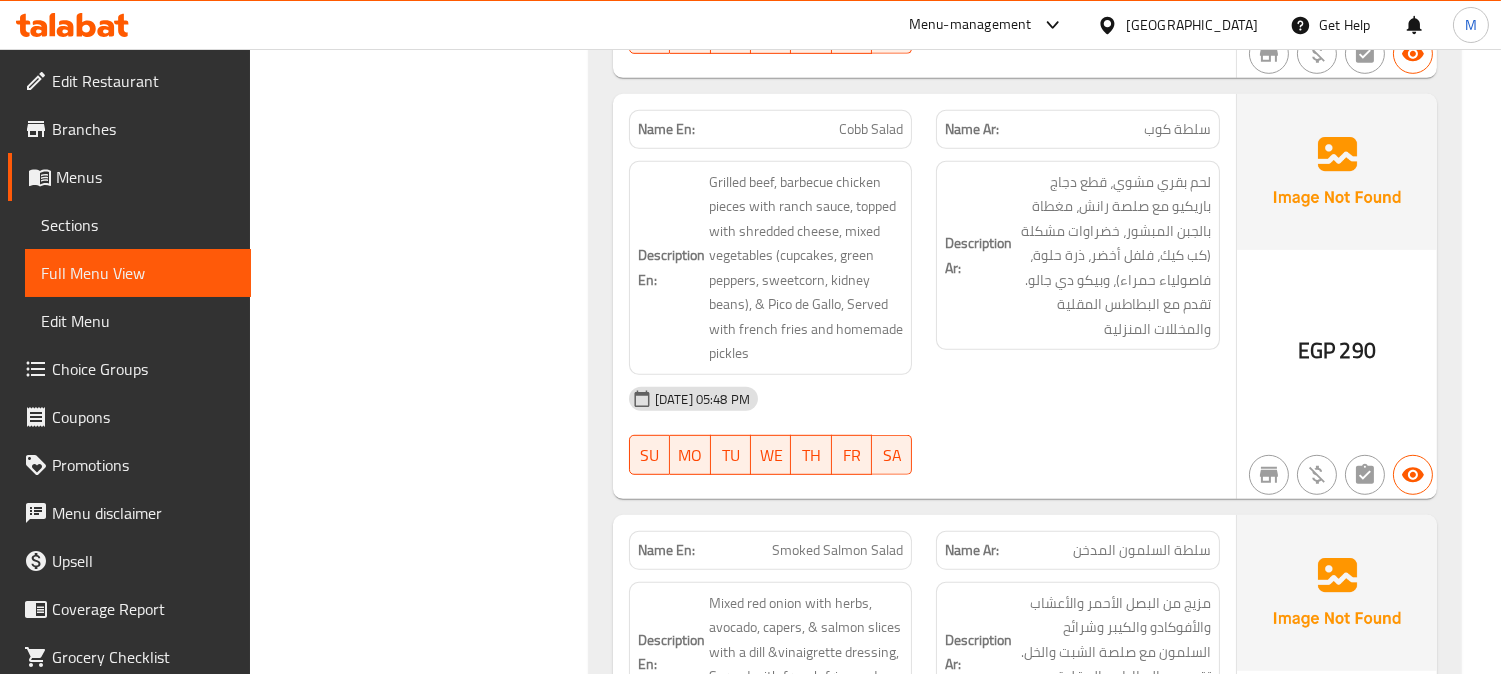 scroll, scrollTop: 2074, scrollLeft: 0, axis: vertical 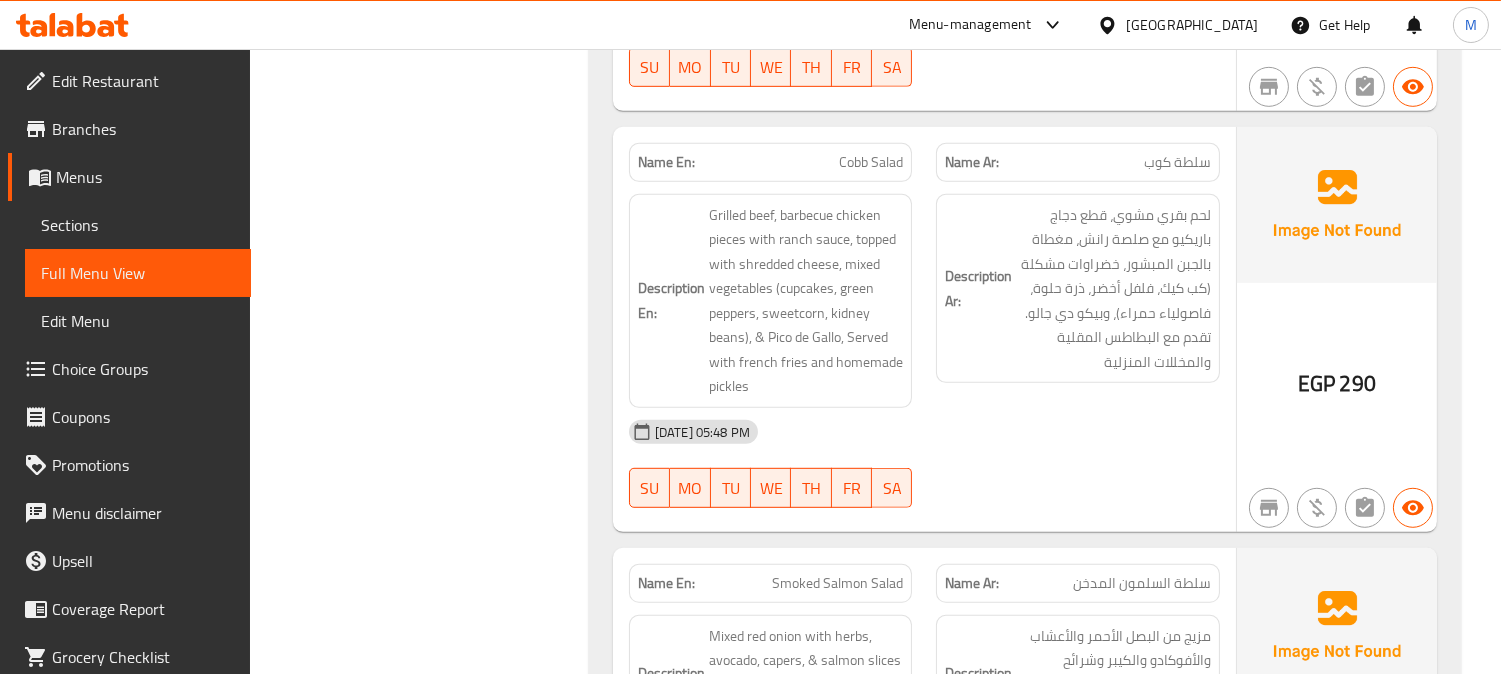 click on "Cobb Salad" at bounding box center (871, 162) 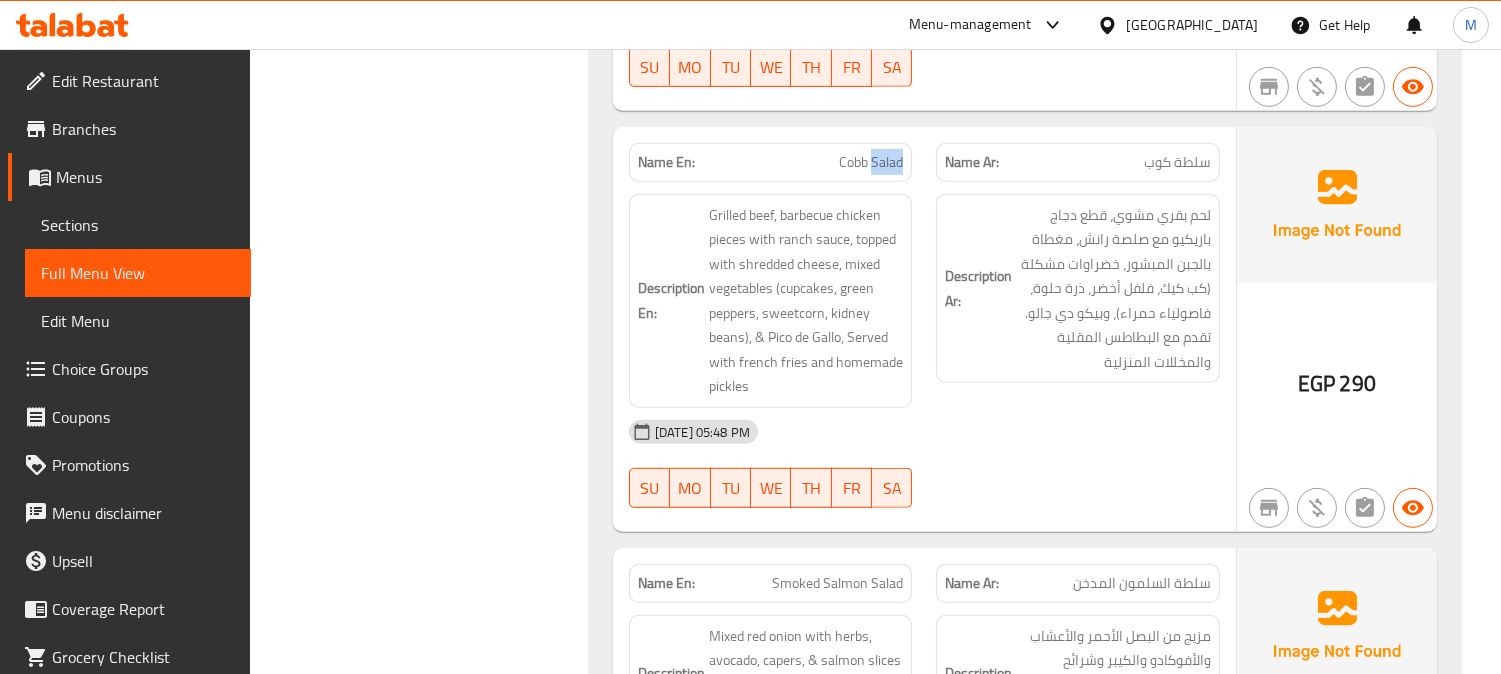 click on "Cobb Salad" at bounding box center (871, 162) 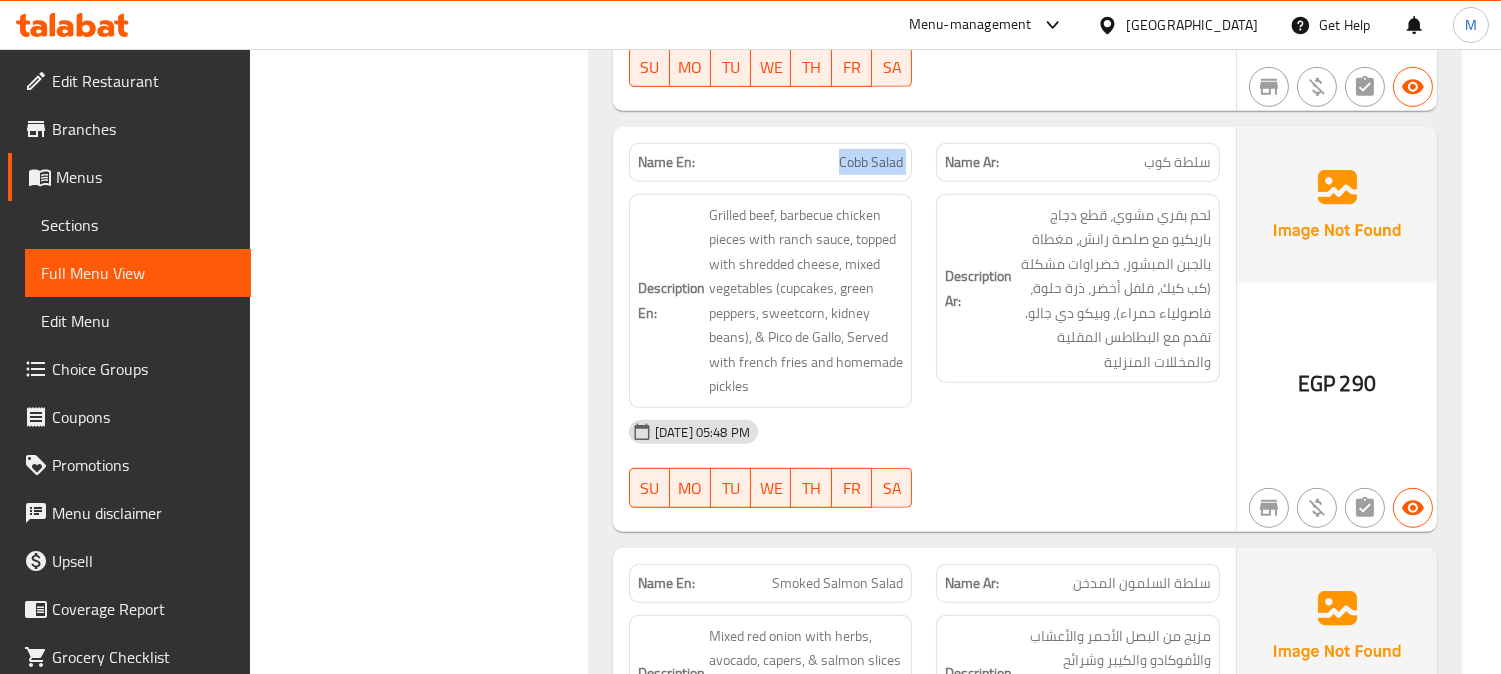 click on "Cobb Salad" at bounding box center (871, 162) 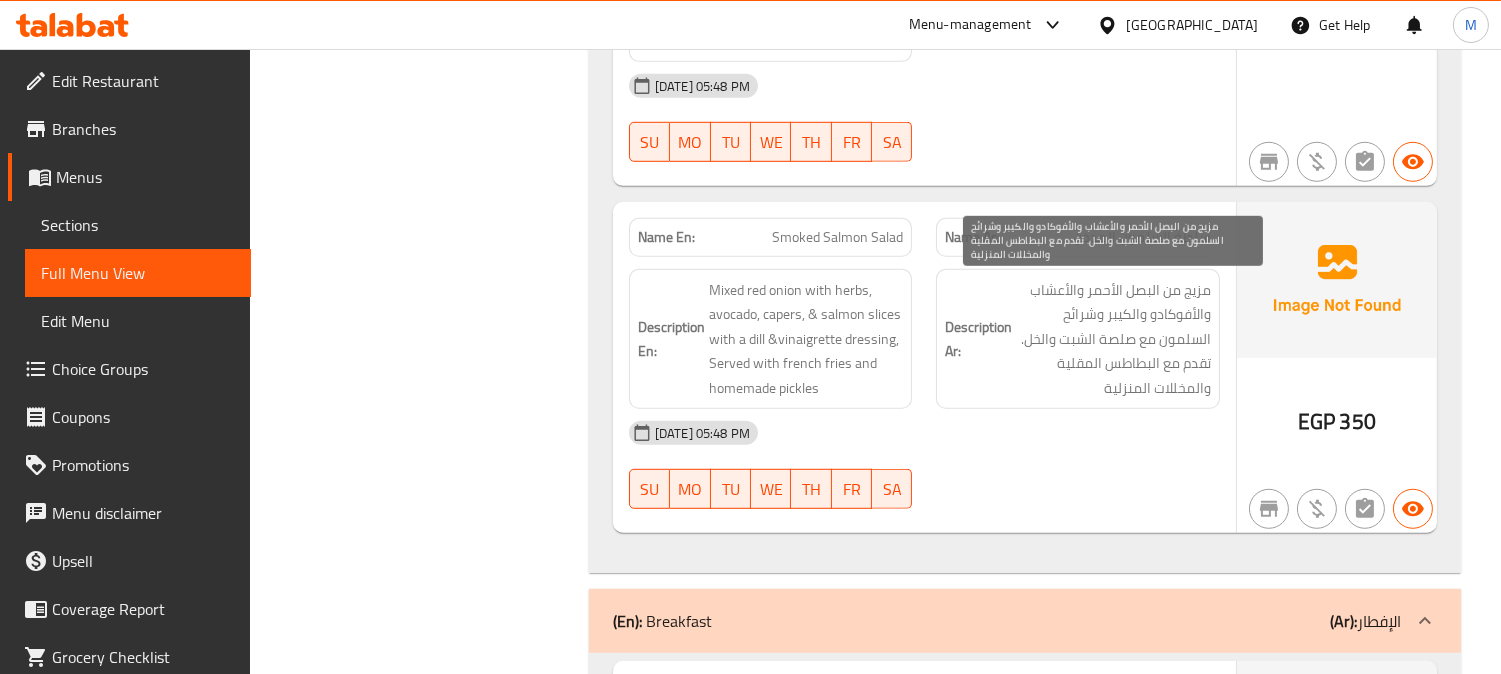 scroll, scrollTop: 2444, scrollLeft: 0, axis: vertical 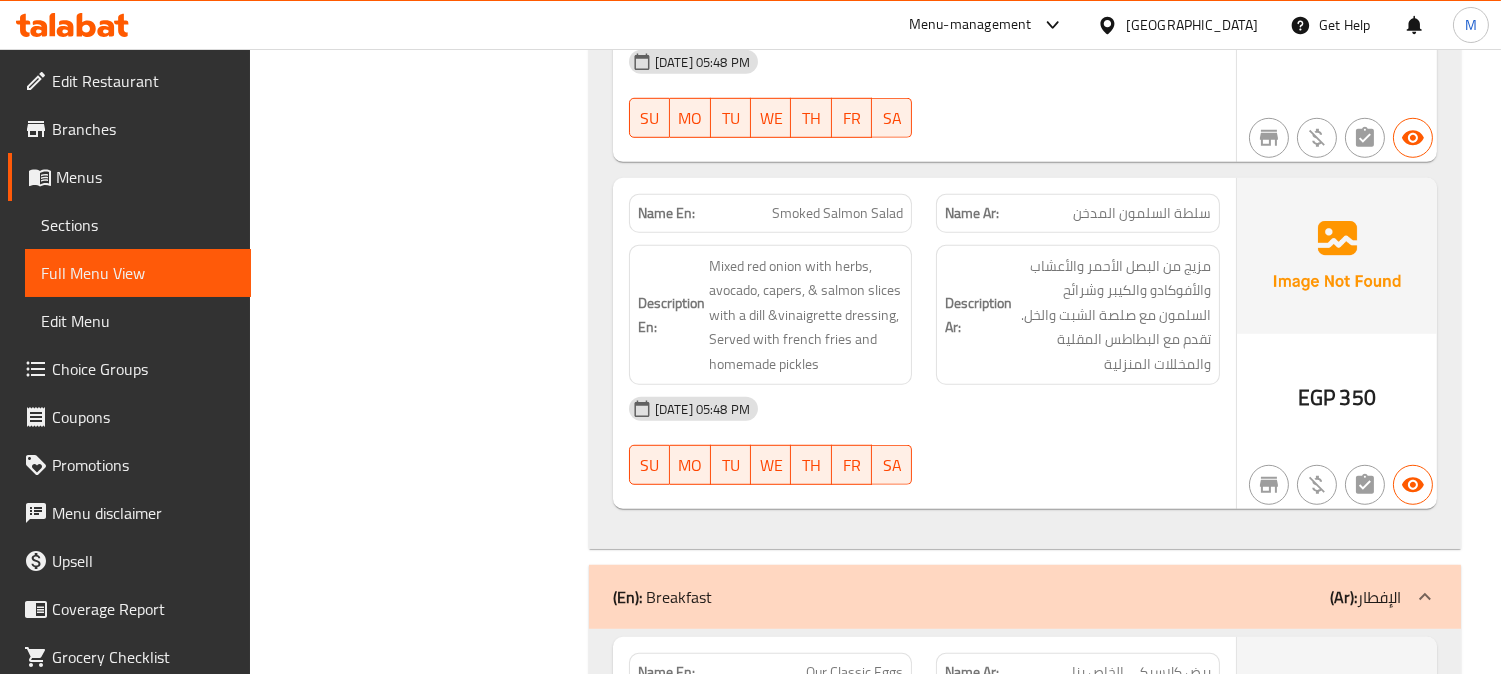 click on "Smoked Salmon Salad" at bounding box center [837, 213] 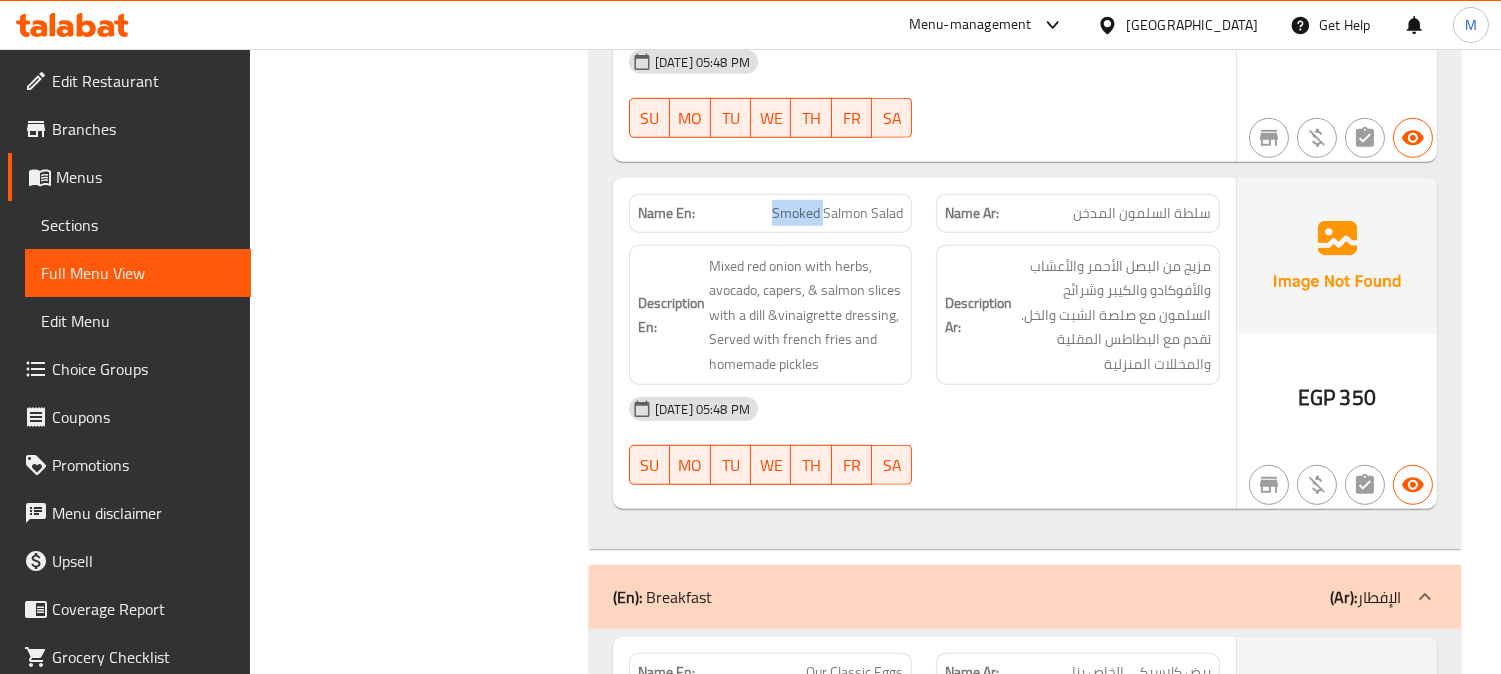 click on "Smoked Salmon Salad" at bounding box center [837, 213] 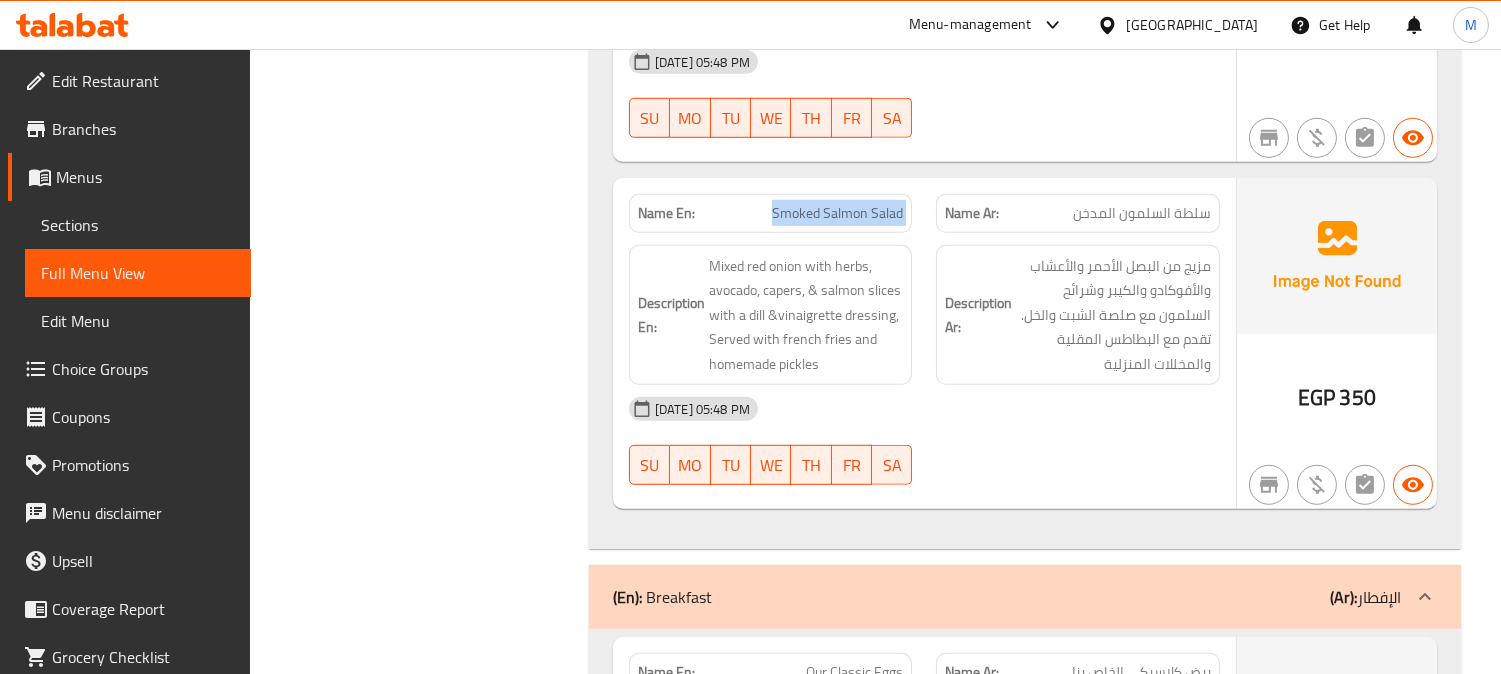 click on "Smoked Salmon Salad" at bounding box center [837, 213] 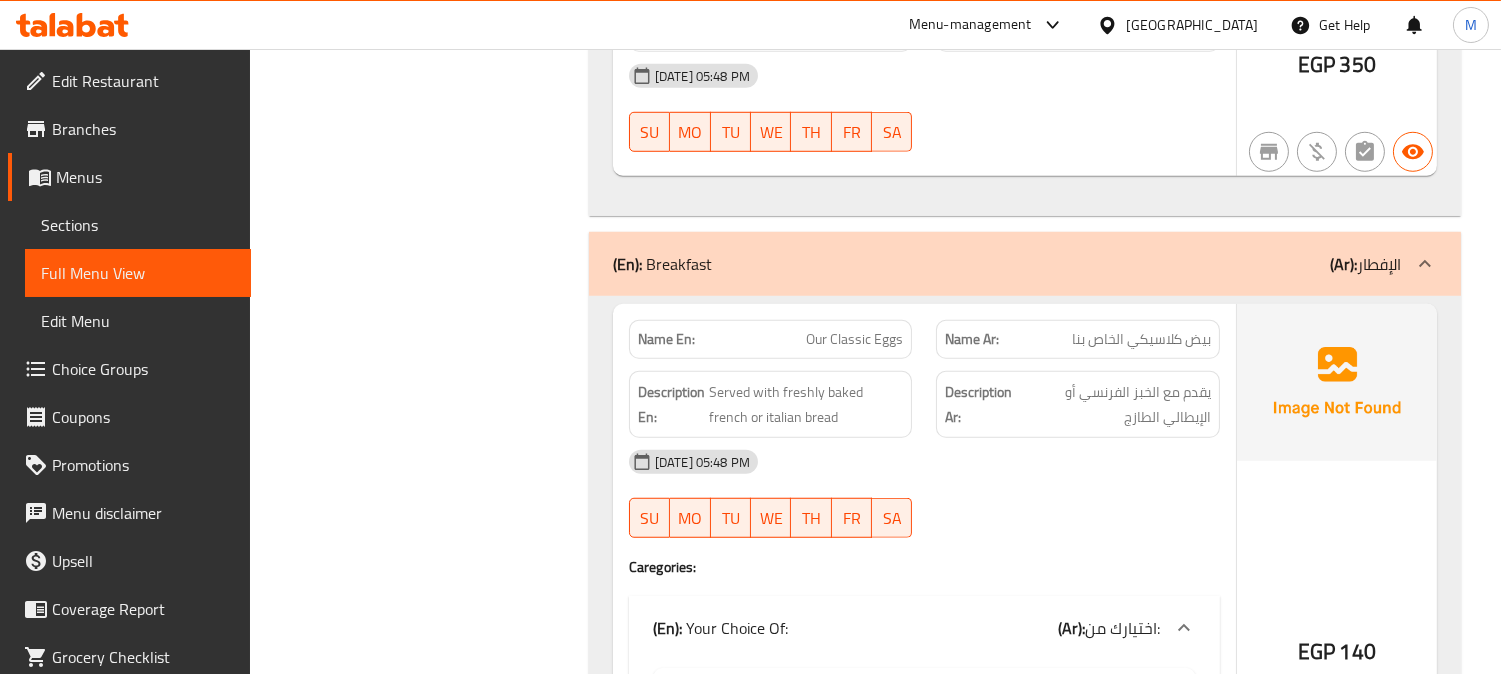 scroll, scrollTop: 3000, scrollLeft: 0, axis: vertical 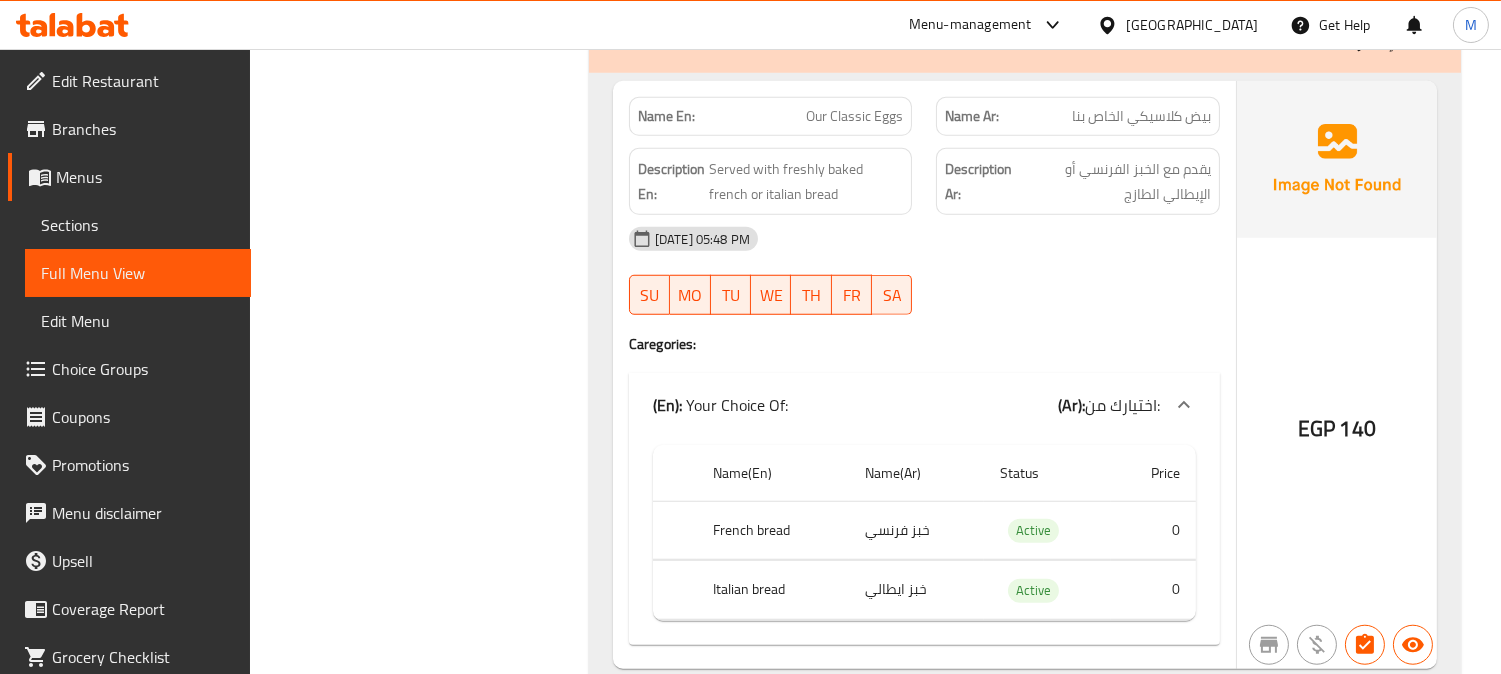 click on "[DATE] 05:48 PM" at bounding box center [924, -2379] 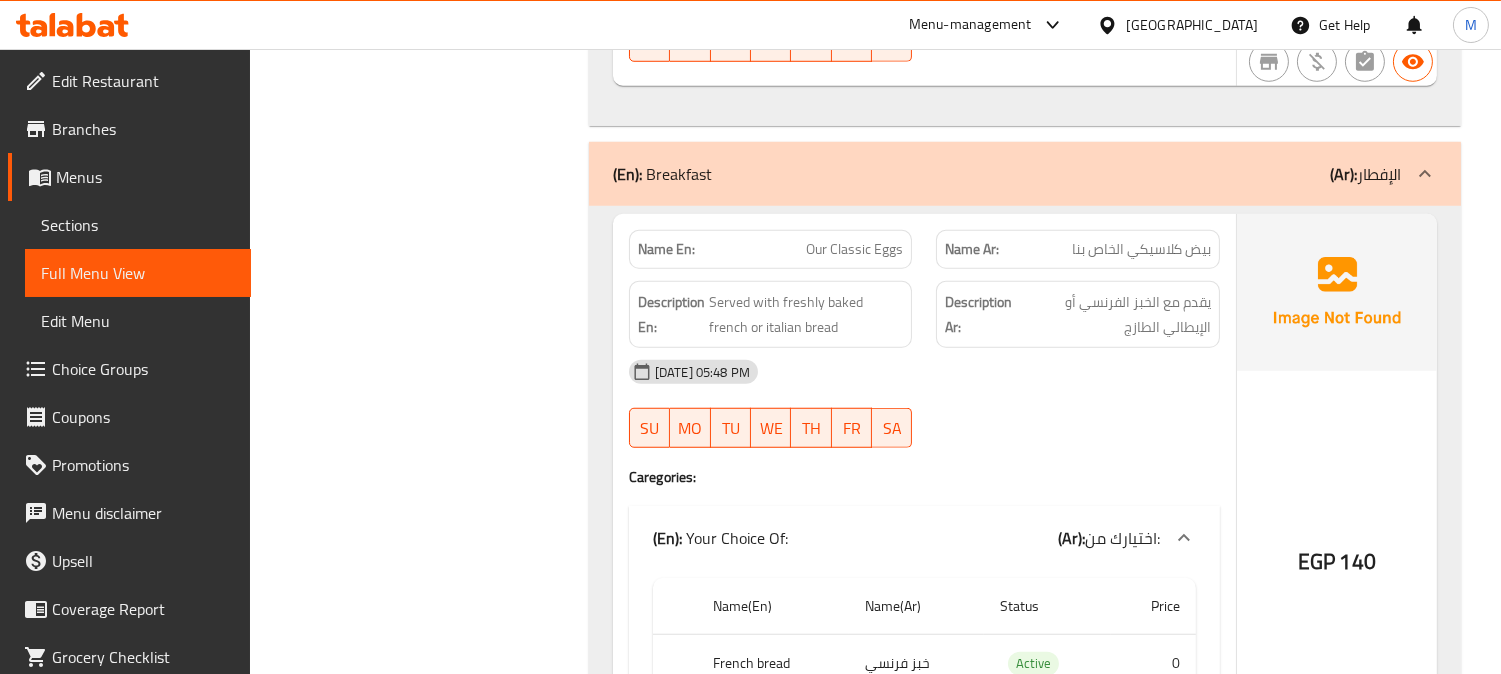 scroll, scrollTop: 2852, scrollLeft: 0, axis: vertical 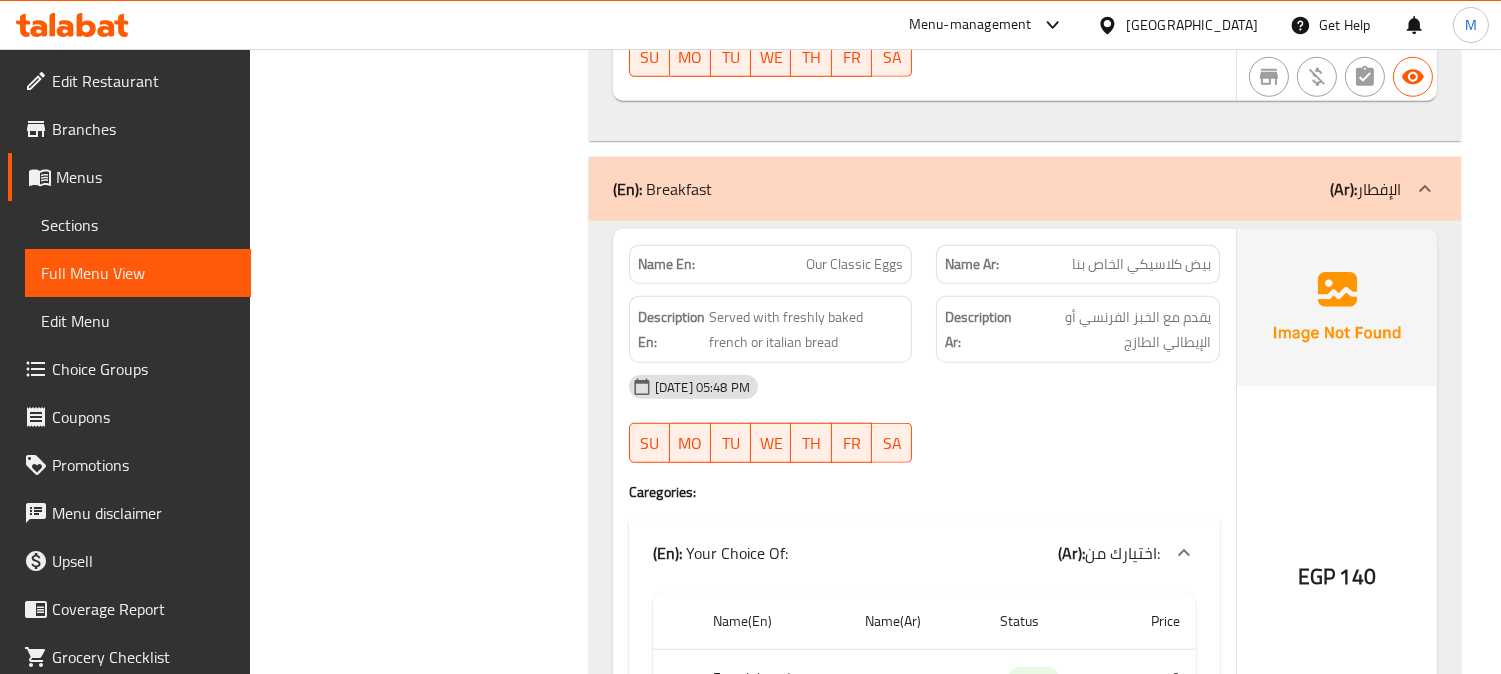 click on "Name En: Our Classic Eggs" at bounding box center (771, -2476) 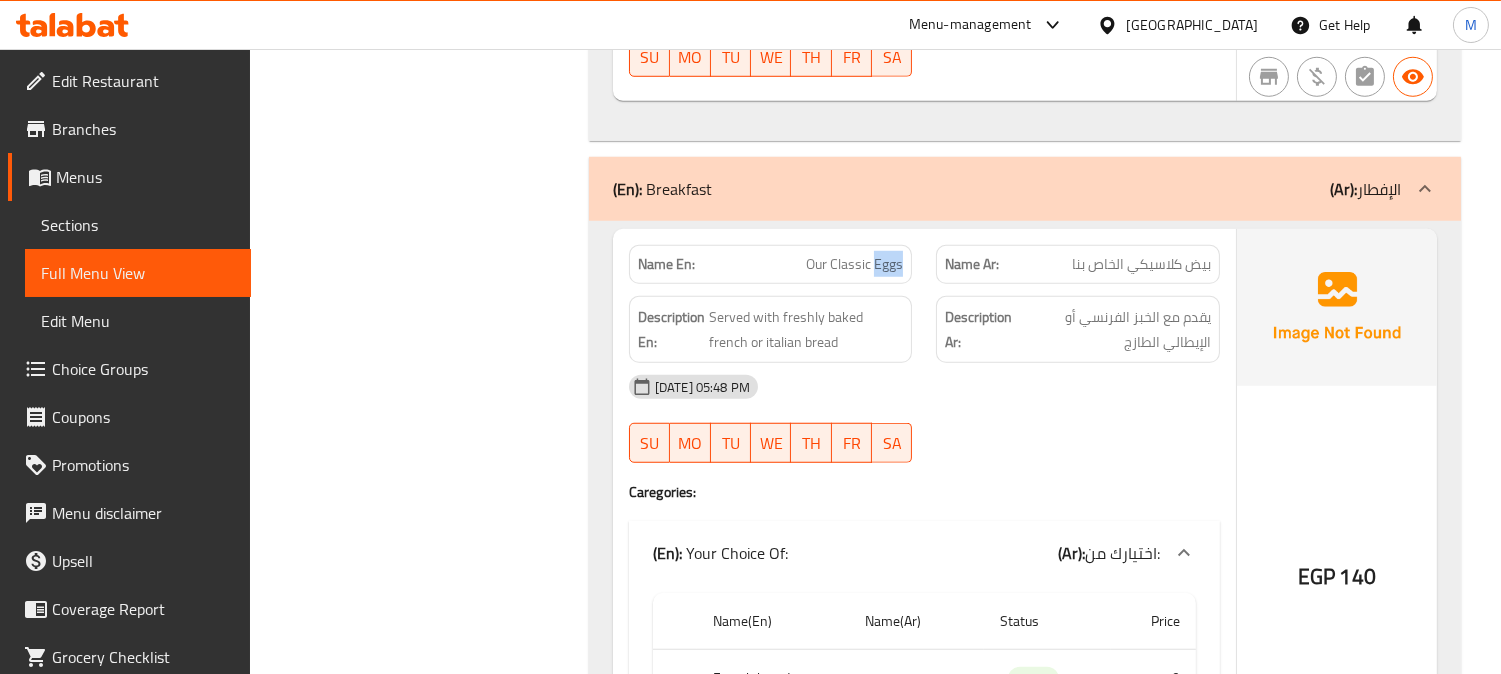click on "Name En: Our Classic Eggs" at bounding box center (771, -2476) 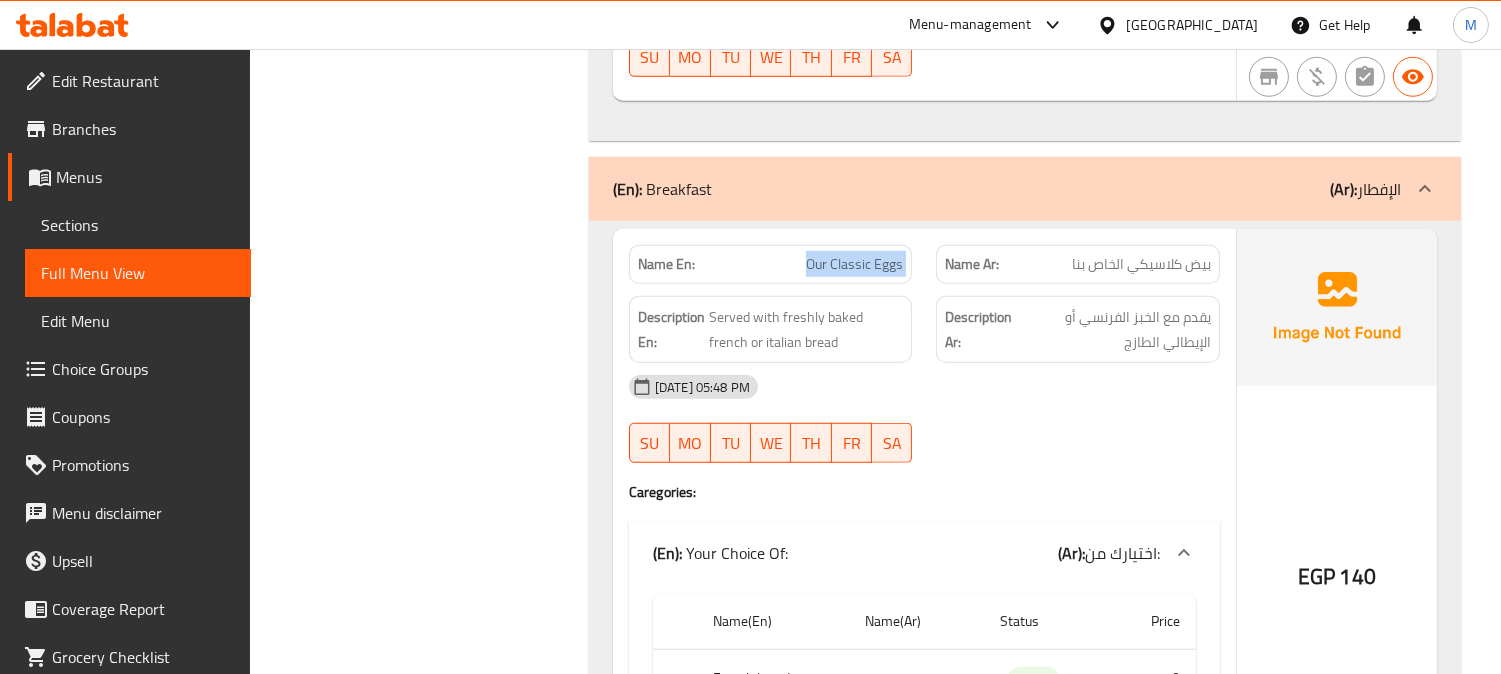 click on "Name En: Our Classic Eggs" at bounding box center (771, -2476) 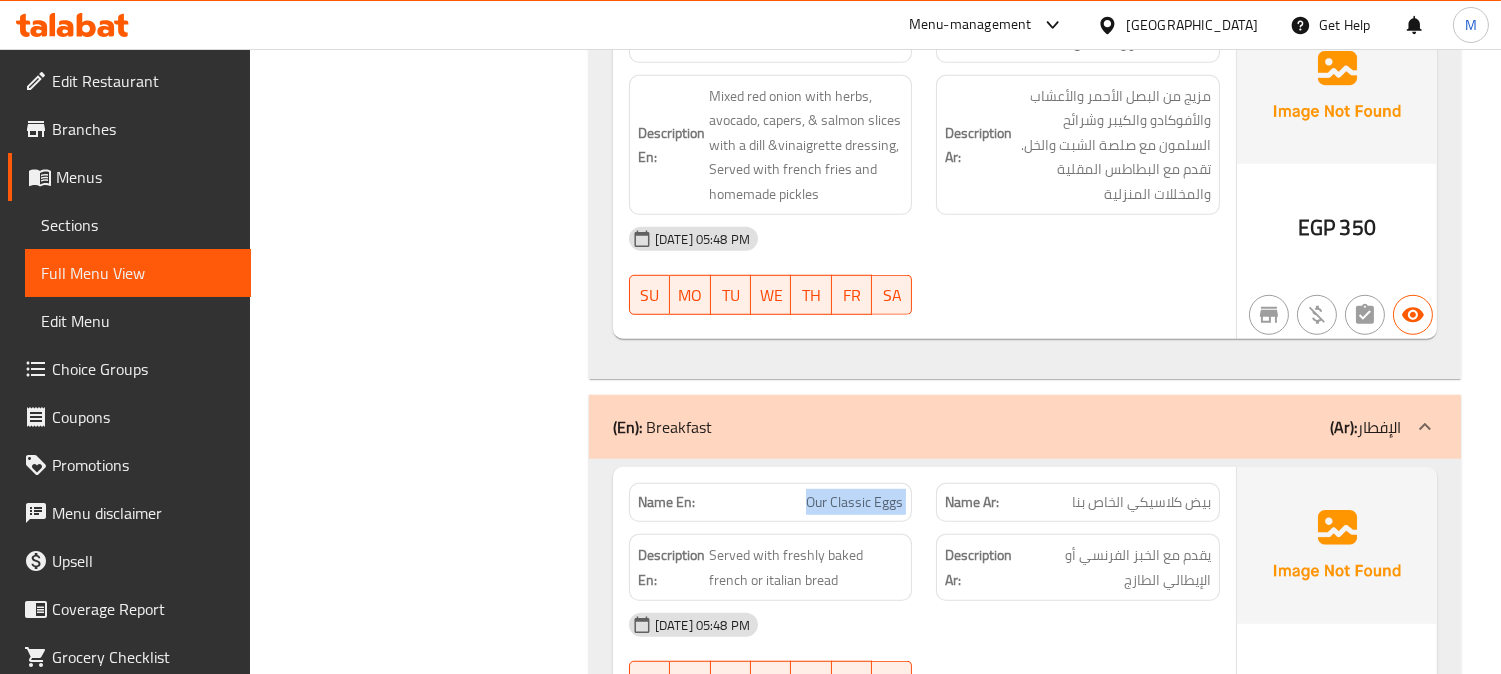 scroll, scrollTop: 2444, scrollLeft: 0, axis: vertical 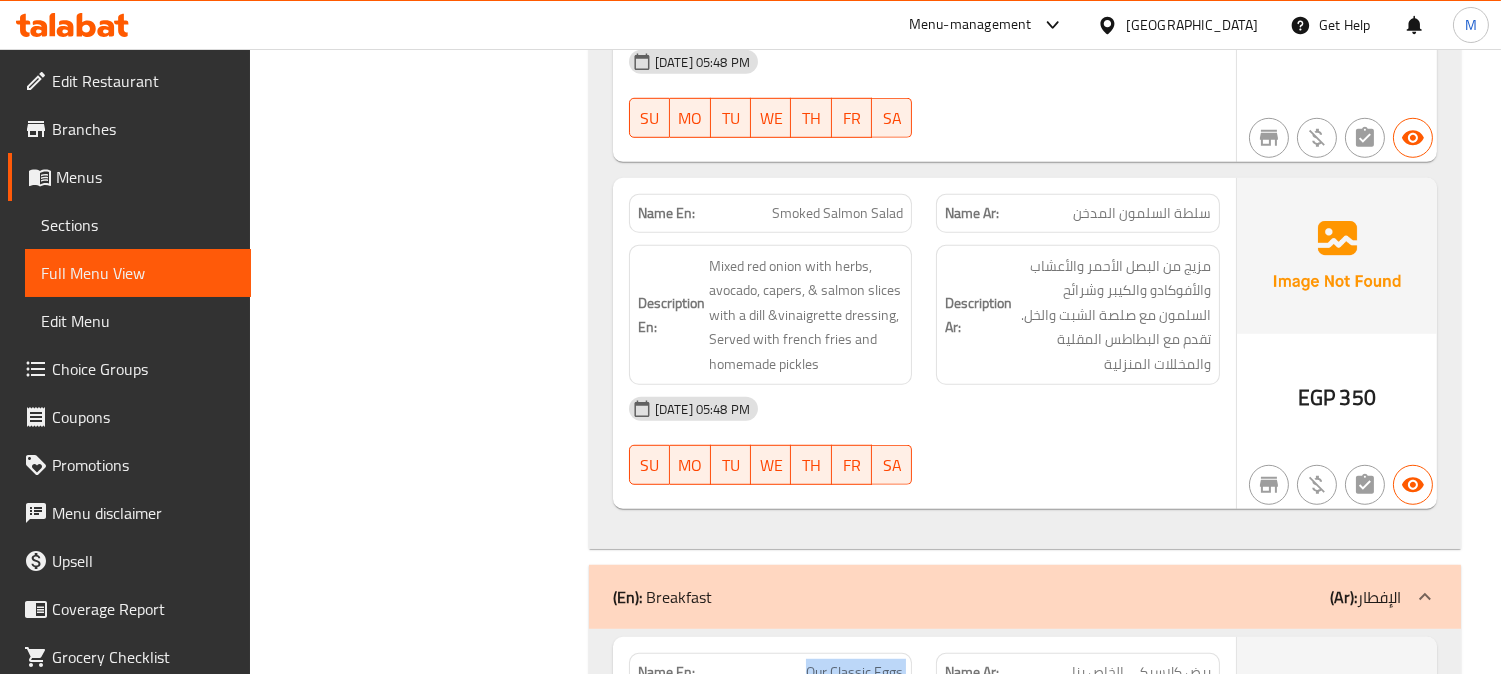 click on "Sections" at bounding box center (138, 225) 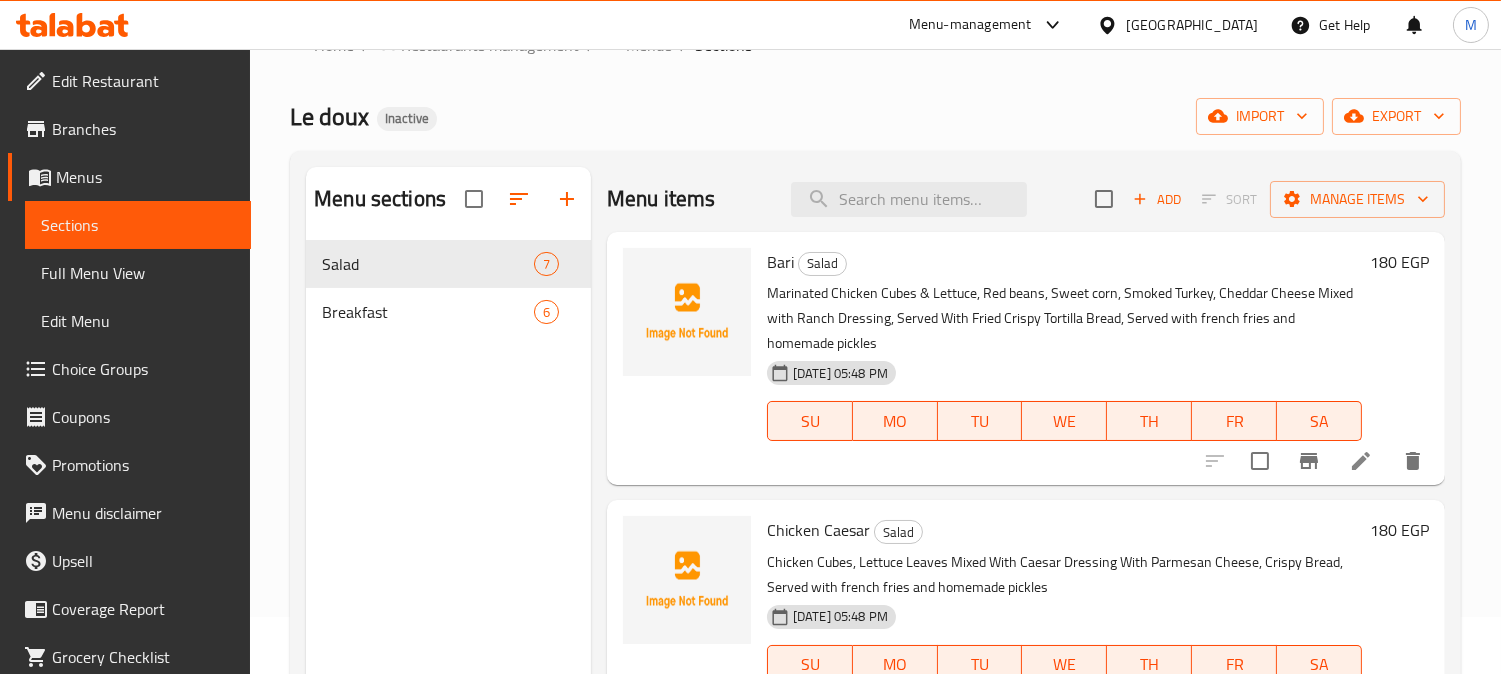 scroll, scrollTop: 0, scrollLeft: 0, axis: both 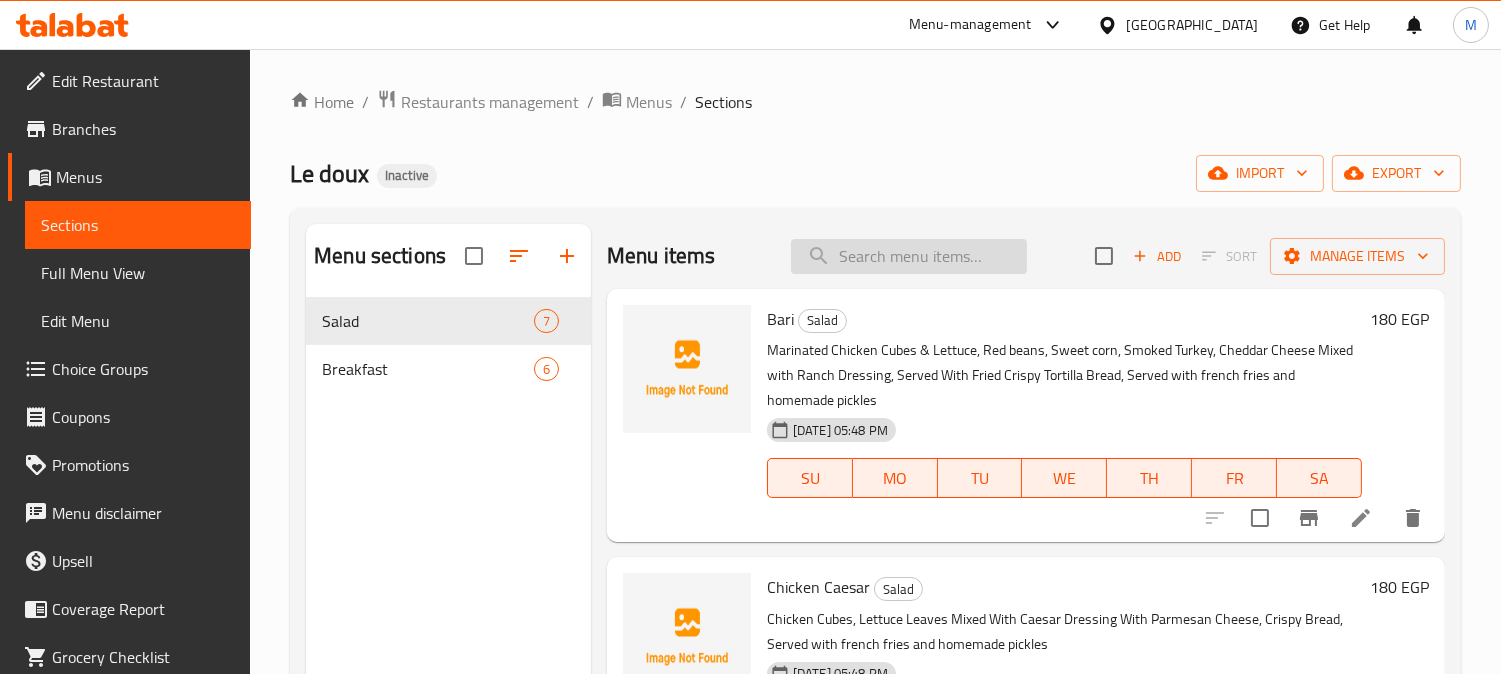 click at bounding box center (909, 256) 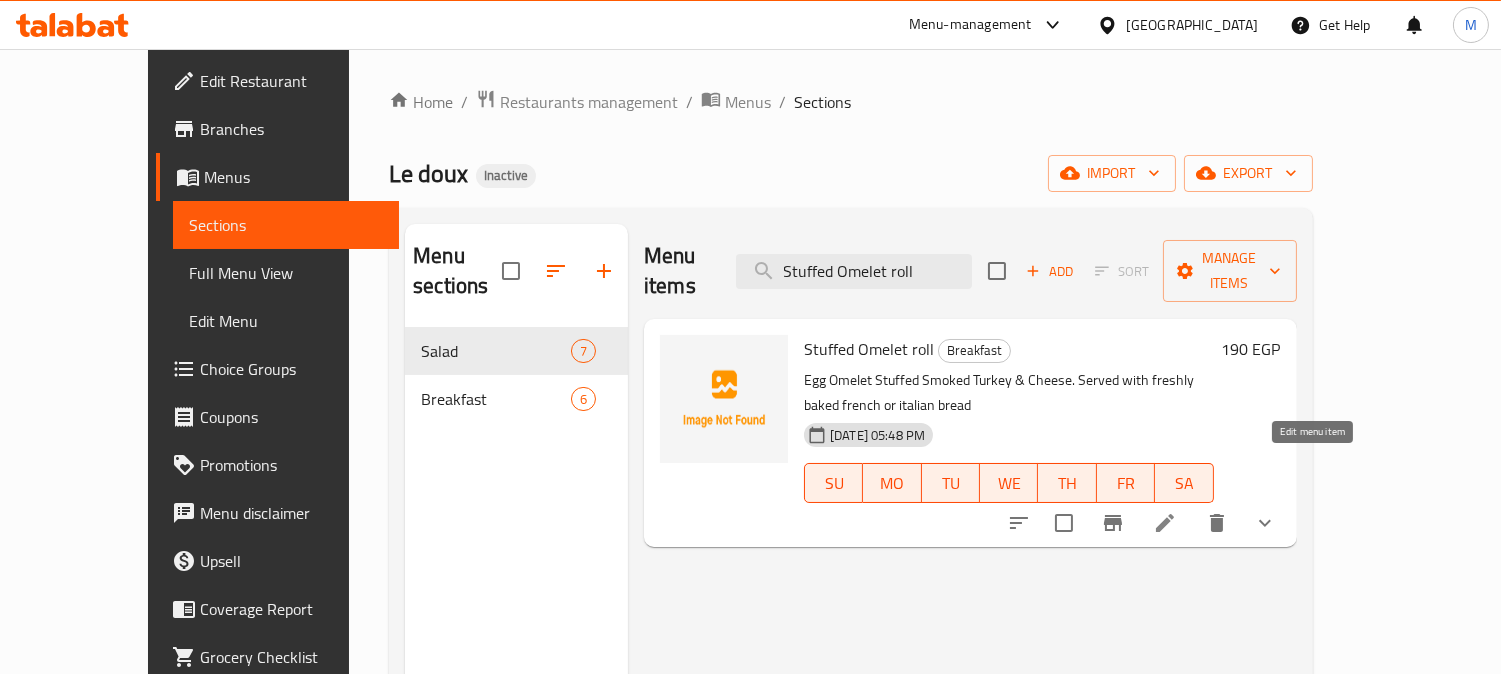type on "Stuffed Omelet roll" 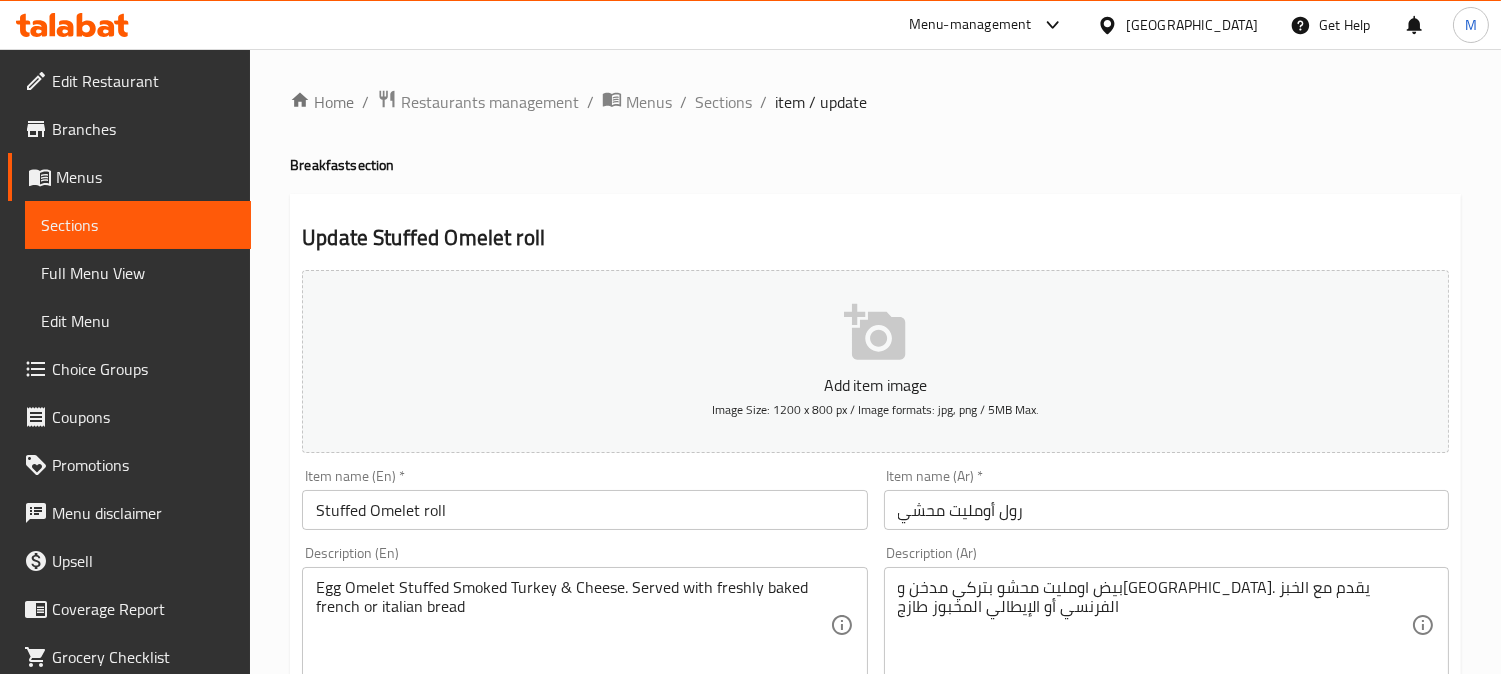 click on "رول أومليت محشي" at bounding box center (1166, 510) 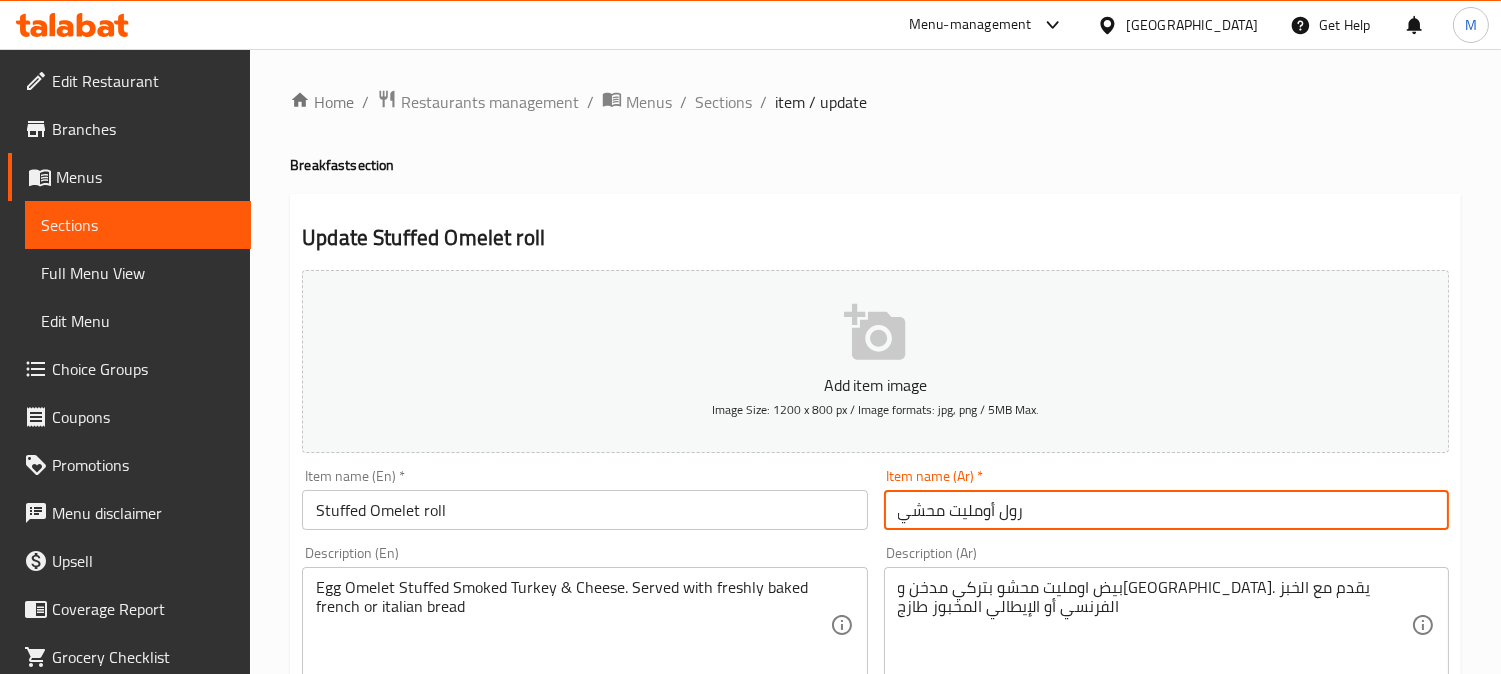 click on "رول أومليت محشي" at bounding box center (1166, 510) 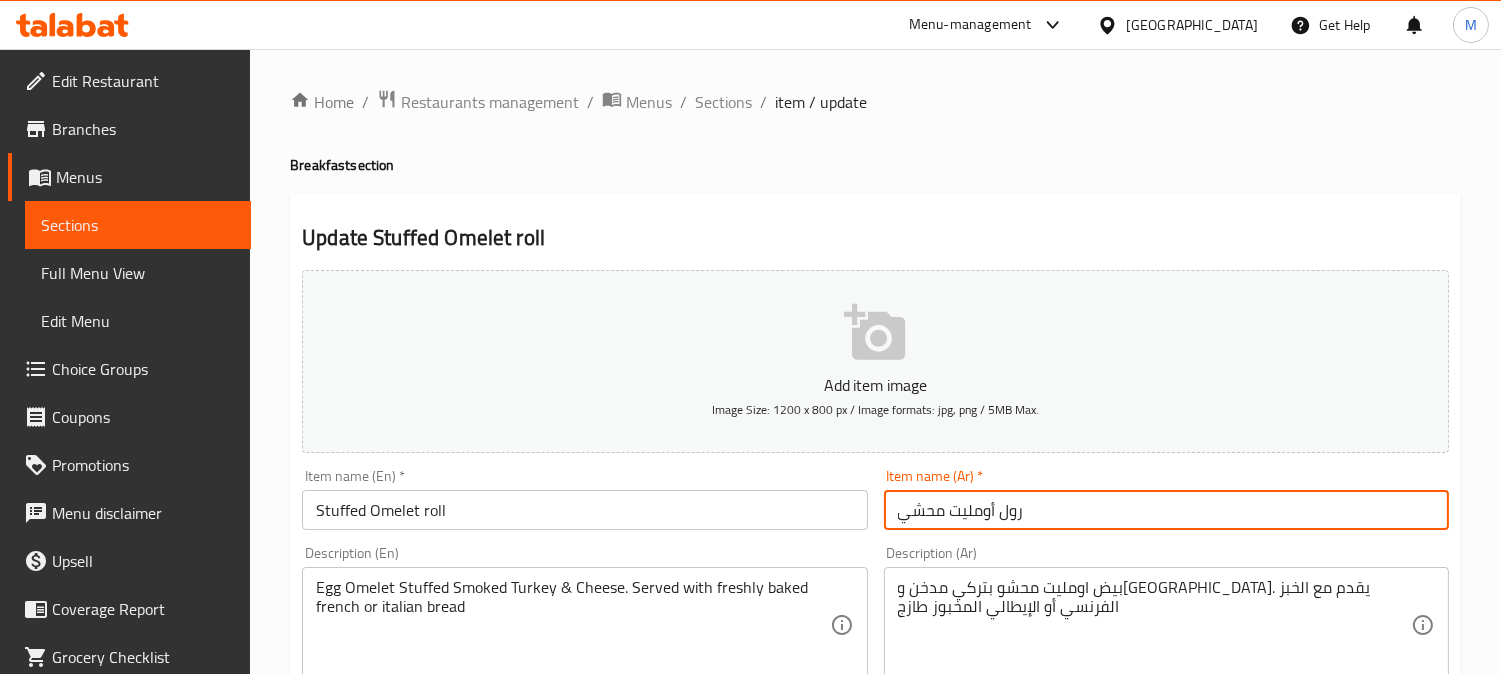 click on "رول أومليت محشي" at bounding box center (1166, 510) 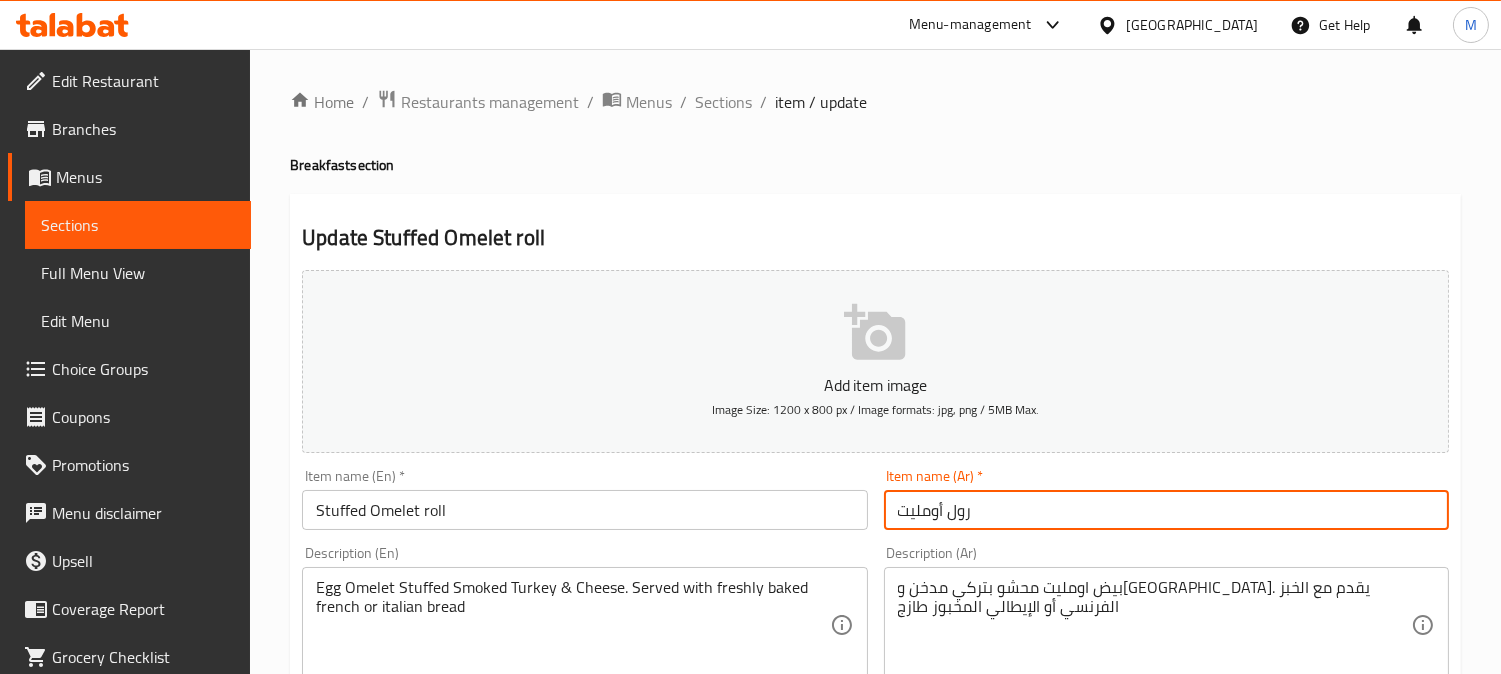 click on "رول أومليت" at bounding box center [1166, 510] 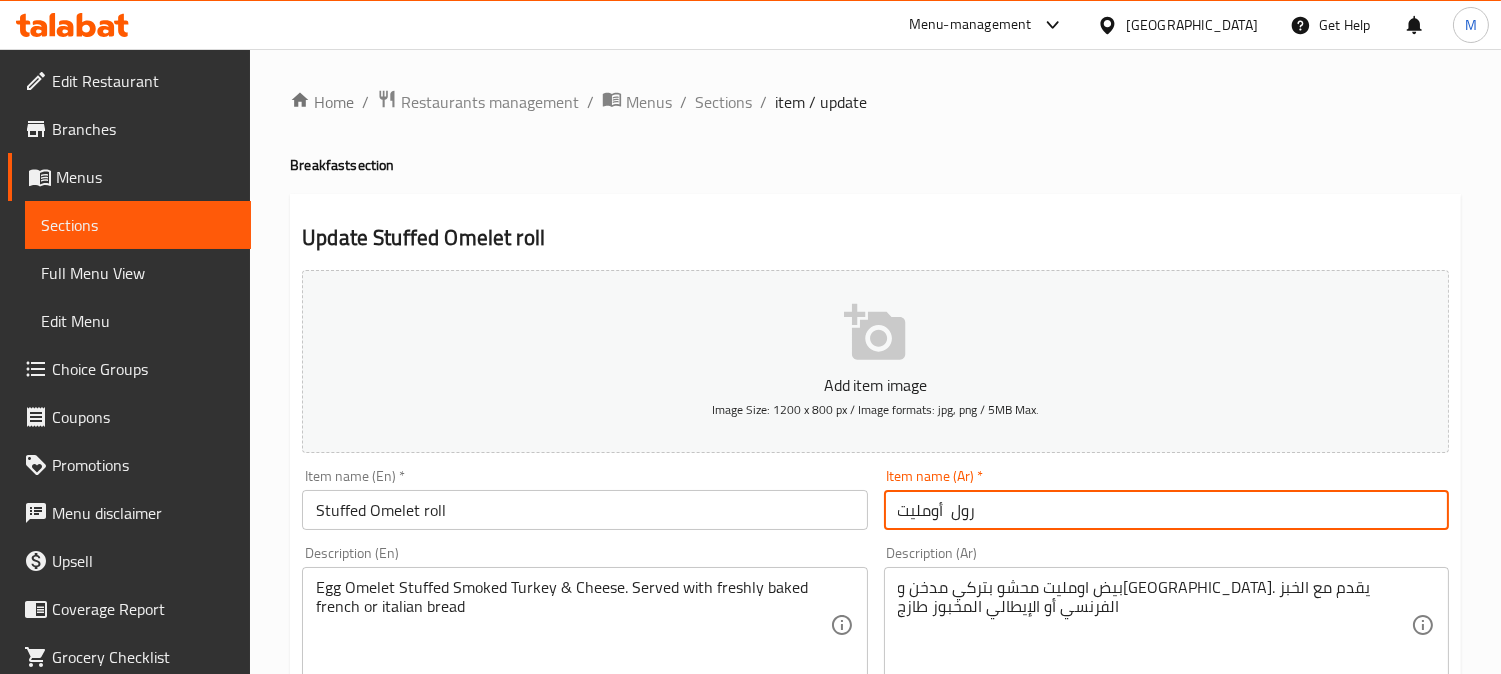 paste on "محشي" 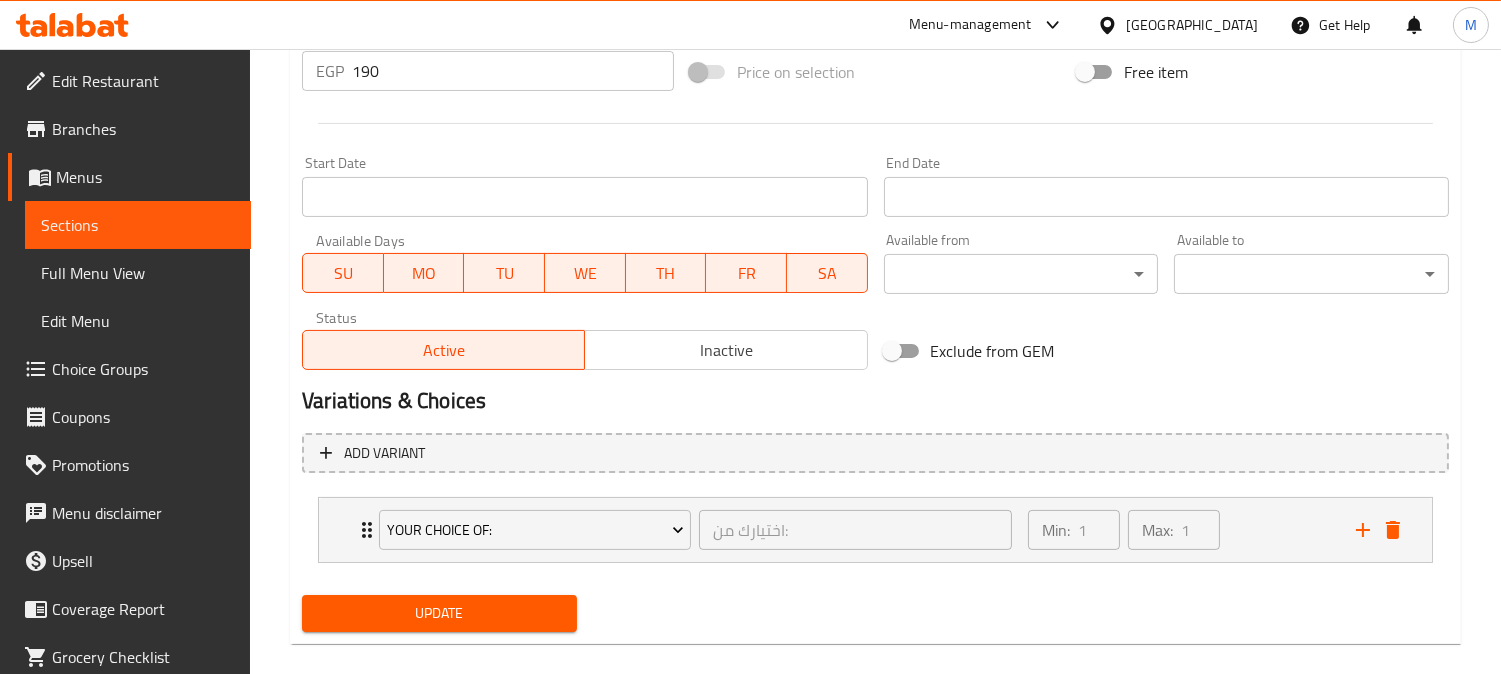 scroll, scrollTop: 770, scrollLeft: 0, axis: vertical 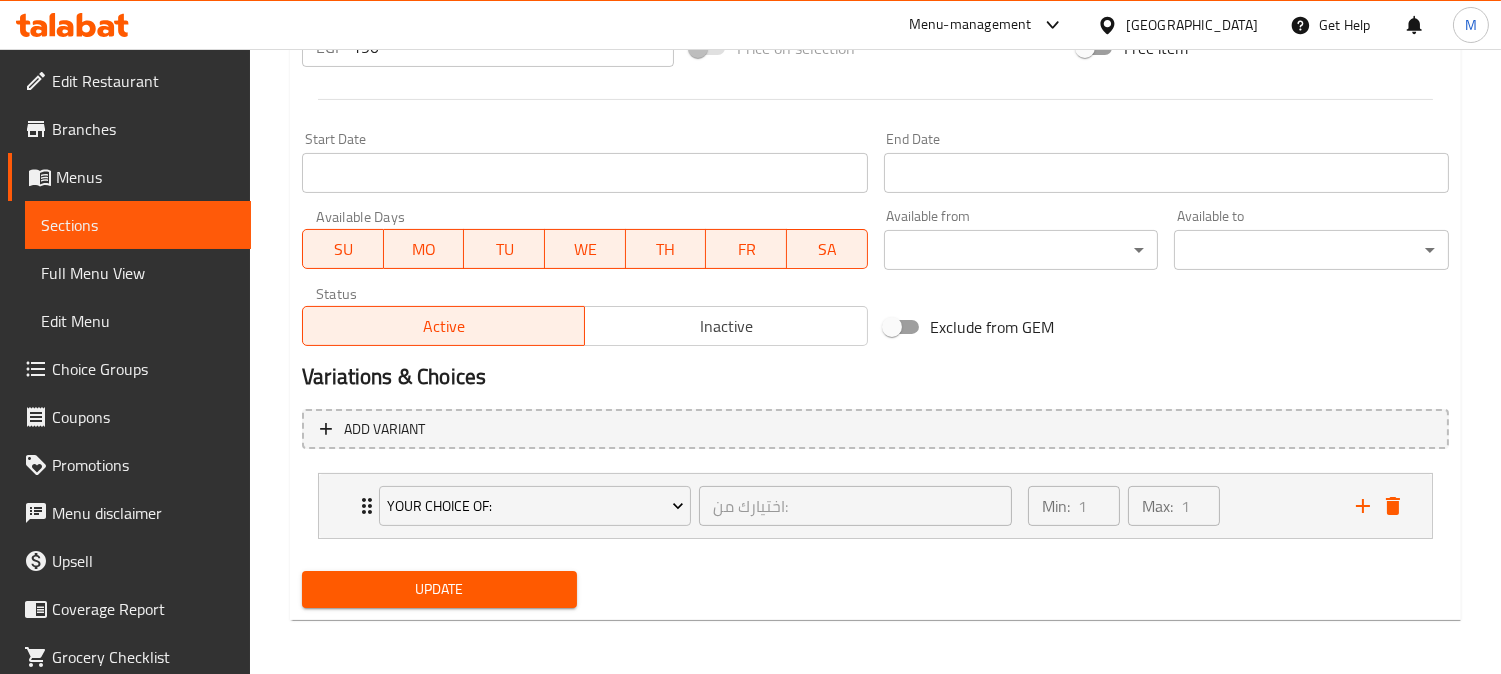 type on "رول محشو أومليت" 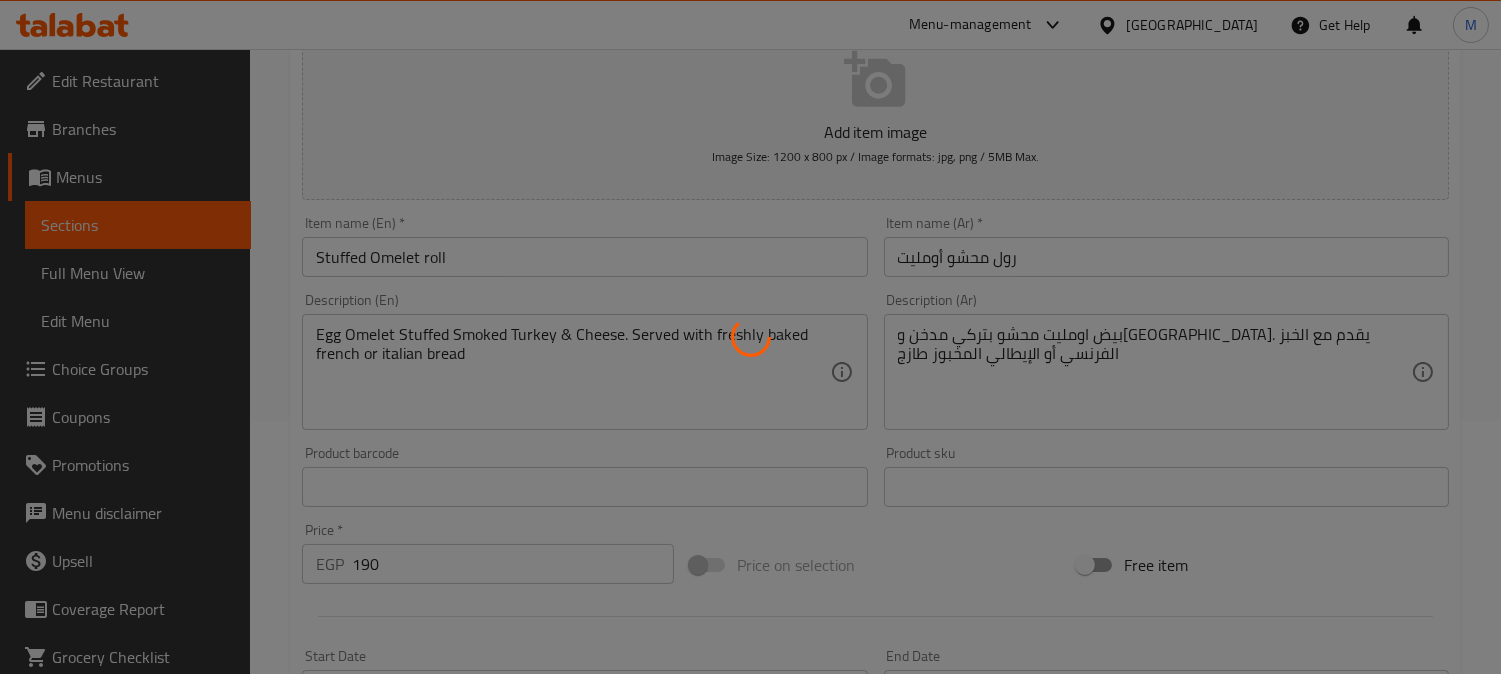 scroll, scrollTop: 251, scrollLeft: 0, axis: vertical 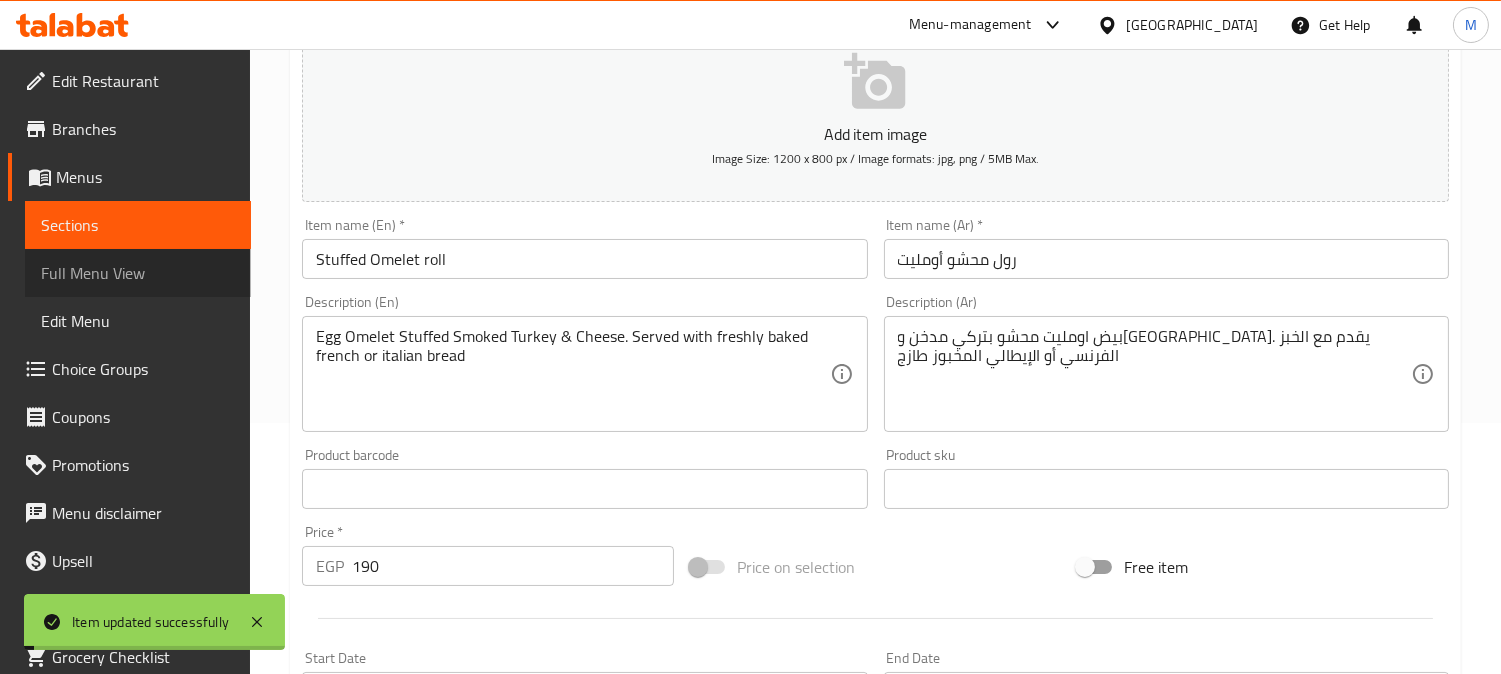 click on "Full Menu View" at bounding box center (138, 273) 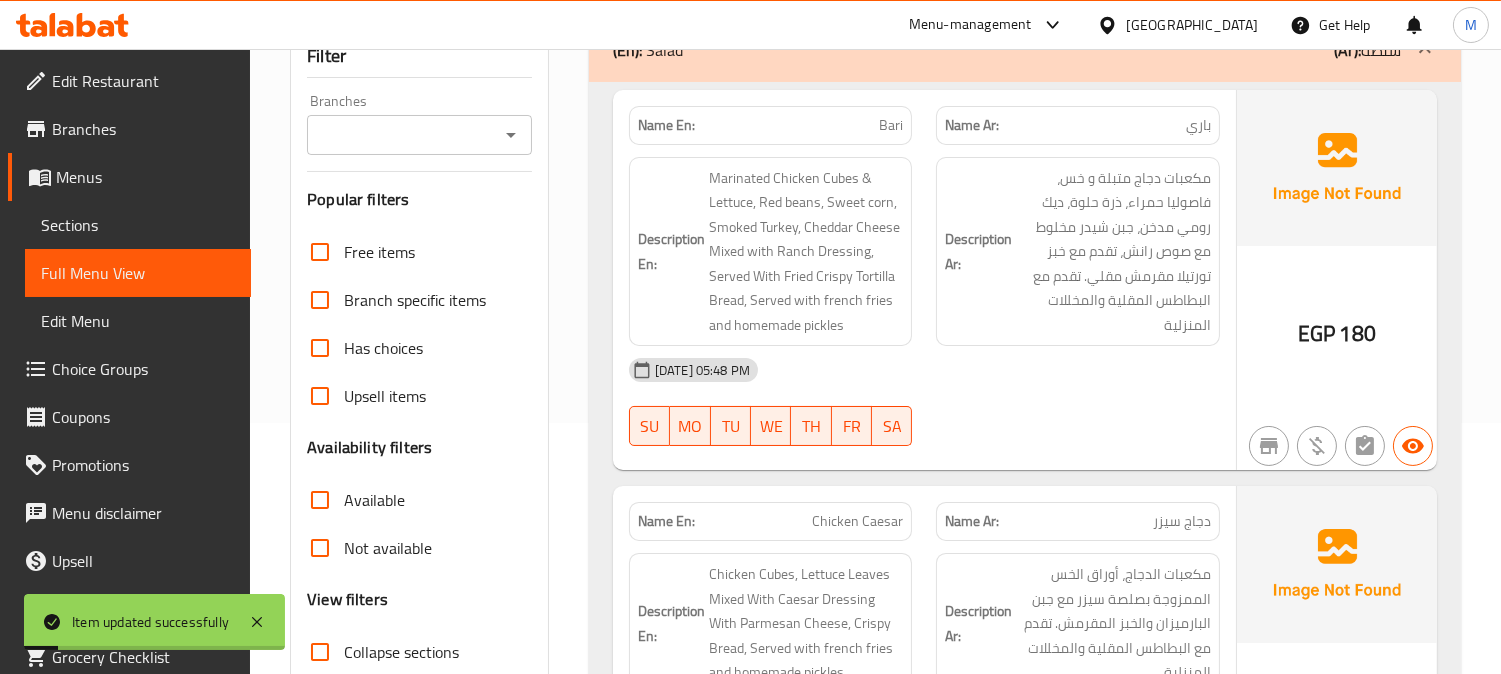 scroll, scrollTop: 770, scrollLeft: 0, axis: vertical 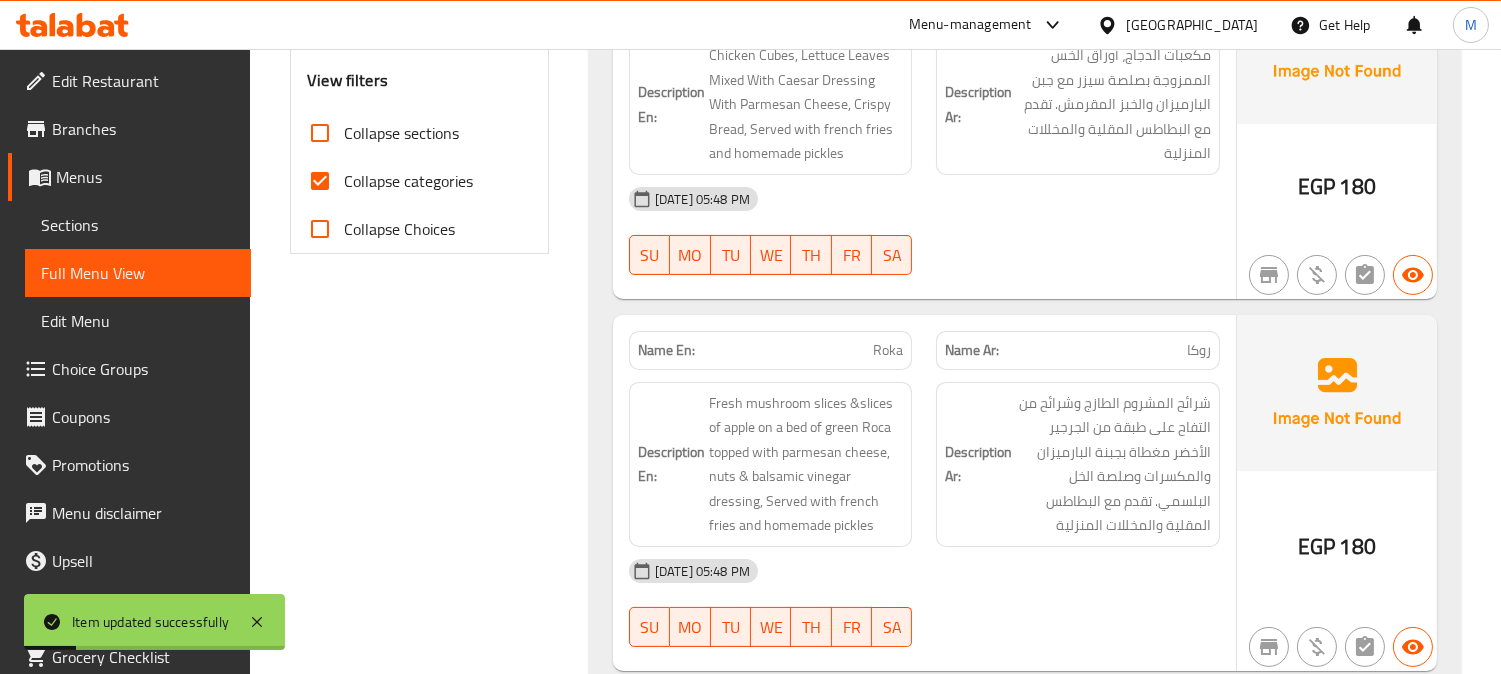 click on "Collapse categories" at bounding box center (408, 181) 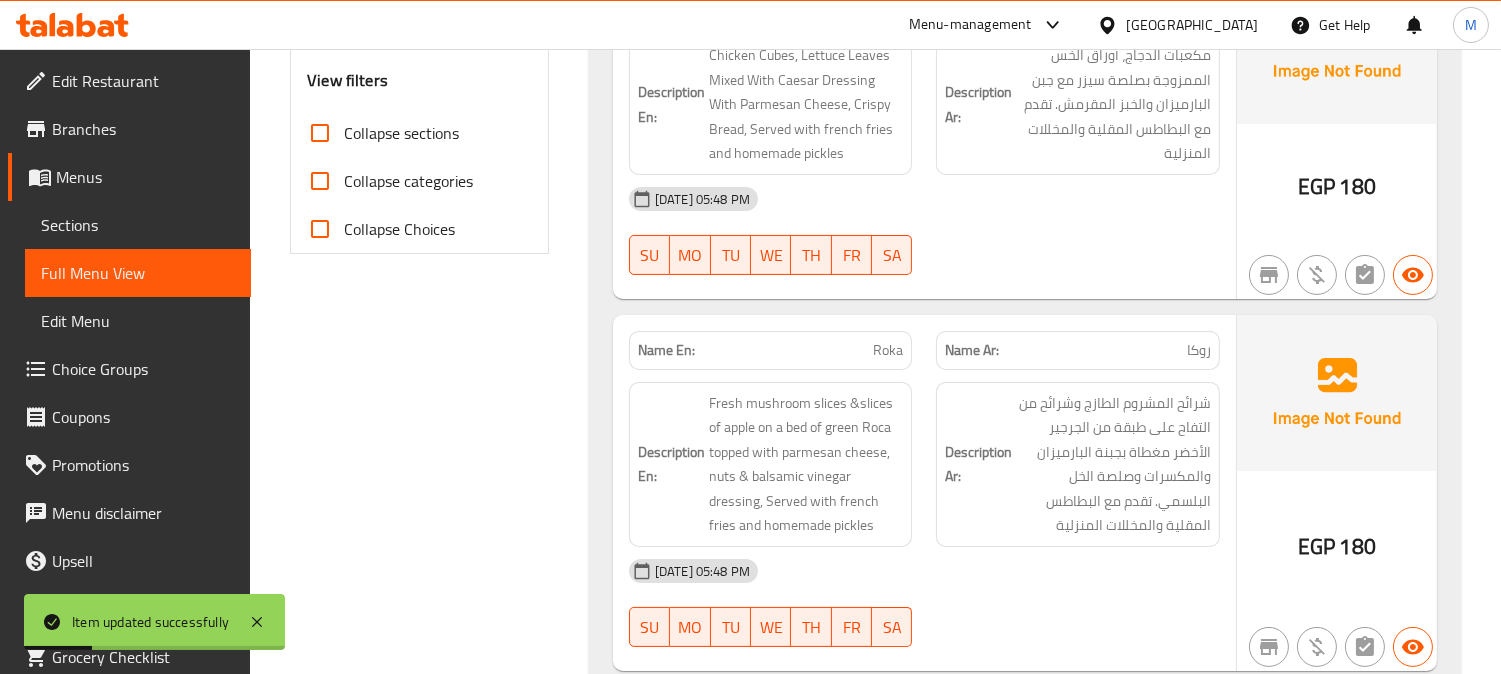 scroll, scrollTop: 66, scrollLeft: 0, axis: vertical 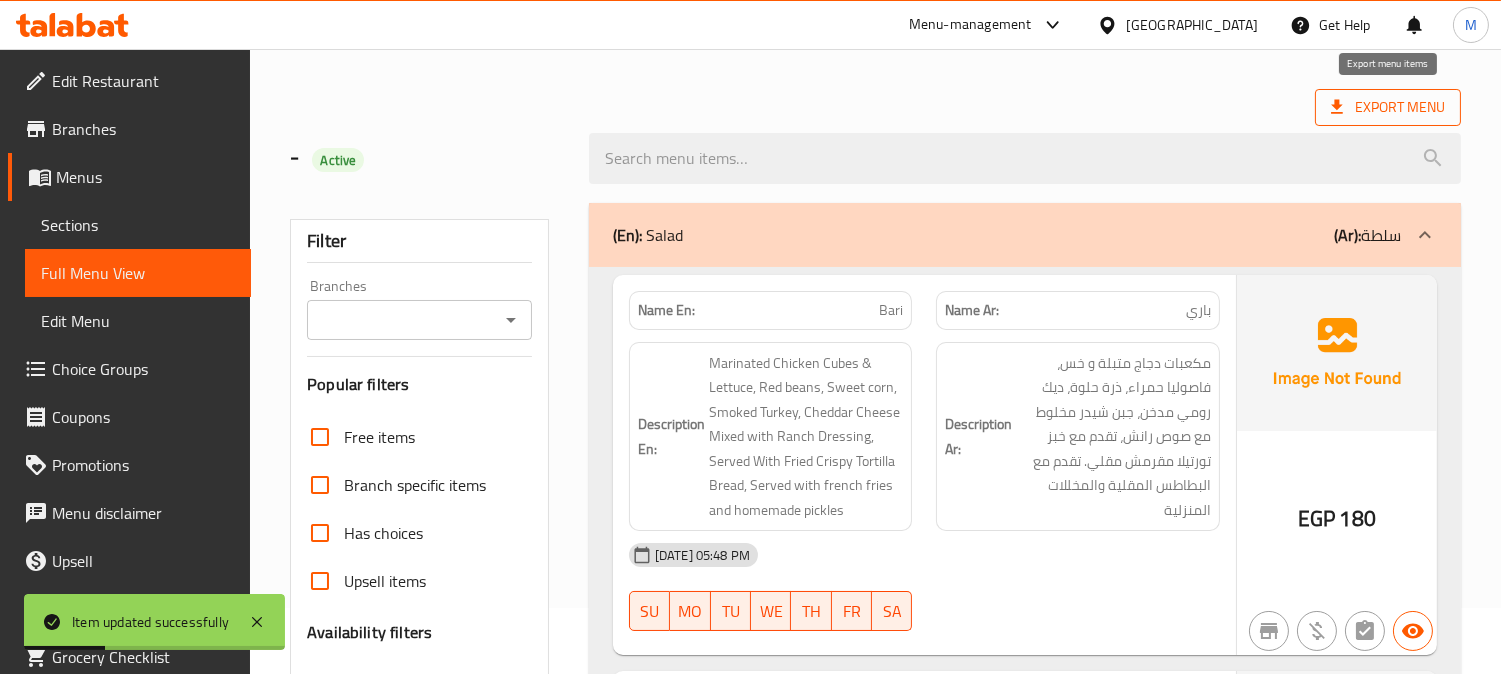 click on "Export Menu" at bounding box center [1388, 107] 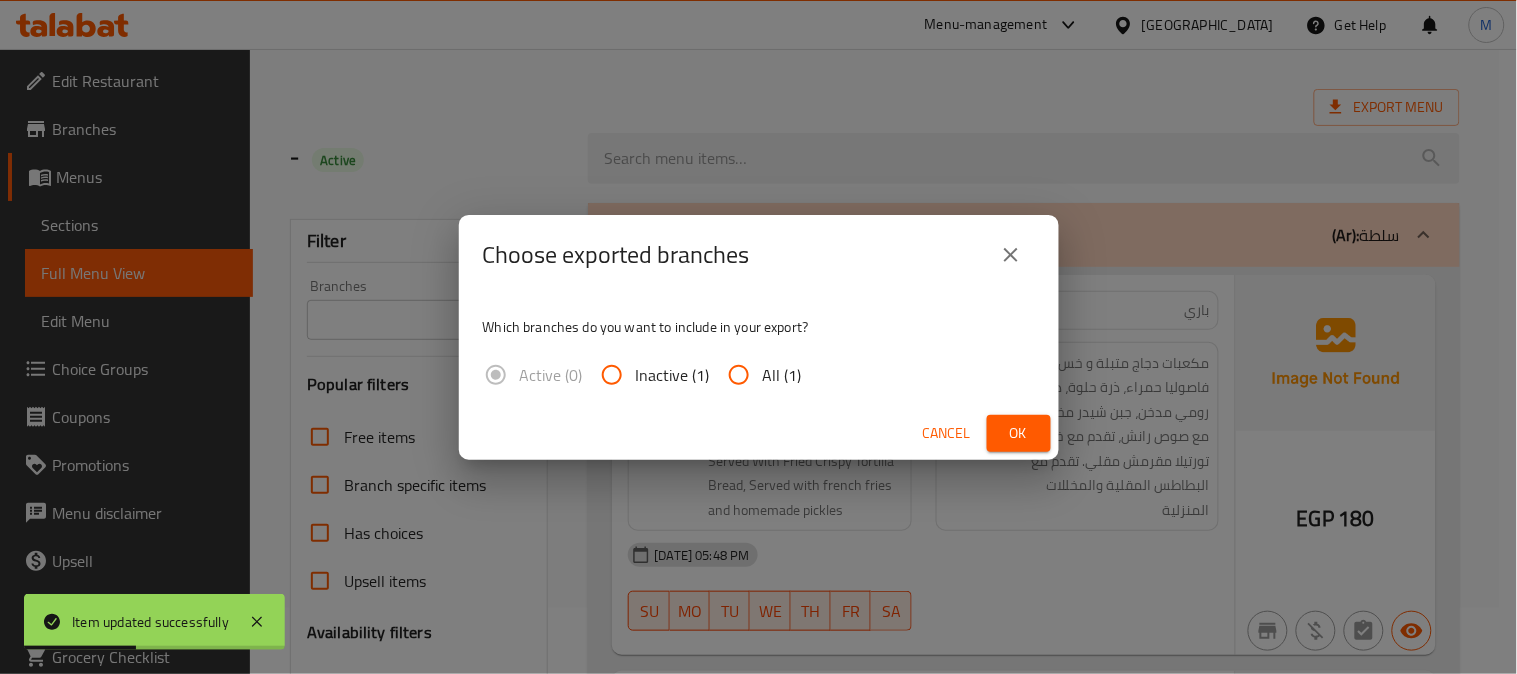 click on "All (1)" at bounding box center (782, 375) 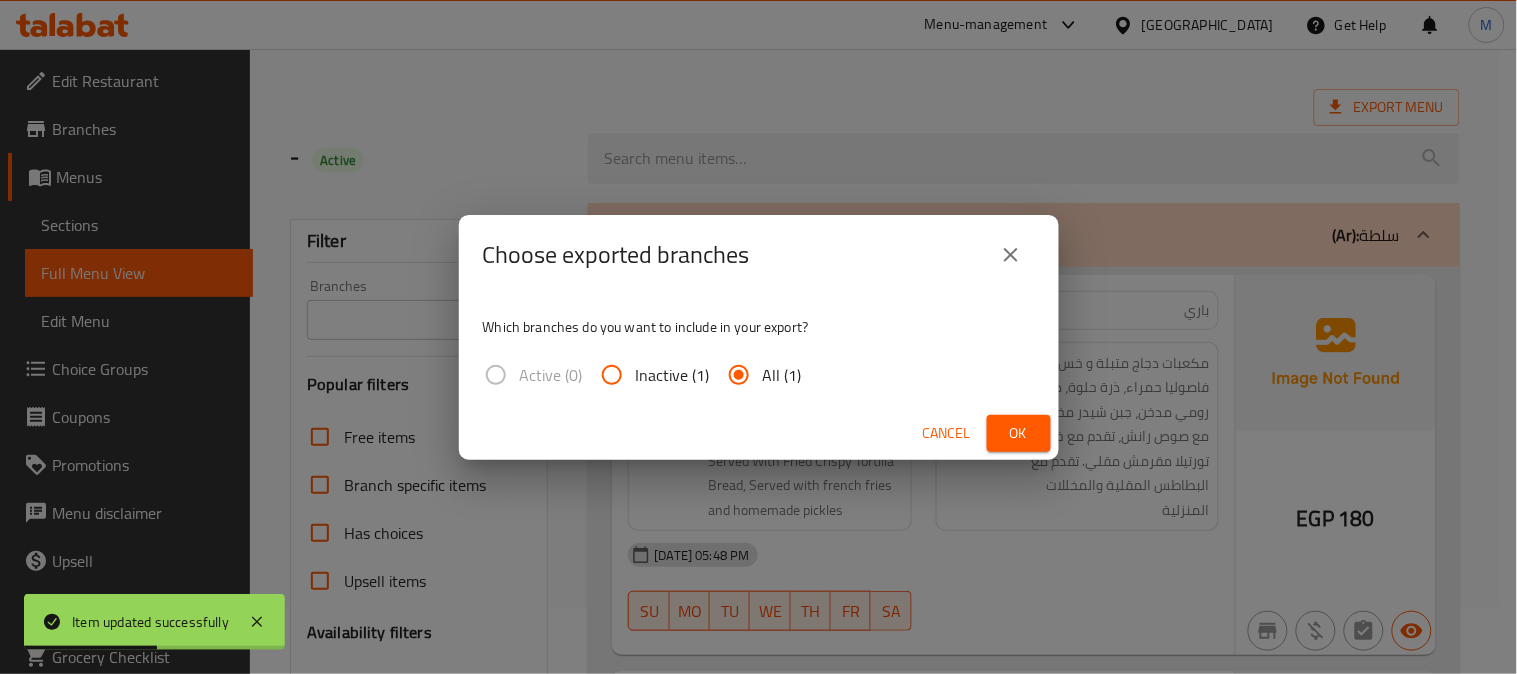 click on "Ok" at bounding box center [1019, 433] 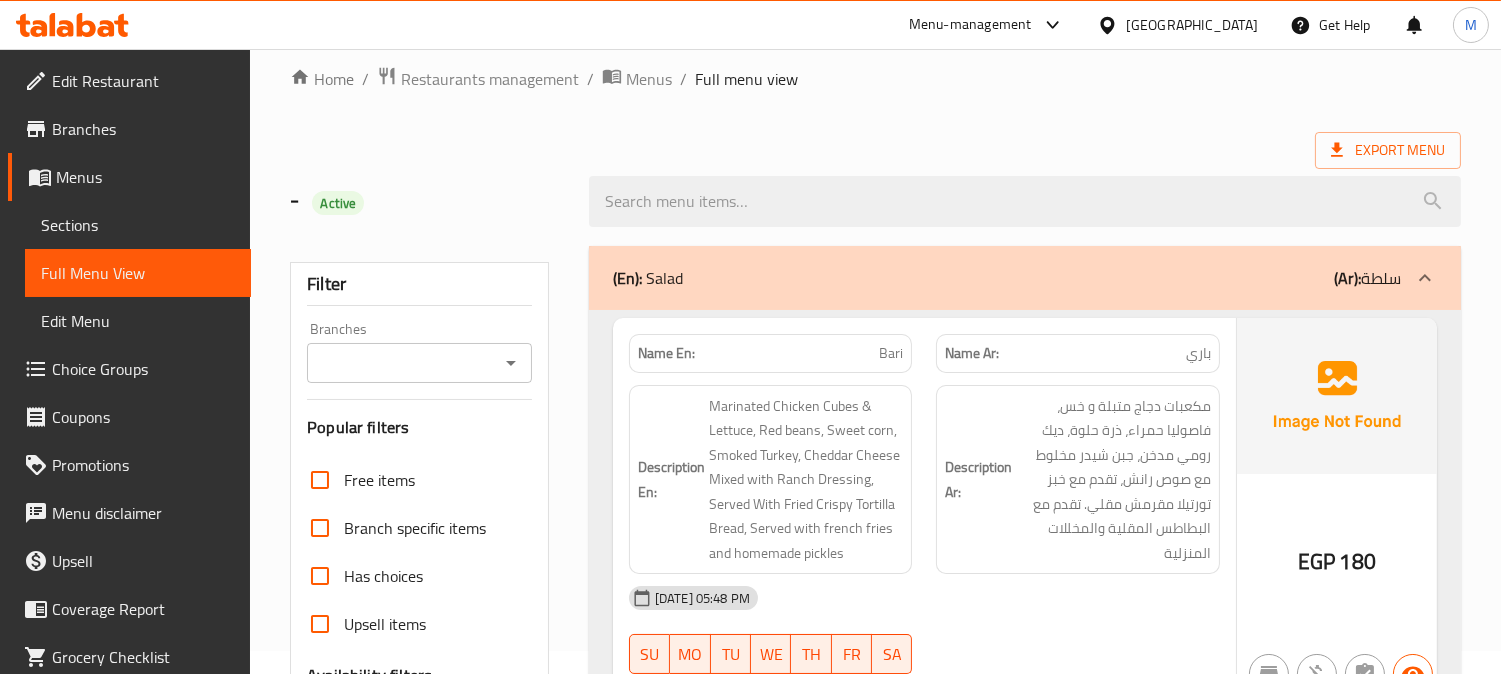 scroll, scrollTop: 0, scrollLeft: 0, axis: both 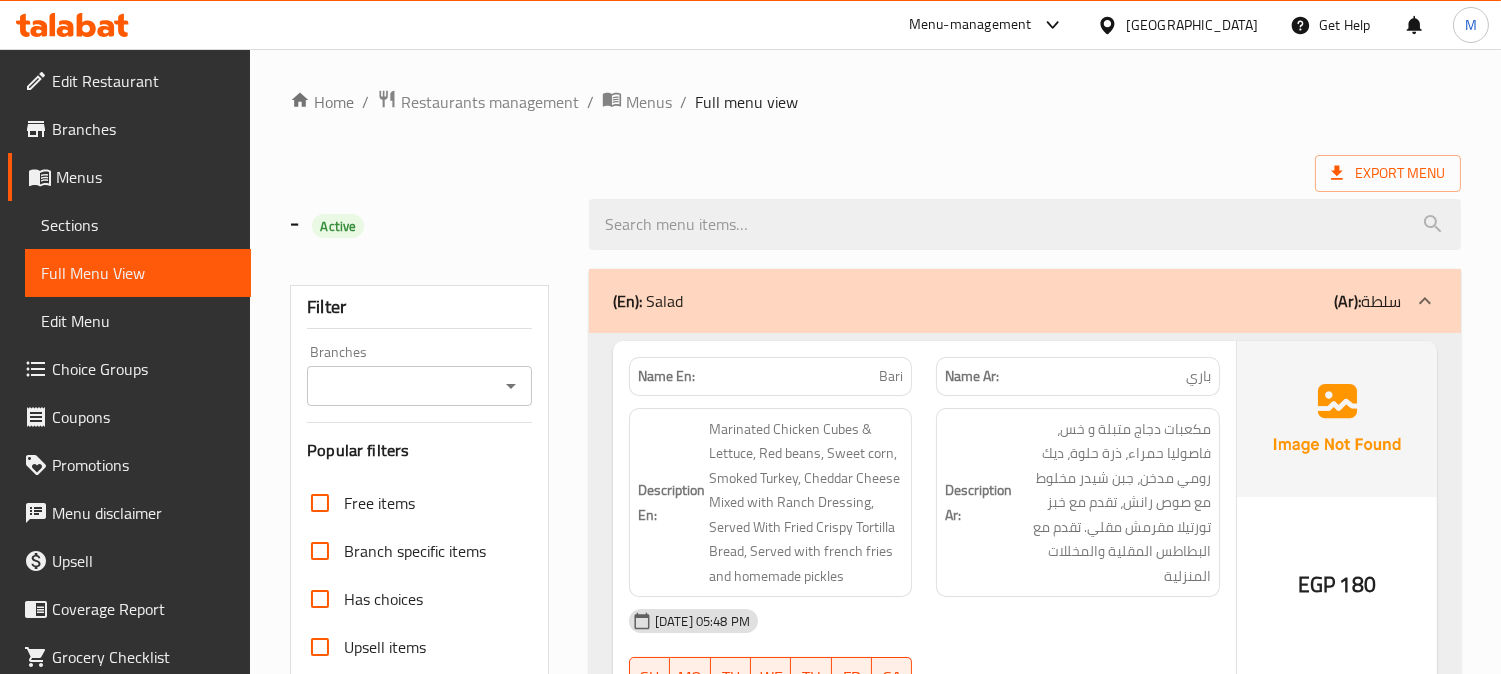click on "Menus" at bounding box center [129, 177] 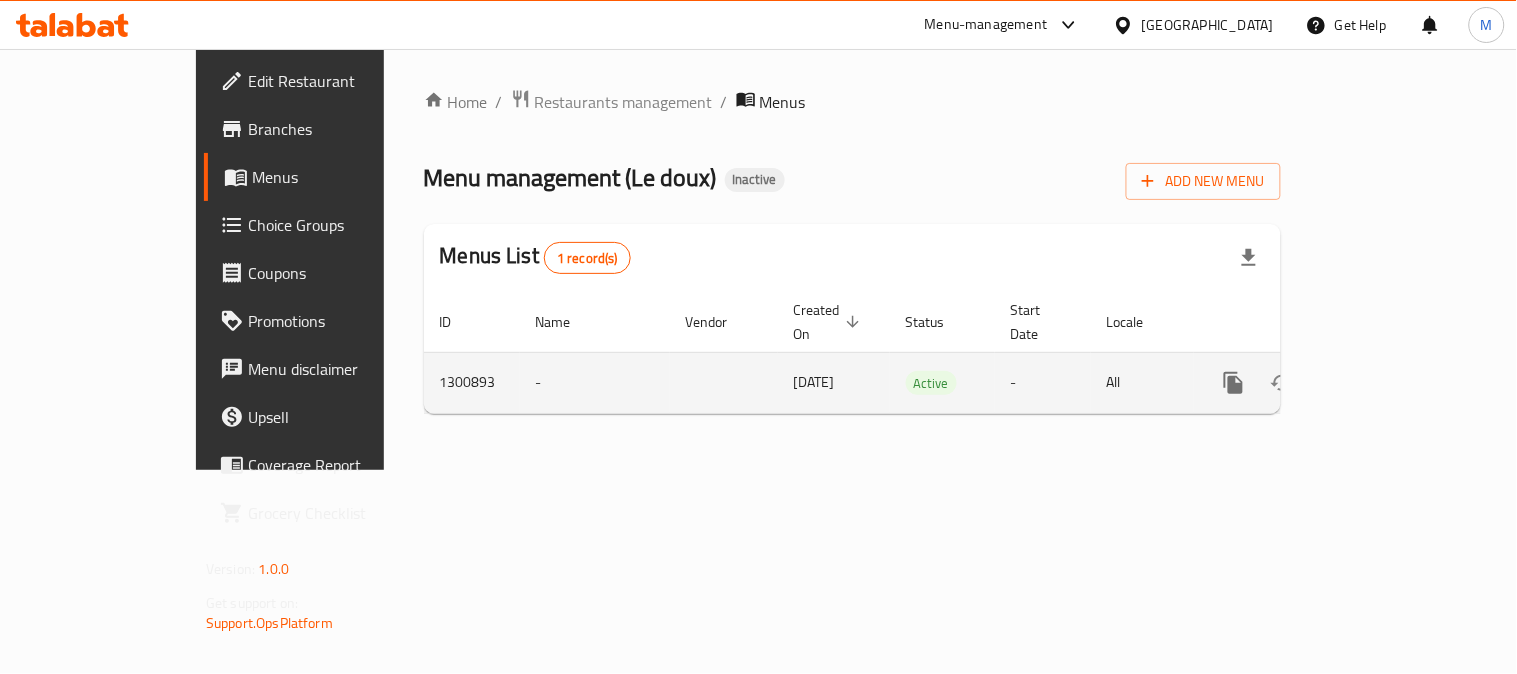 click 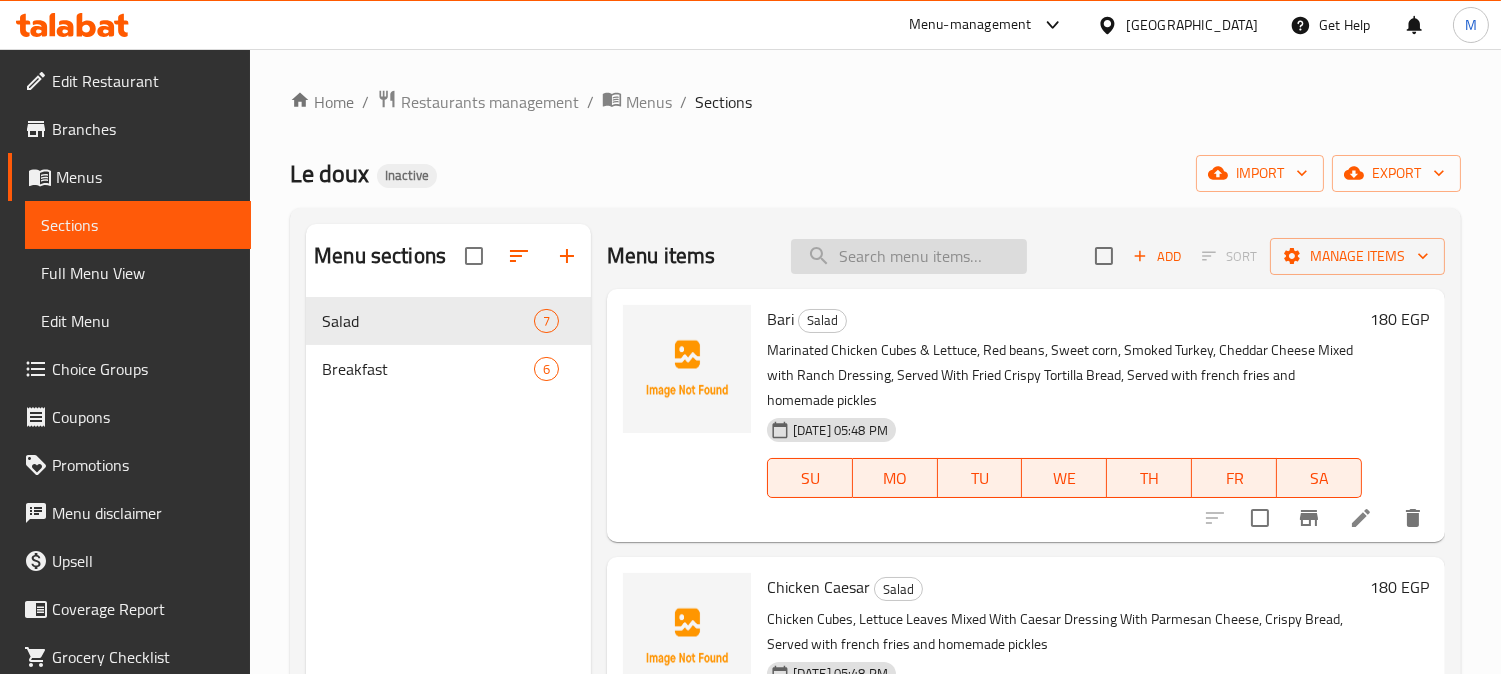 click at bounding box center (909, 256) 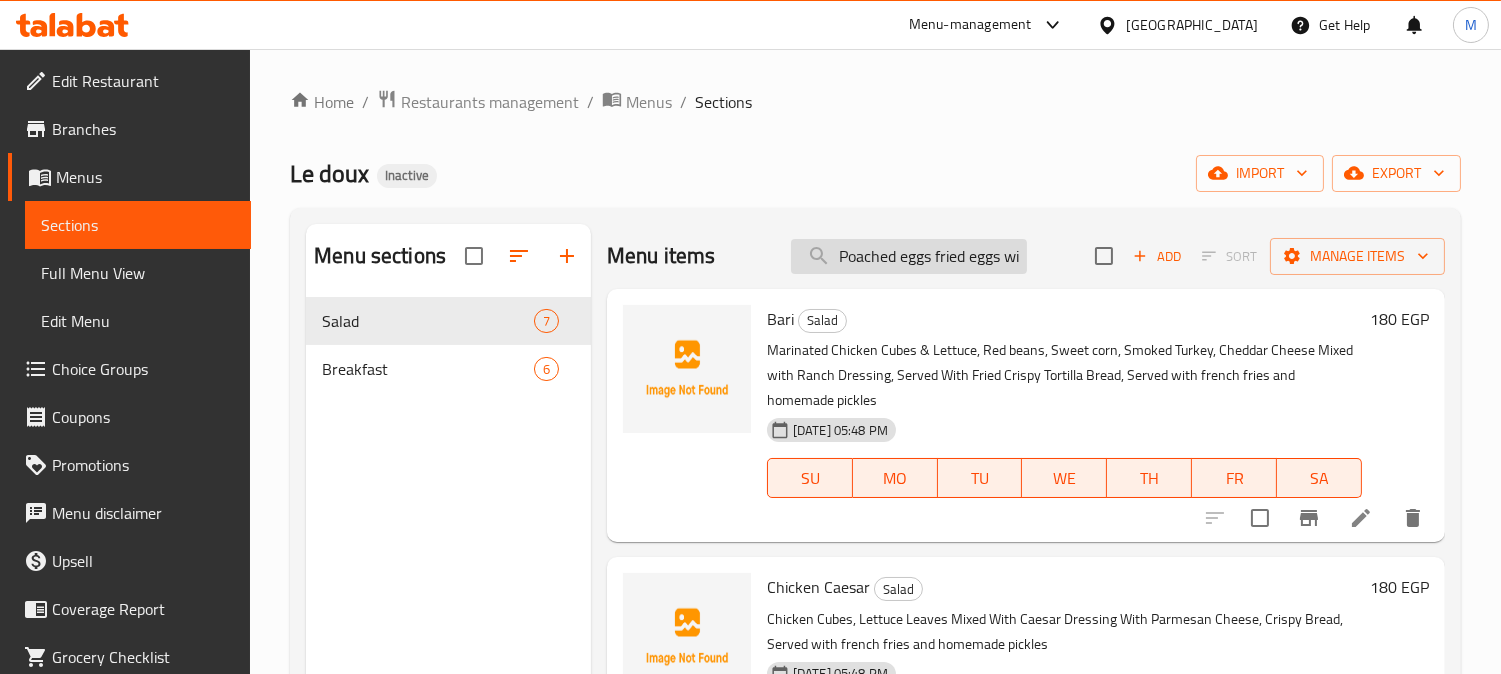 scroll, scrollTop: 0, scrollLeft: 63, axis: horizontal 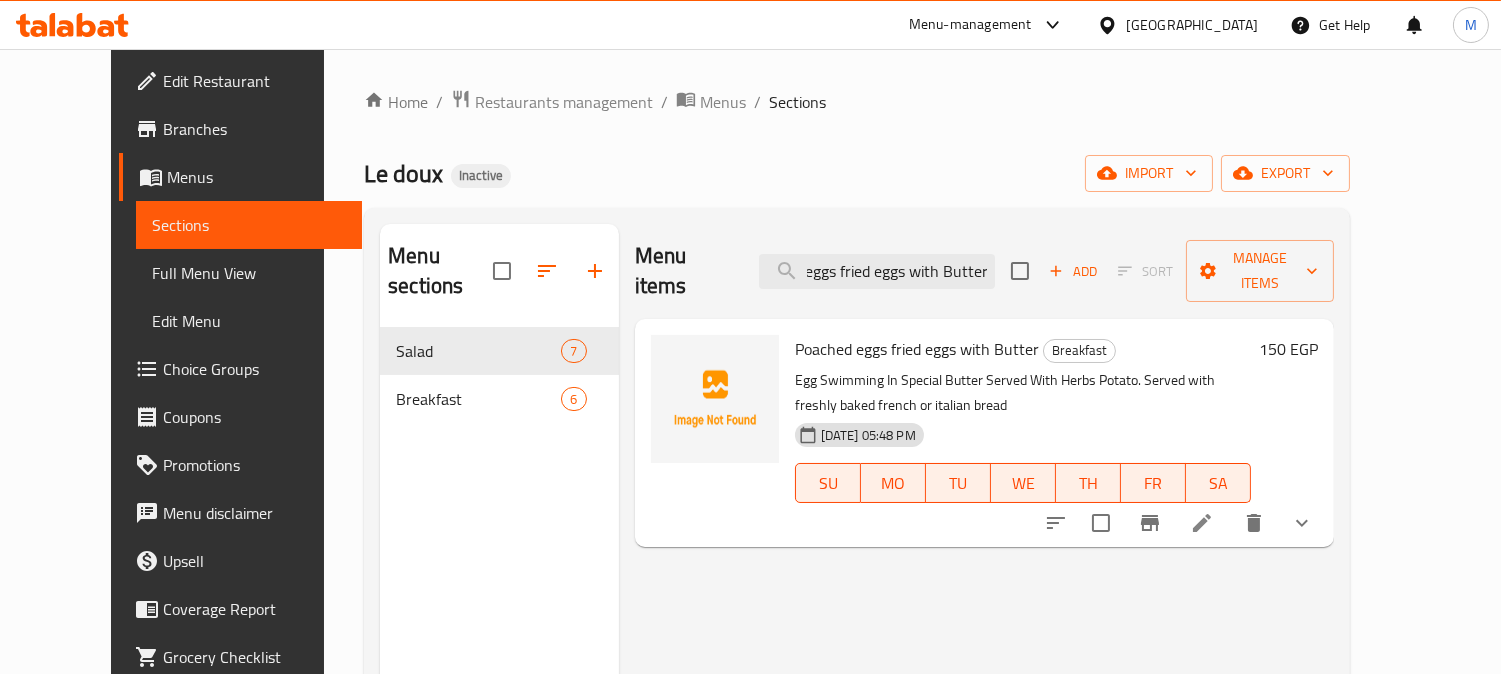 type on "Poached eggs fried eggs with Butter" 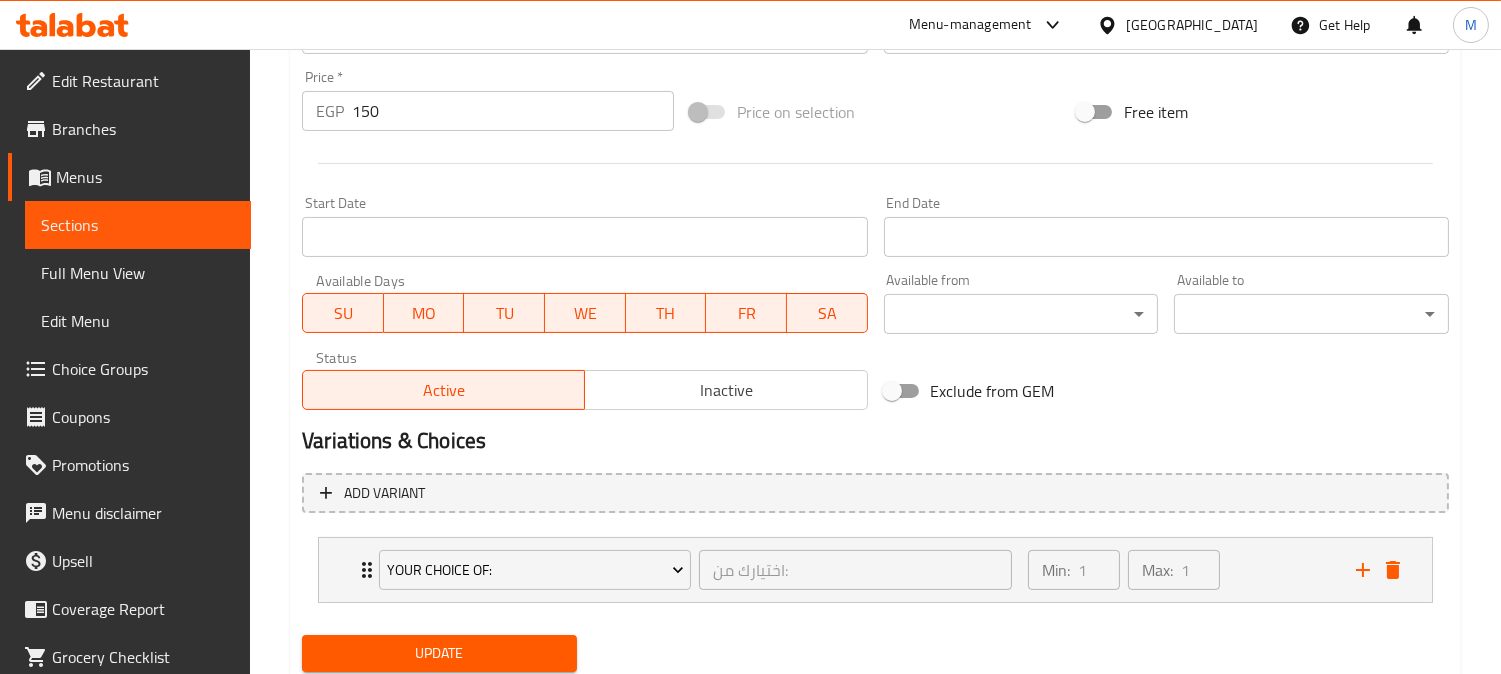scroll, scrollTop: 770, scrollLeft: 0, axis: vertical 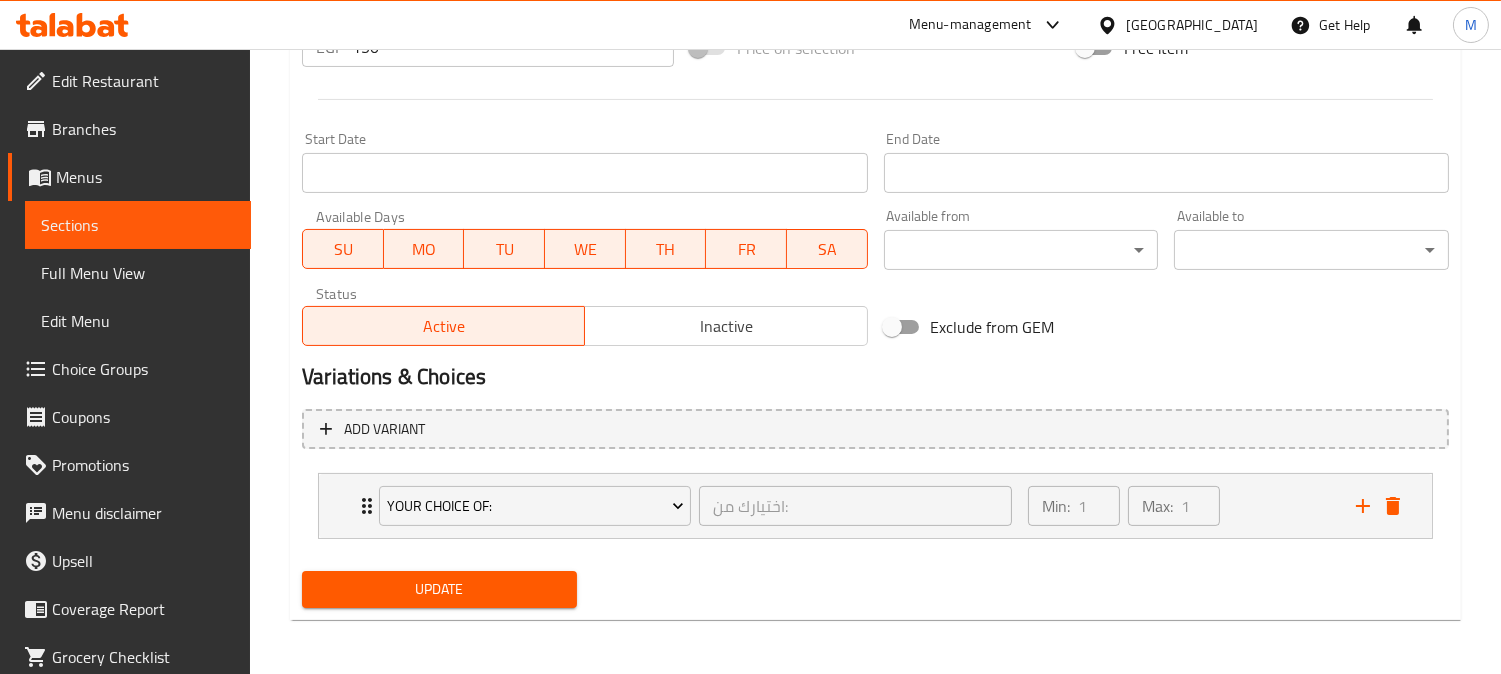 type on "بيض يسبح في زبدة سبيشال تقدم مع أعشاب البطاطس. يقدم مع الخبز الفرنسي أو الإيطالي المخبوز طازج" 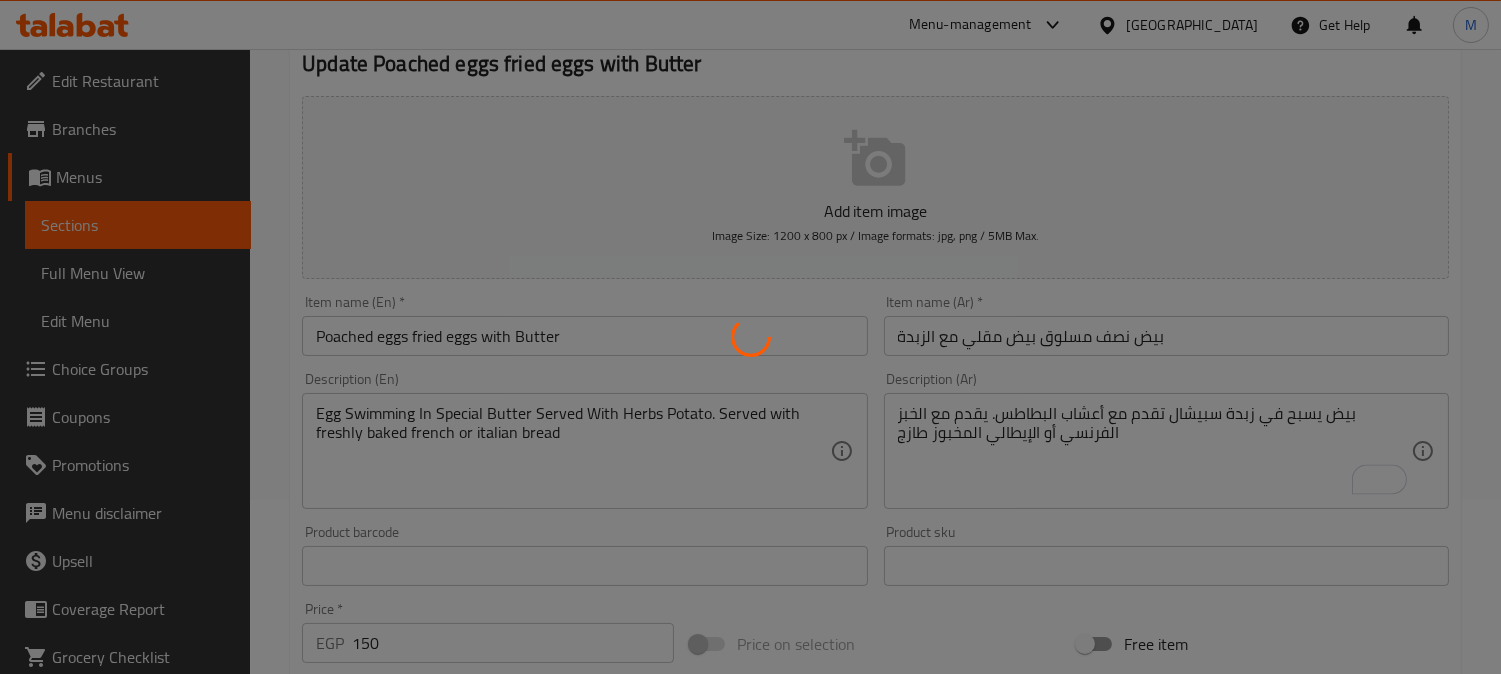 scroll, scrollTop: 103, scrollLeft: 0, axis: vertical 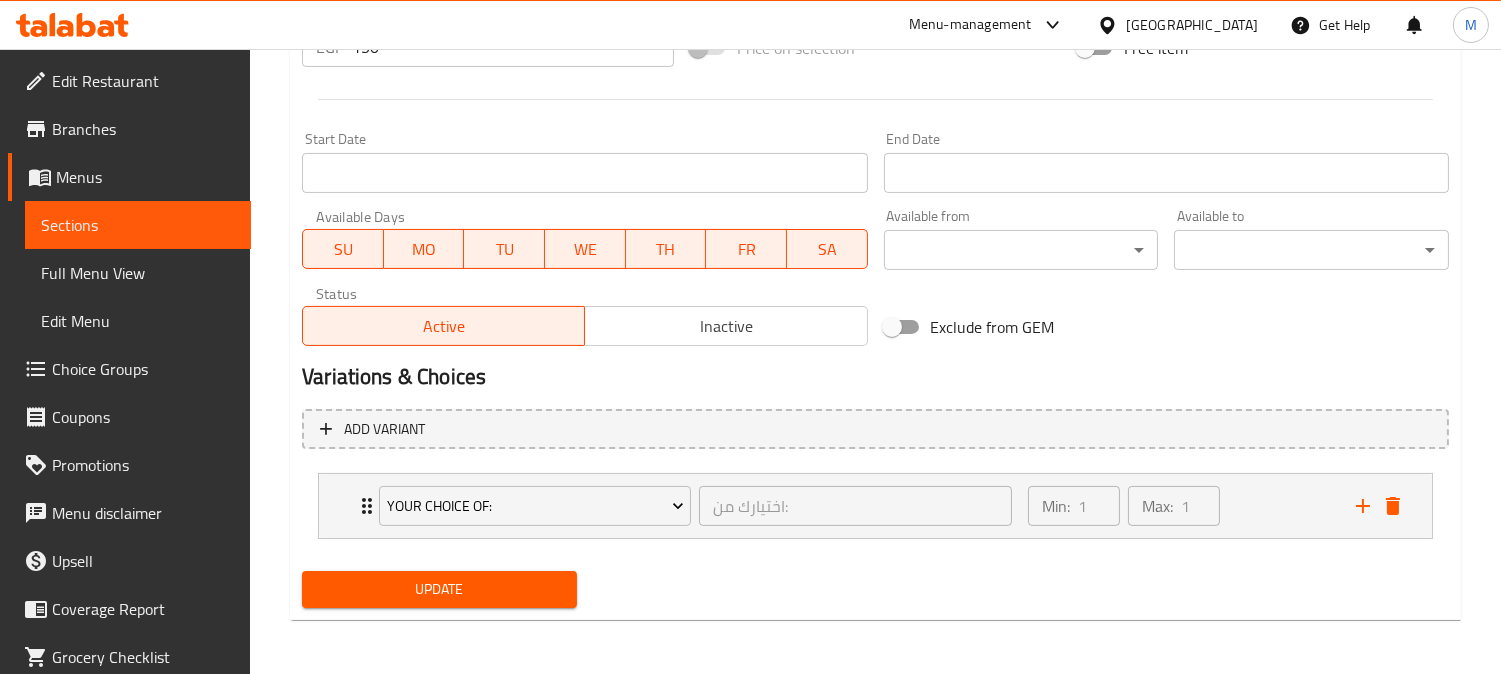 click on "Update" at bounding box center (439, 589) 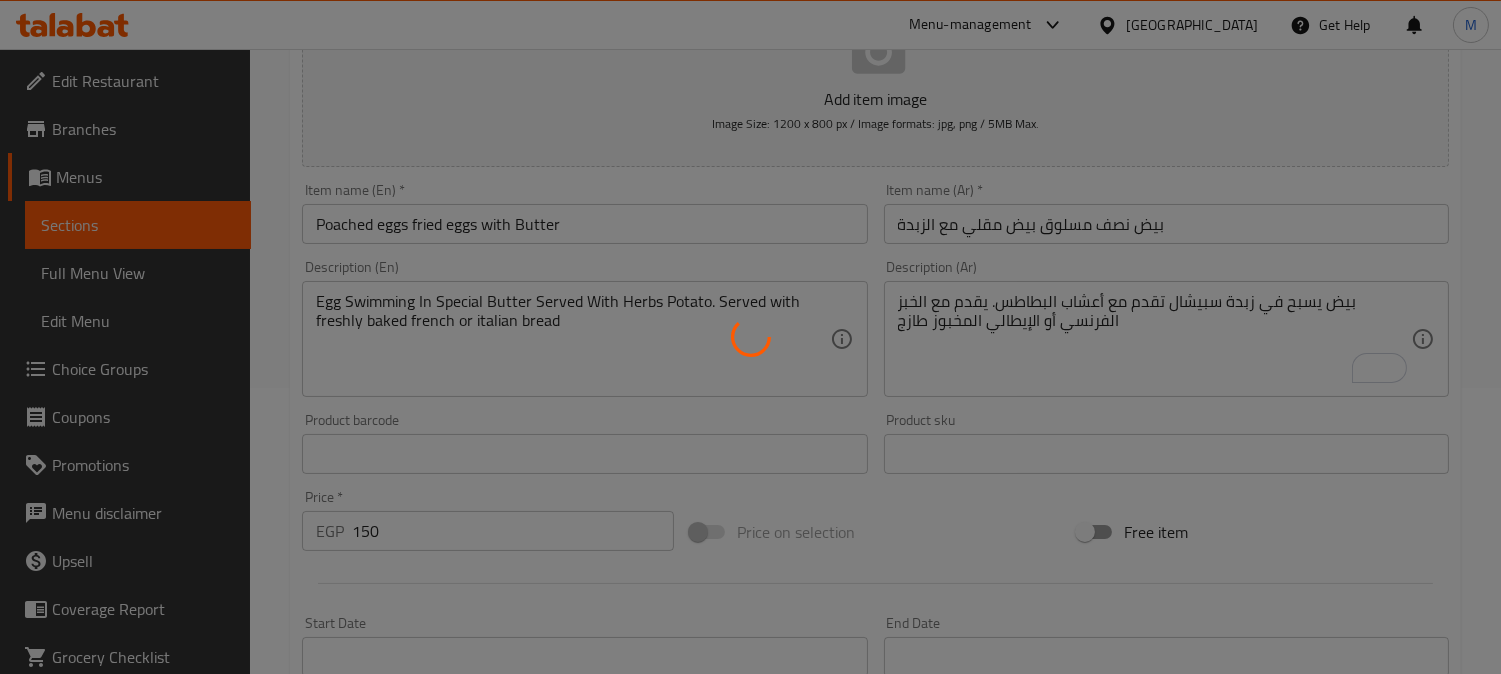 scroll, scrollTop: 251, scrollLeft: 0, axis: vertical 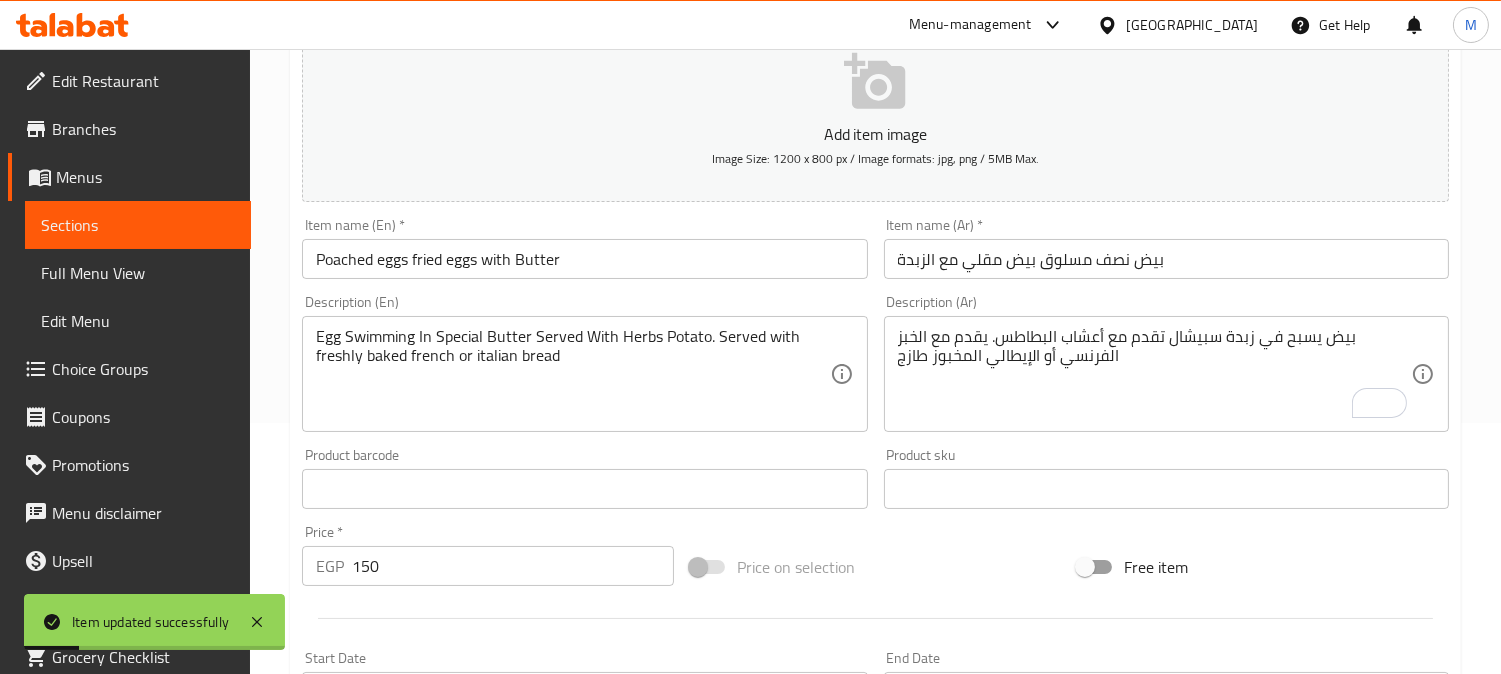 click on "Full Menu View" at bounding box center (138, 273) 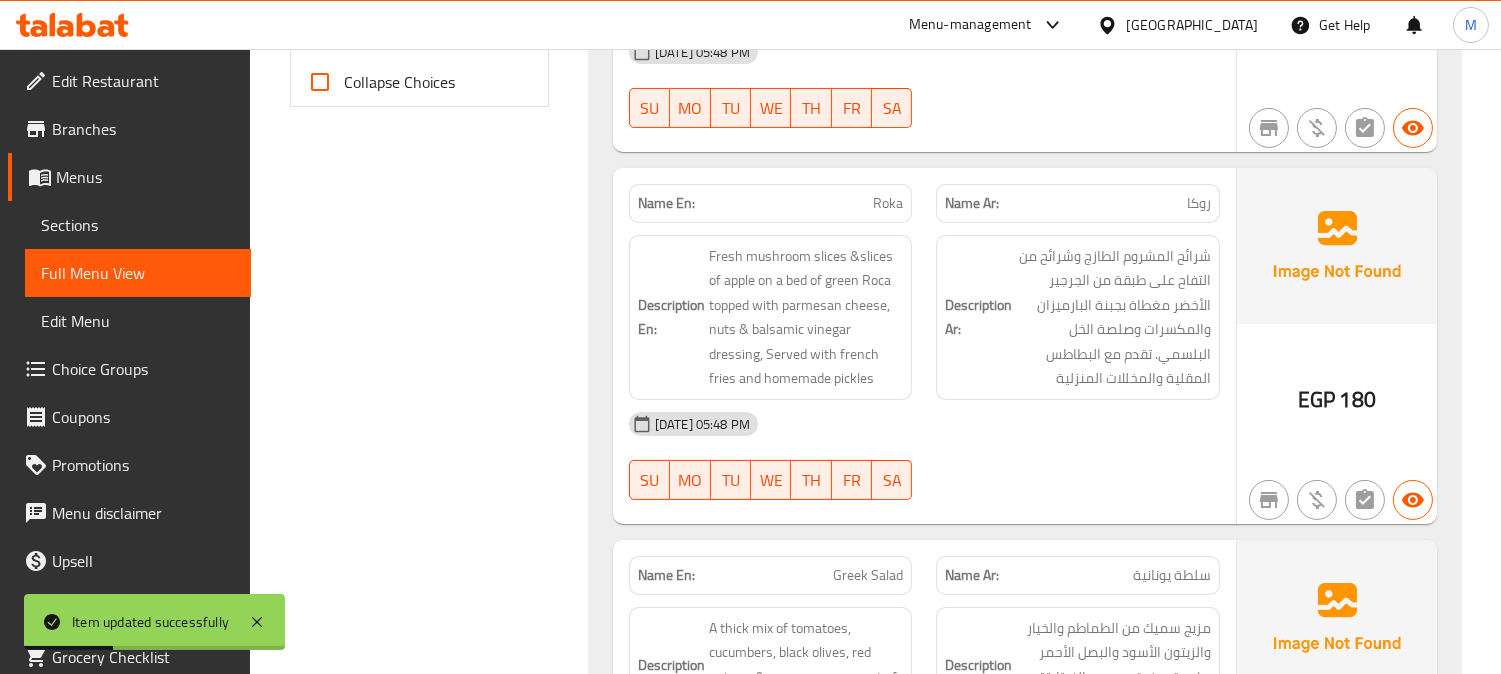 scroll, scrollTop: 806, scrollLeft: 0, axis: vertical 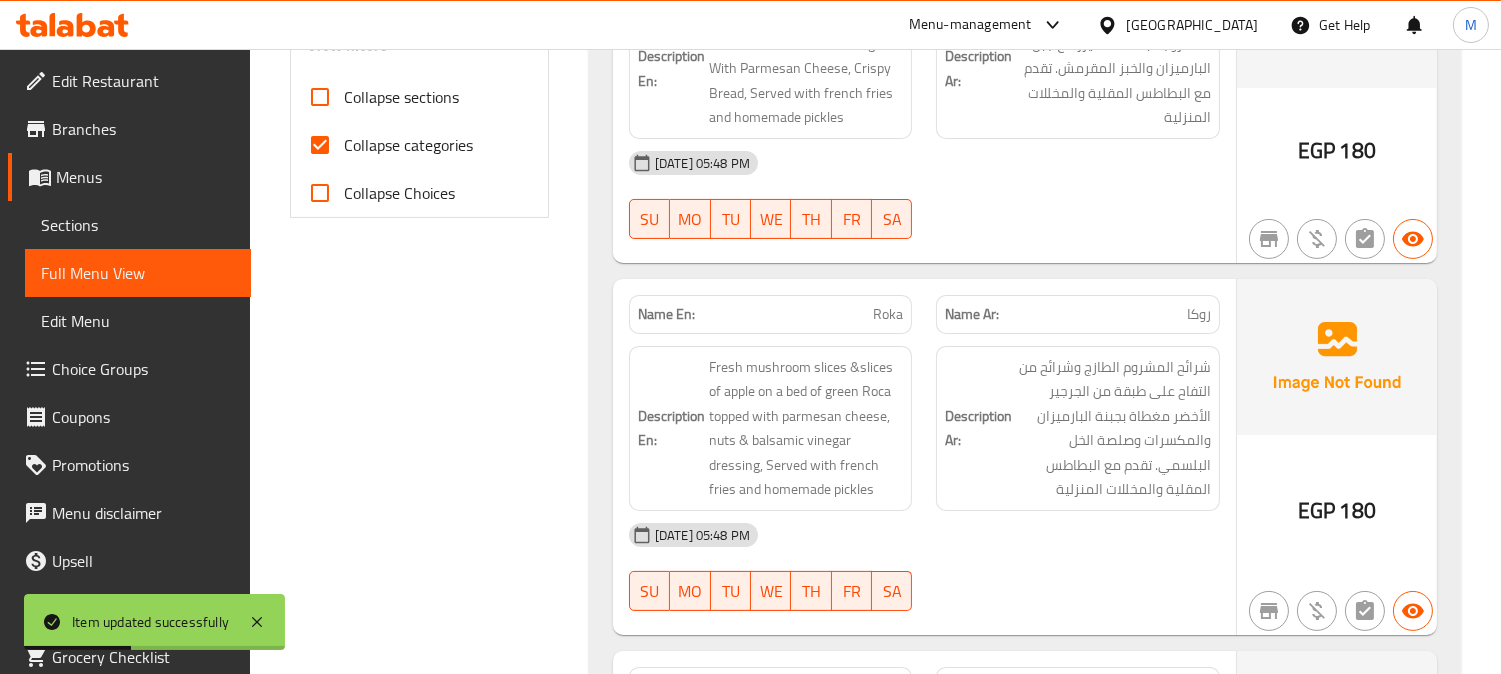 click on "Collapse categories" at bounding box center (408, 145) 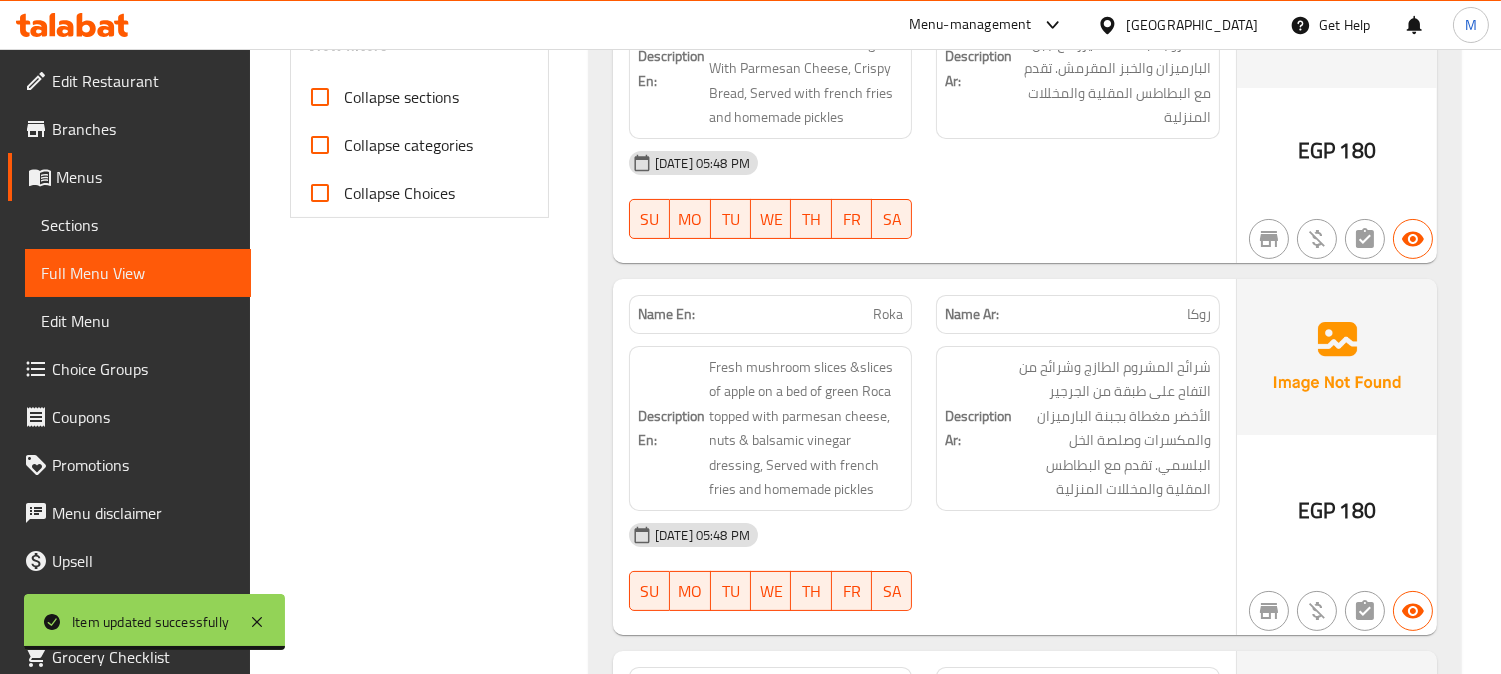 scroll, scrollTop: 251, scrollLeft: 0, axis: vertical 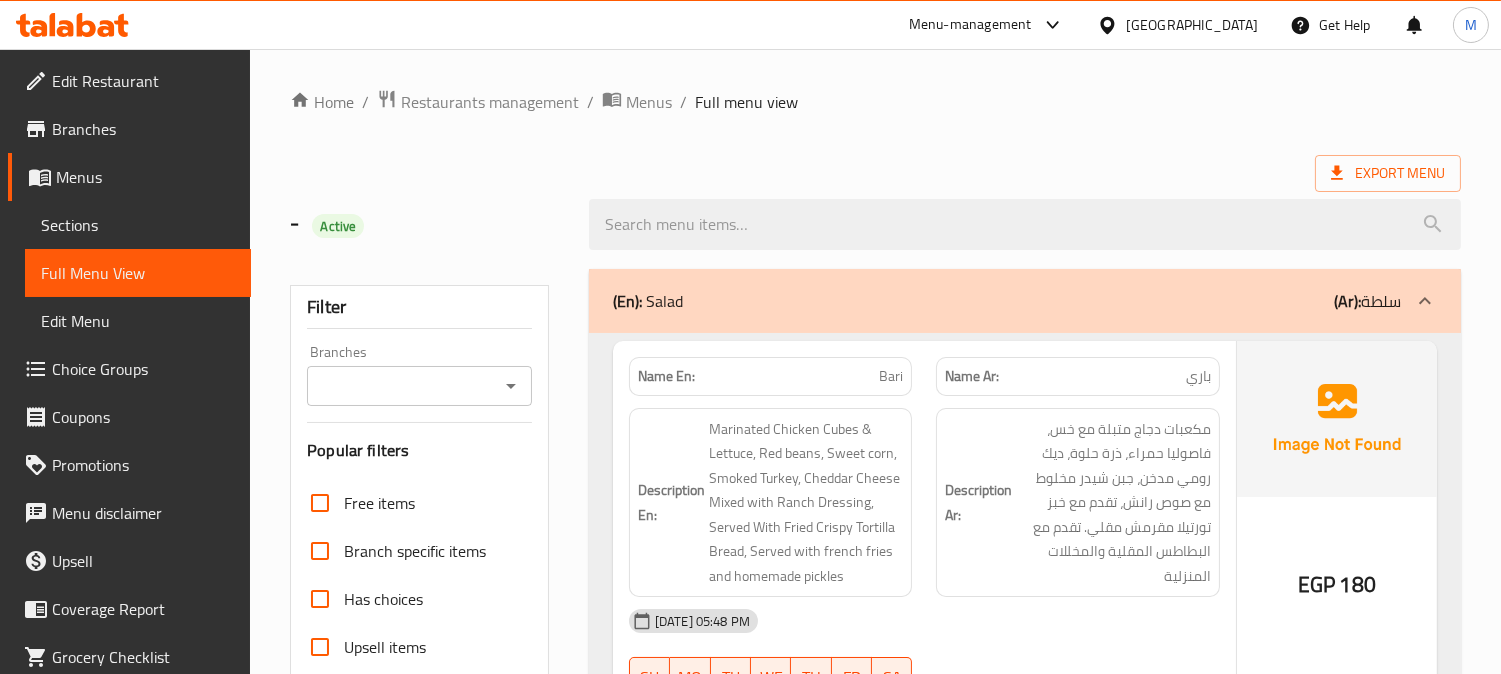 click on "Sections" at bounding box center (138, 225) 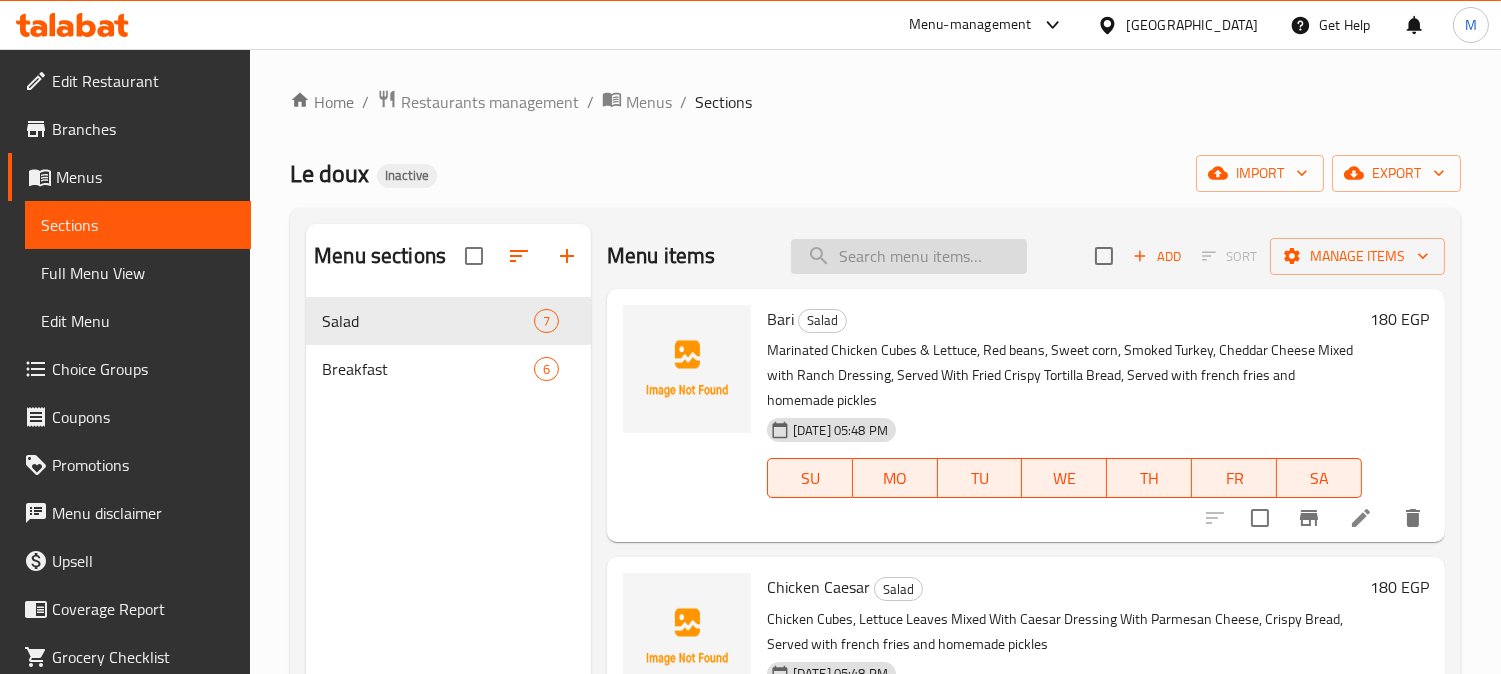 click at bounding box center (909, 256) 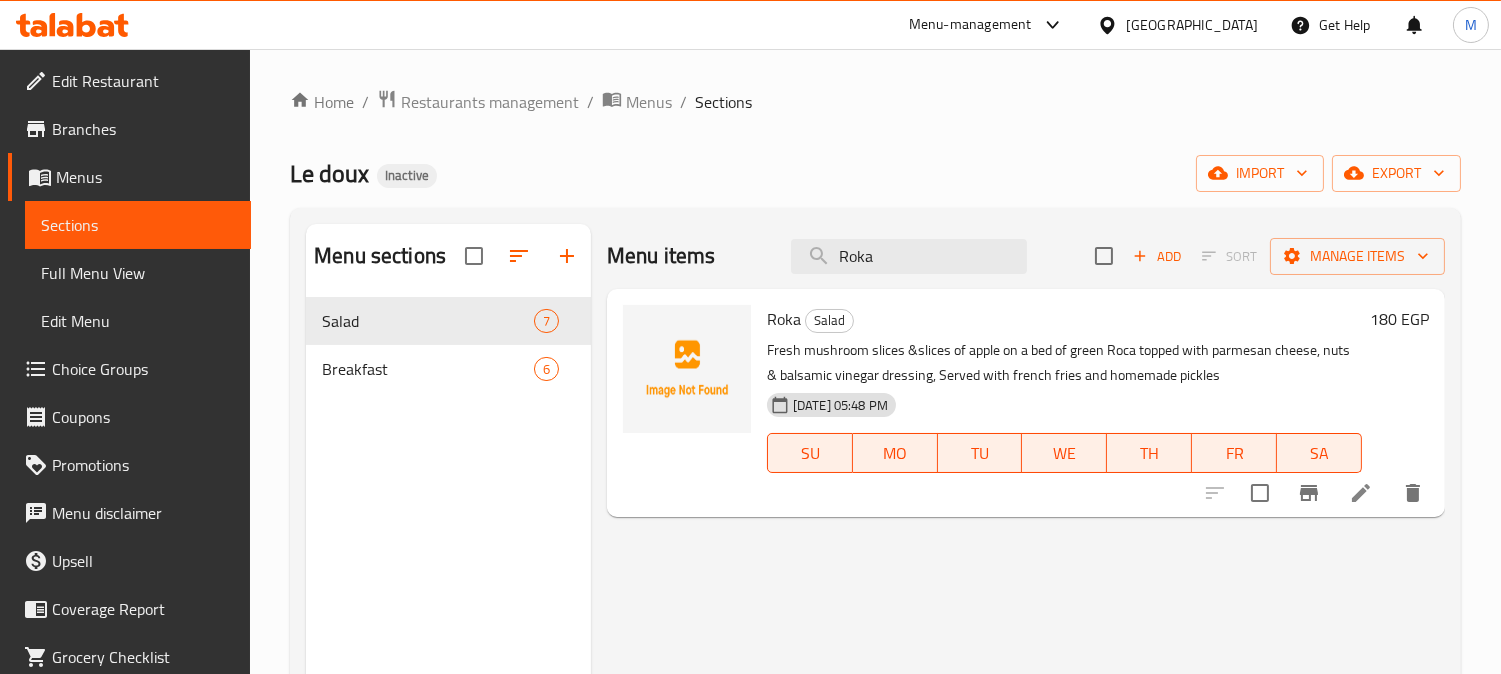 type on "Roka" 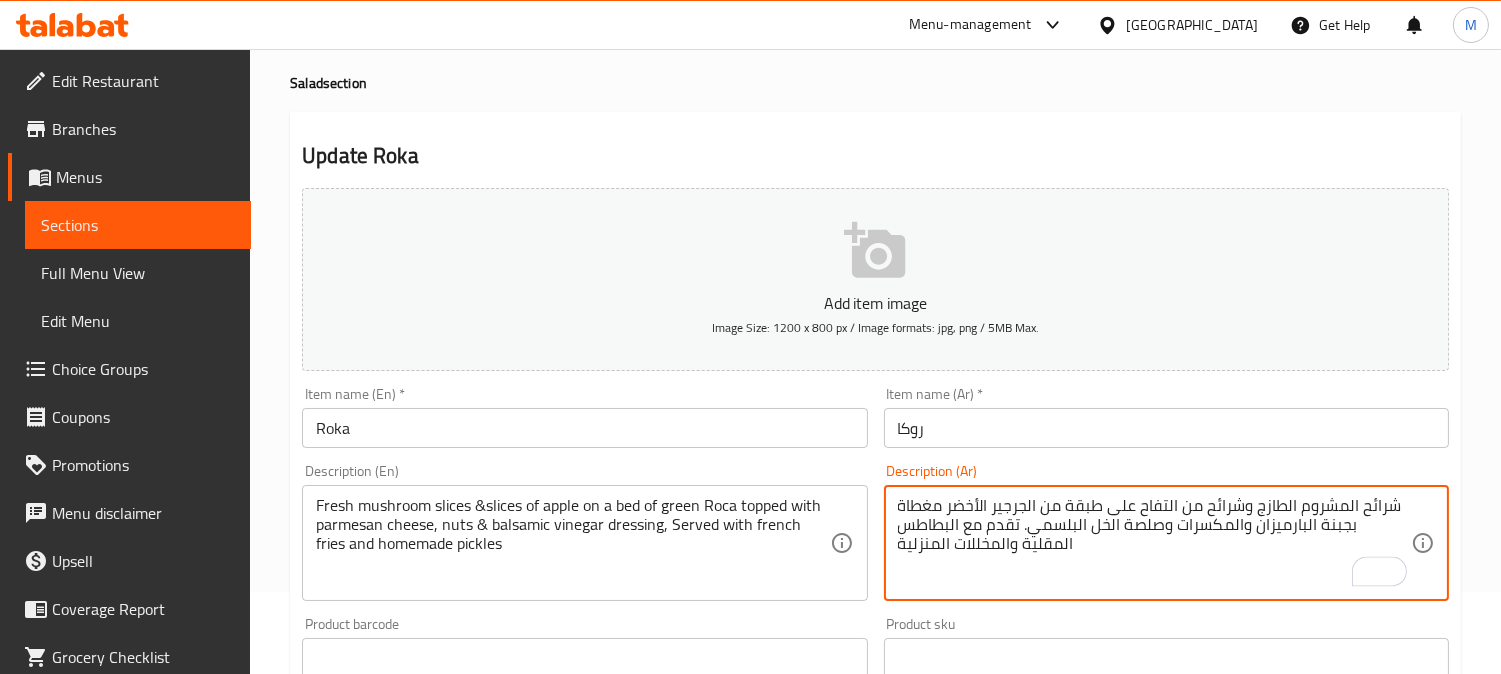 scroll, scrollTop: 222, scrollLeft: 0, axis: vertical 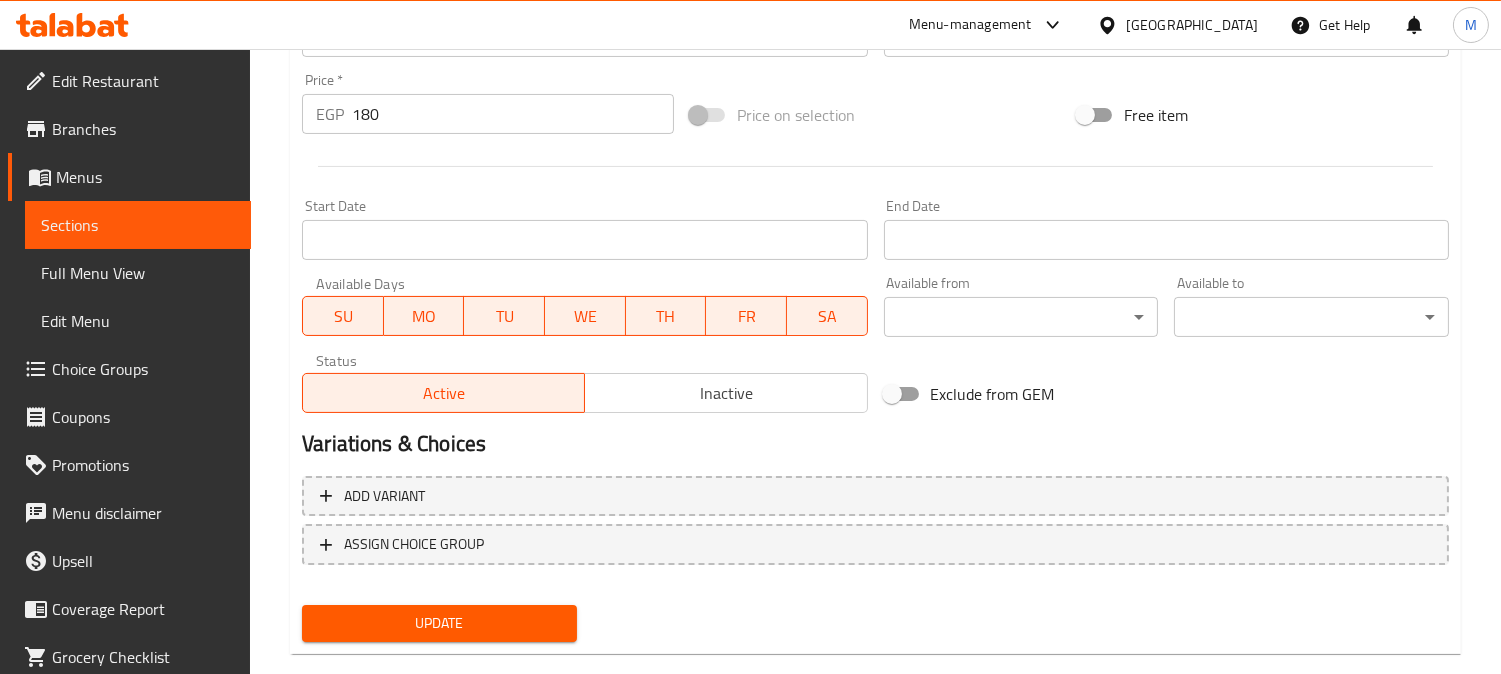 type on "شرائح المشروم الطازج وشرائح من التفاح على طبقة من الجرجير الأخضر مغطاة بجبنة البارميزان والمكسرات وصلصة الخل البلسمي. تقدم مع البطاطس المقلية والمخللات المنزلية" 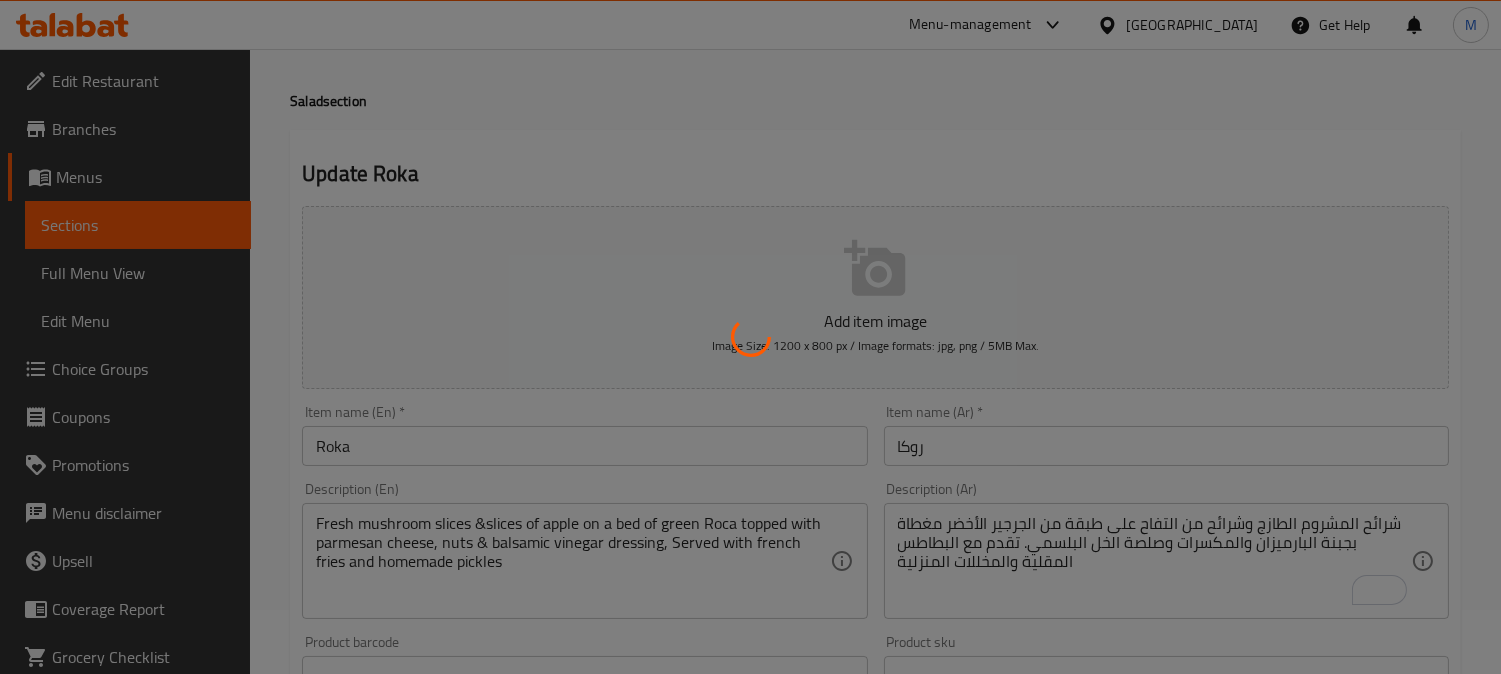 scroll, scrollTop: 0, scrollLeft: 0, axis: both 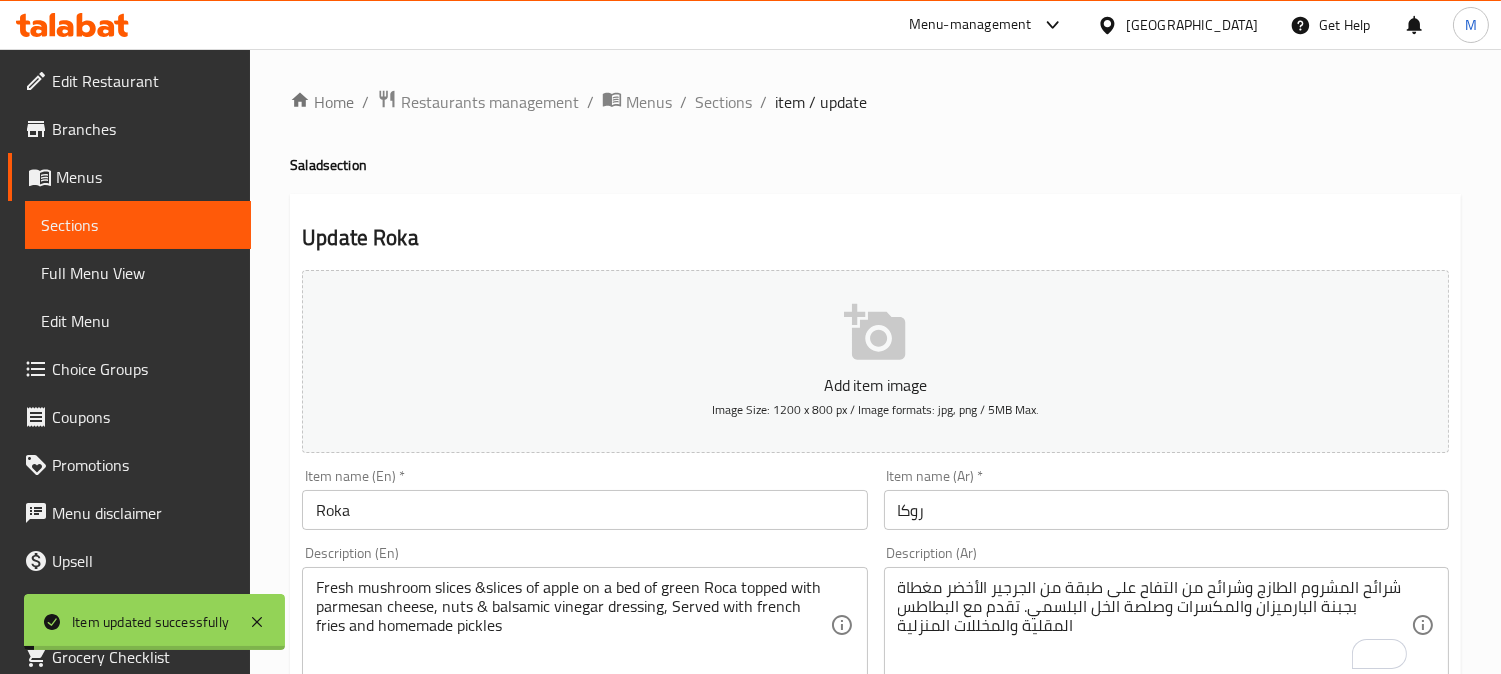 click on "Sections" at bounding box center (723, 102) 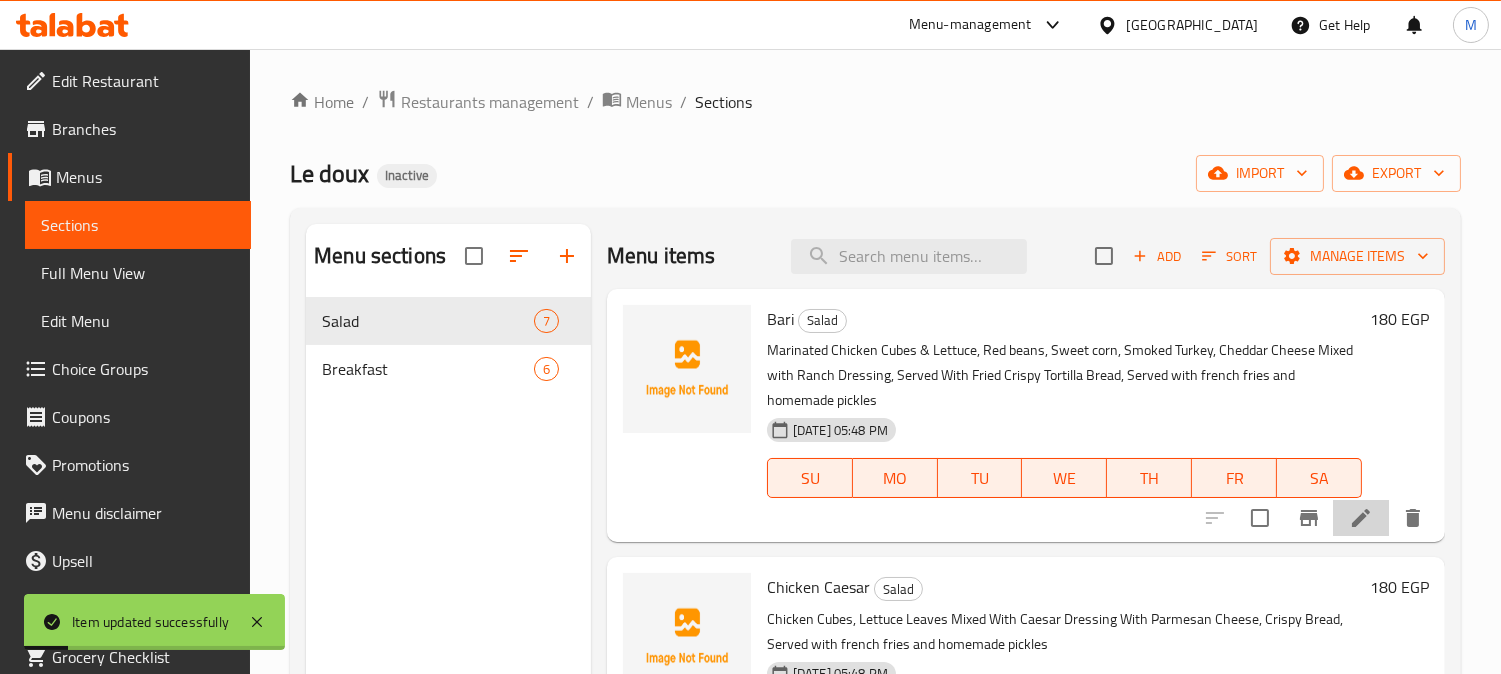click at bounding box center [1361, 518] 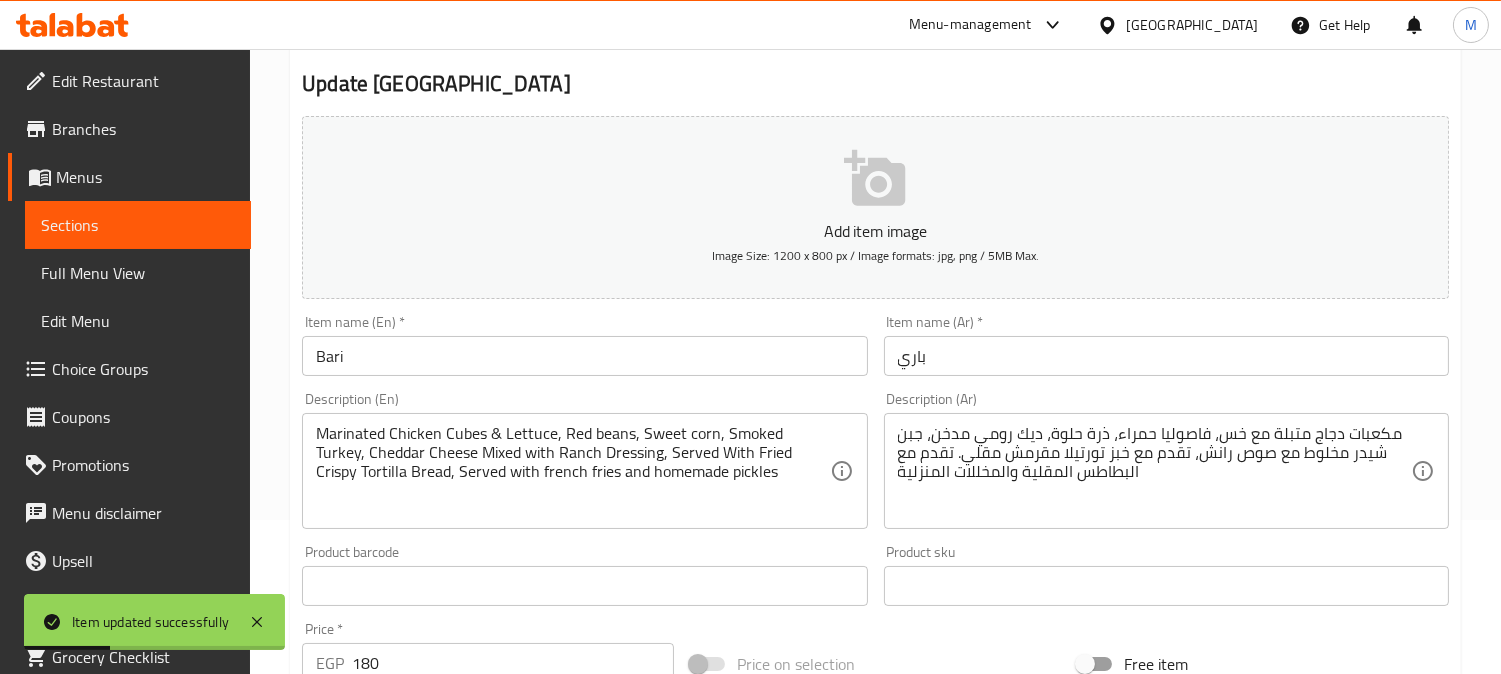 scroll, scrollTop: 185, scrollLeft: 0, axis: vertical 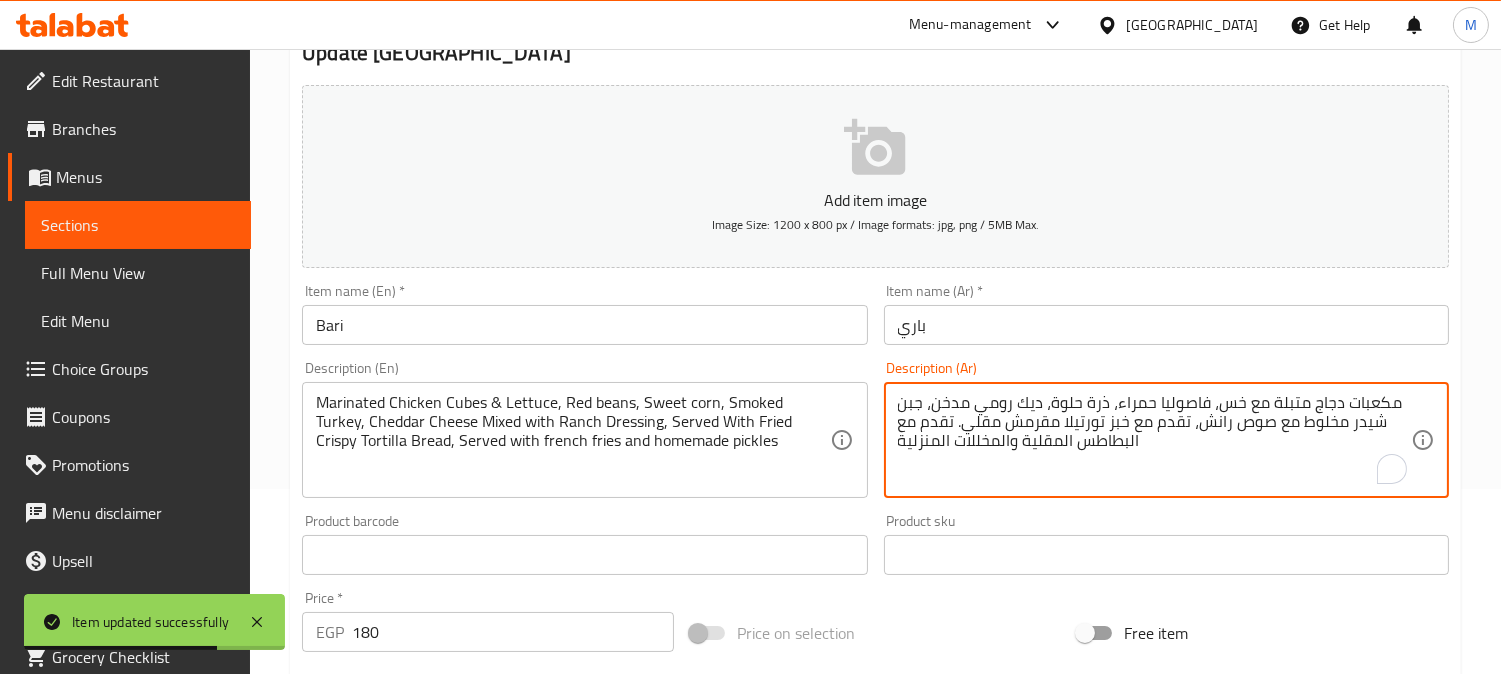 click on "مكعبات دجاج متبلة مع خس، فاصوليا حمراء، ذرة حلوة، ديك رومي مدخن، جبن شيدر مخلوط مع صوص رانش، تقدم مع خبز تورتيلا مقرمش مقلي. تقدم مع البطاطس المقلية والمخللات المنزلية" at bounding box center [1154, 440] 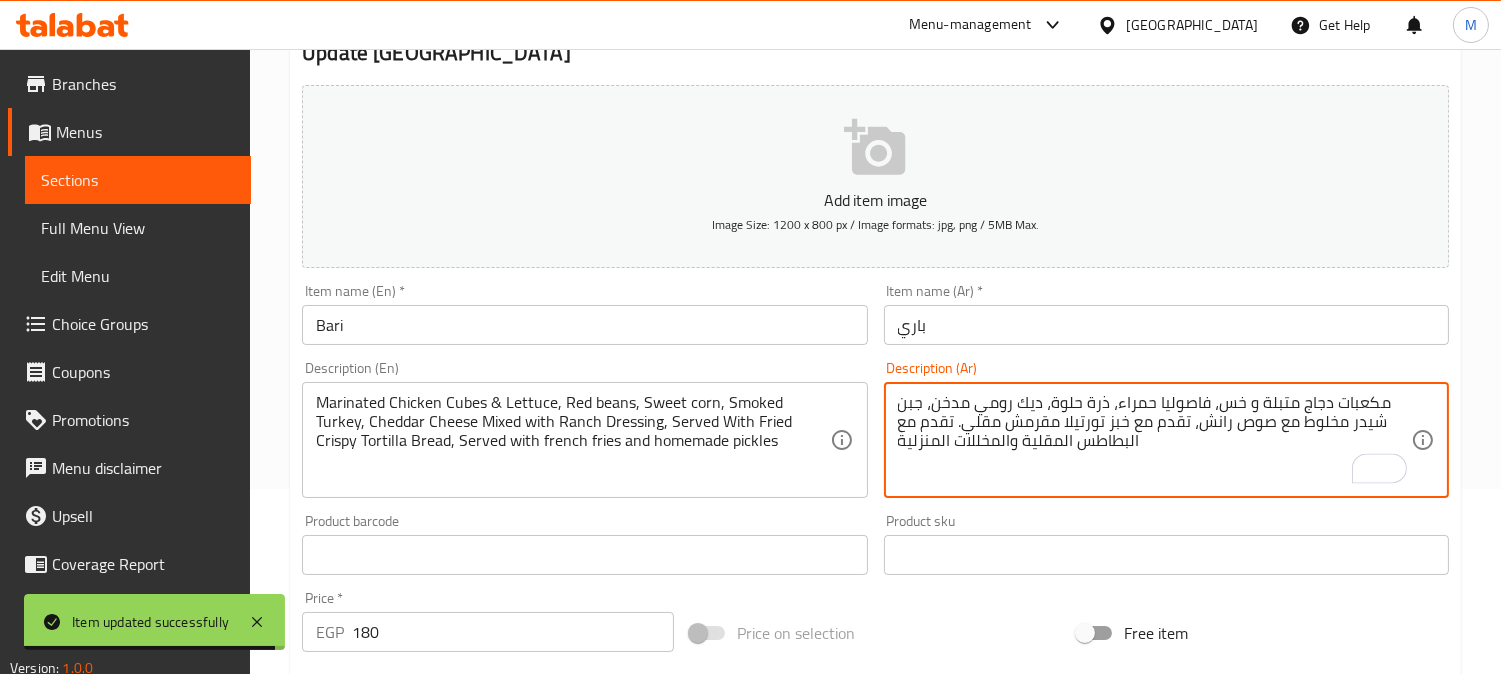 scroll, scrollTop: 66, scrollLeft: 0, axis: vertical 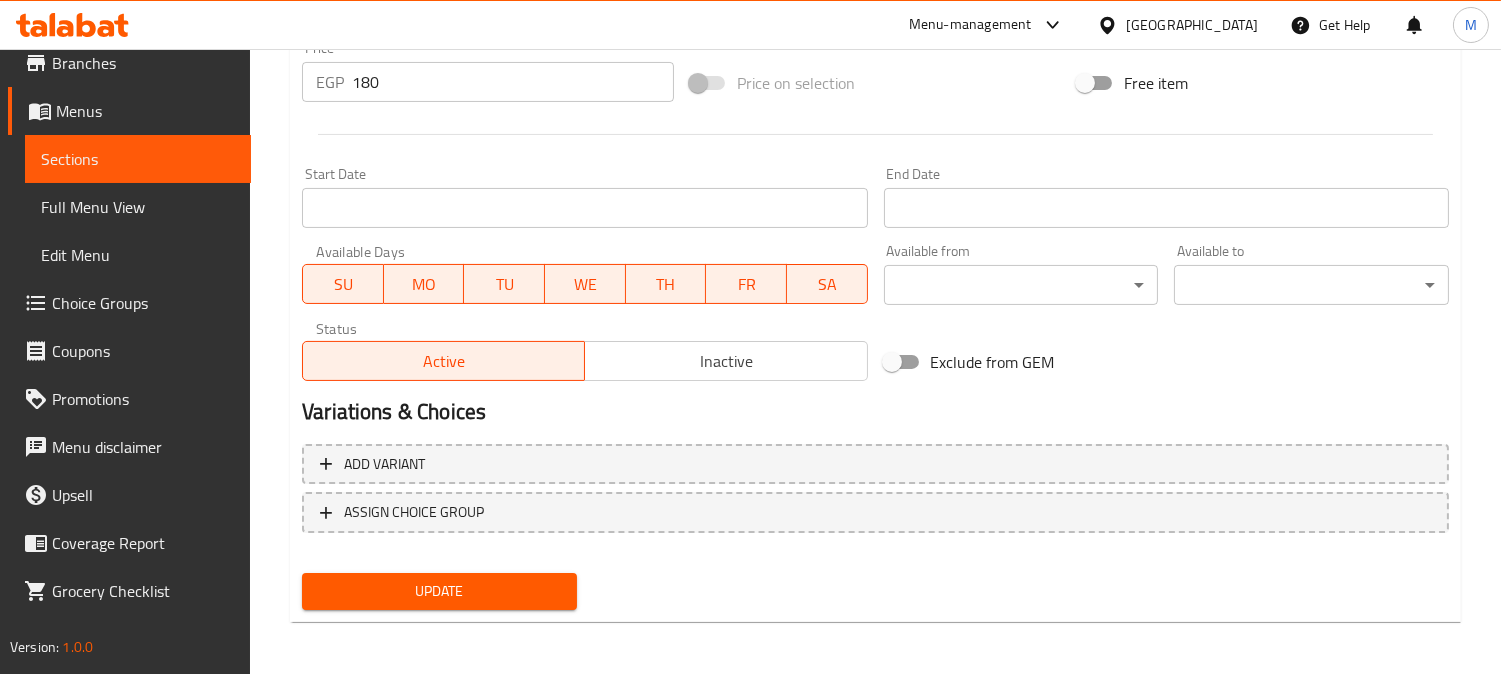 type on "مكعبات دجاج متبلة و خس، فاصوليا حمراء، ذرة حلوة، ديك رومي مدخن، جبن شيدر مخلوط مع صوص رانش، تقدم مع خبز تورتيلا مقرمش مقلي. تقدم مع البطاطس المقلية والمخللات المنزلية" 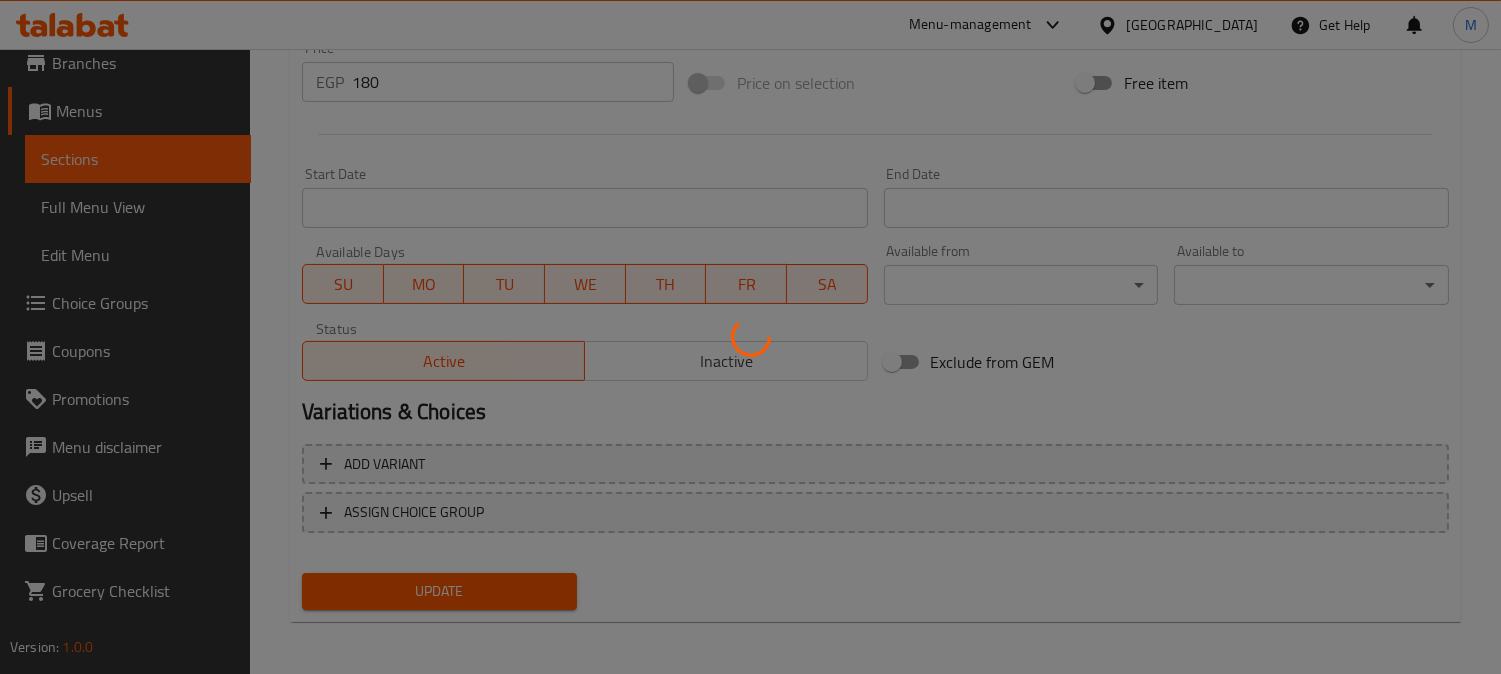scroll, scrollTop: 105, scrollLeft: 0, axis: vertical 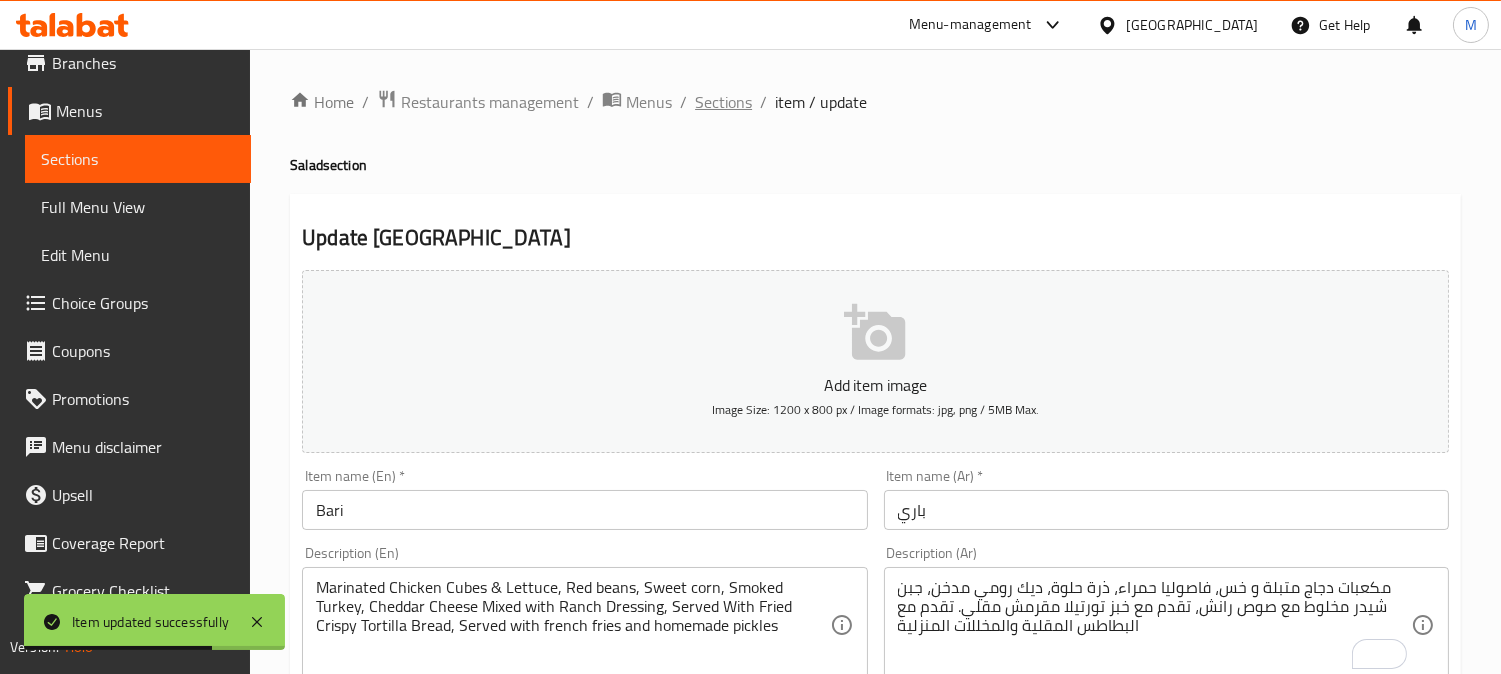 click on "Sections" at bounding box center (723, 102) 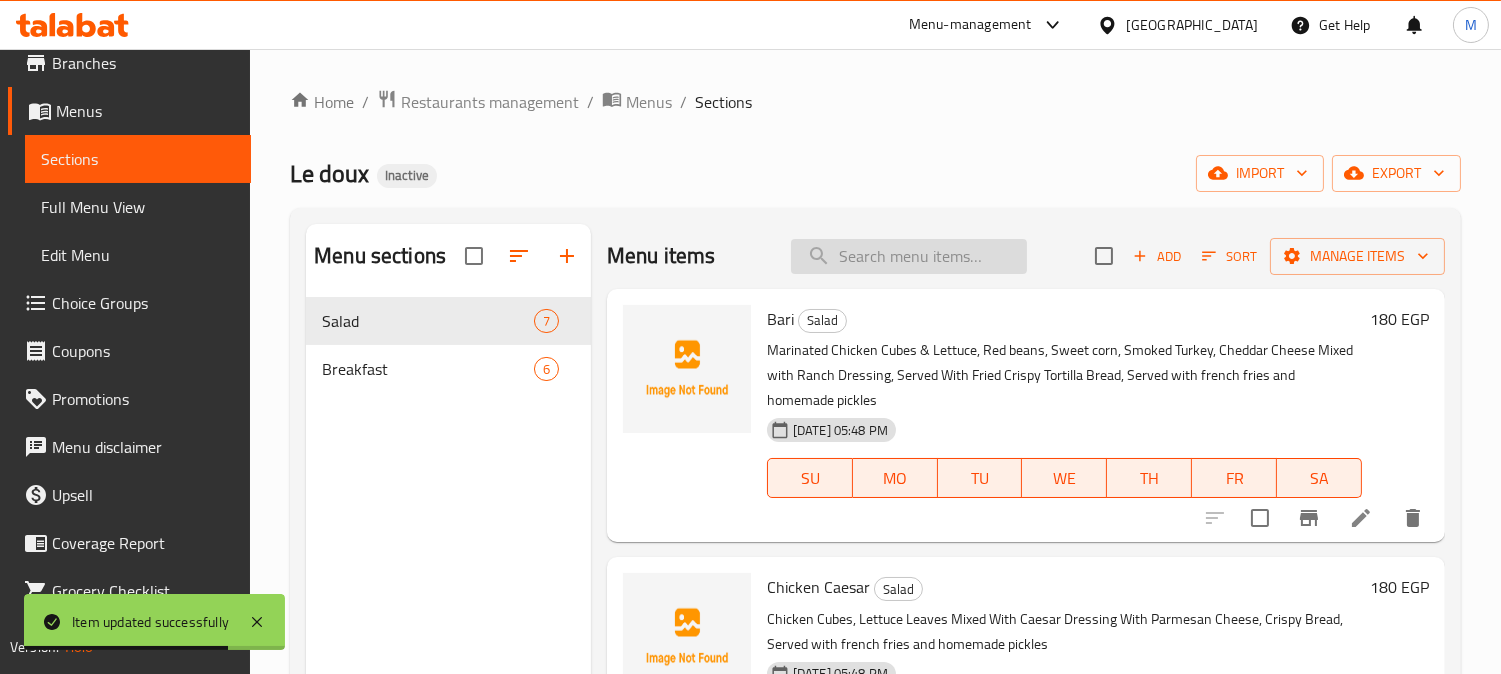 click at bounding box center (909, 256) 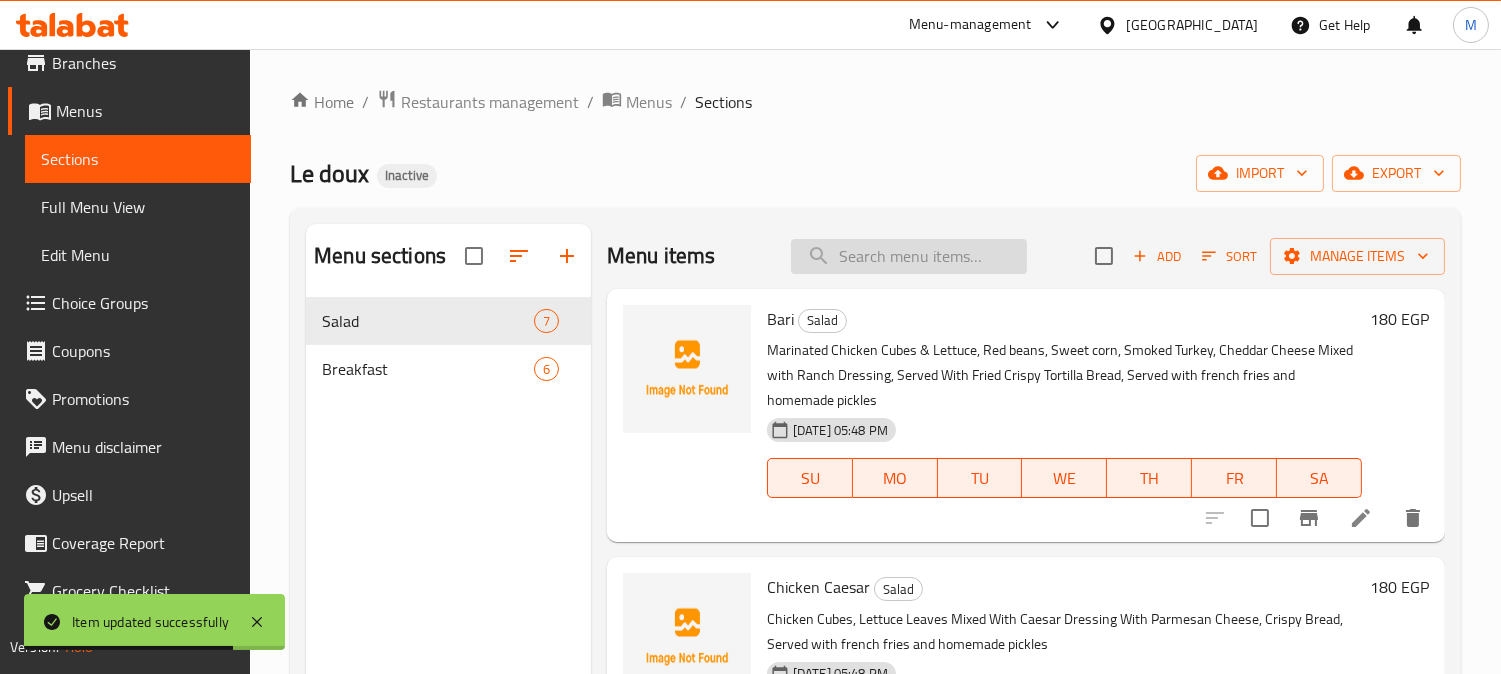 paste on "Cobb Salad" 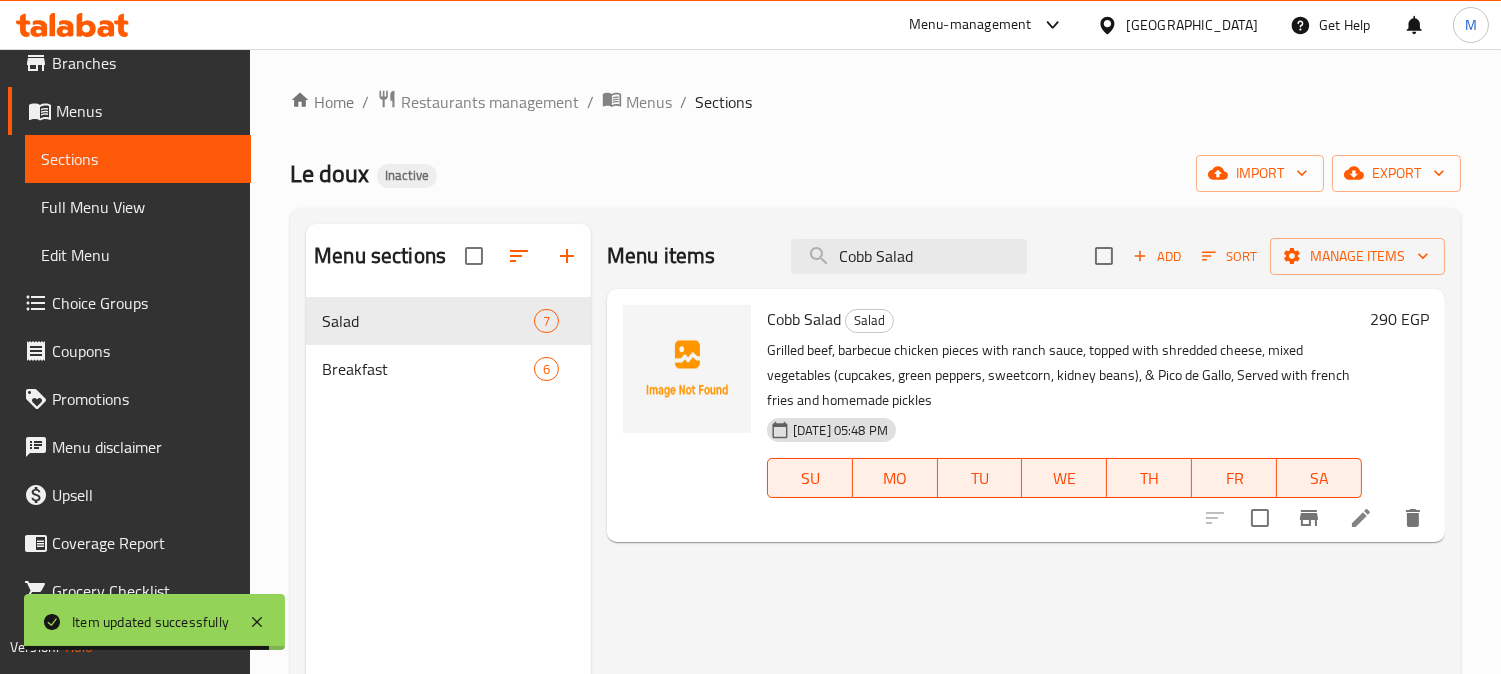 type on "Cobb Salad" 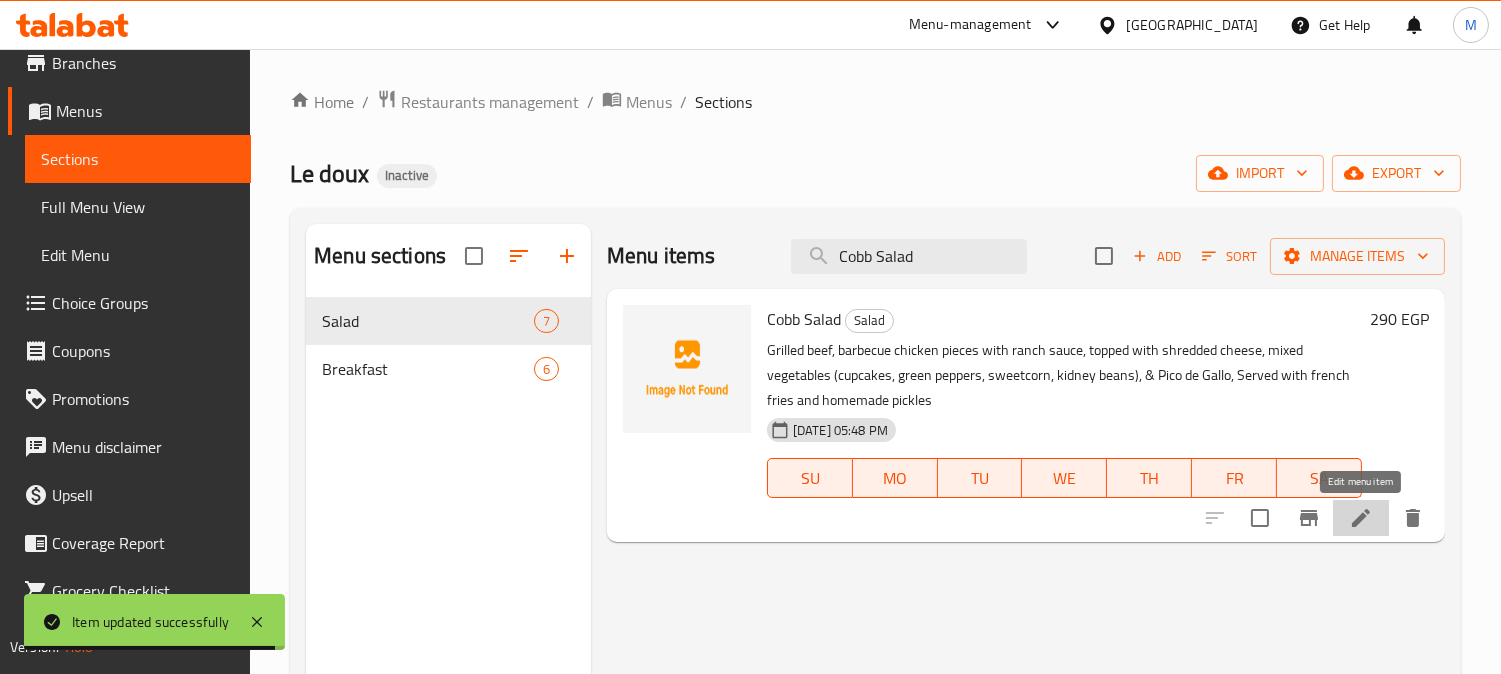 click 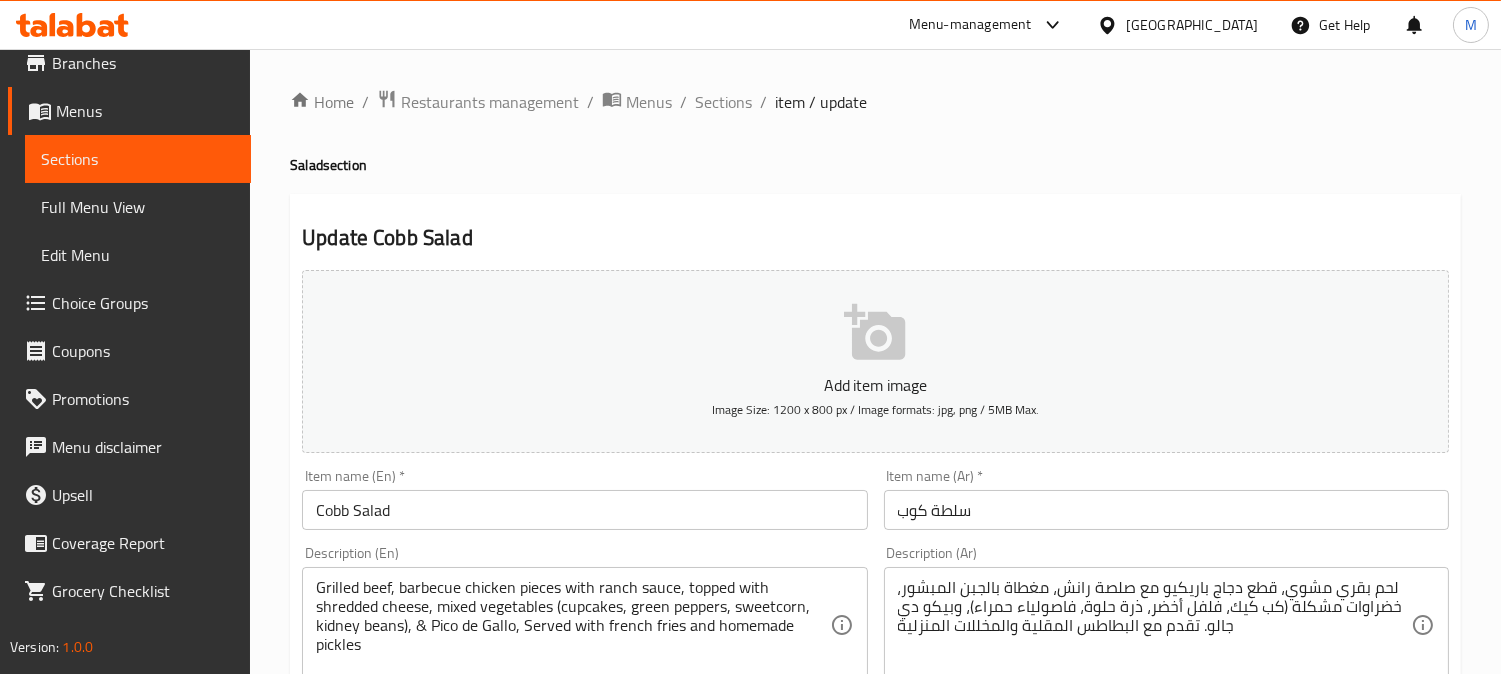 scroll, scrollTop: 222, scrollLeft: 0, axis: vertical 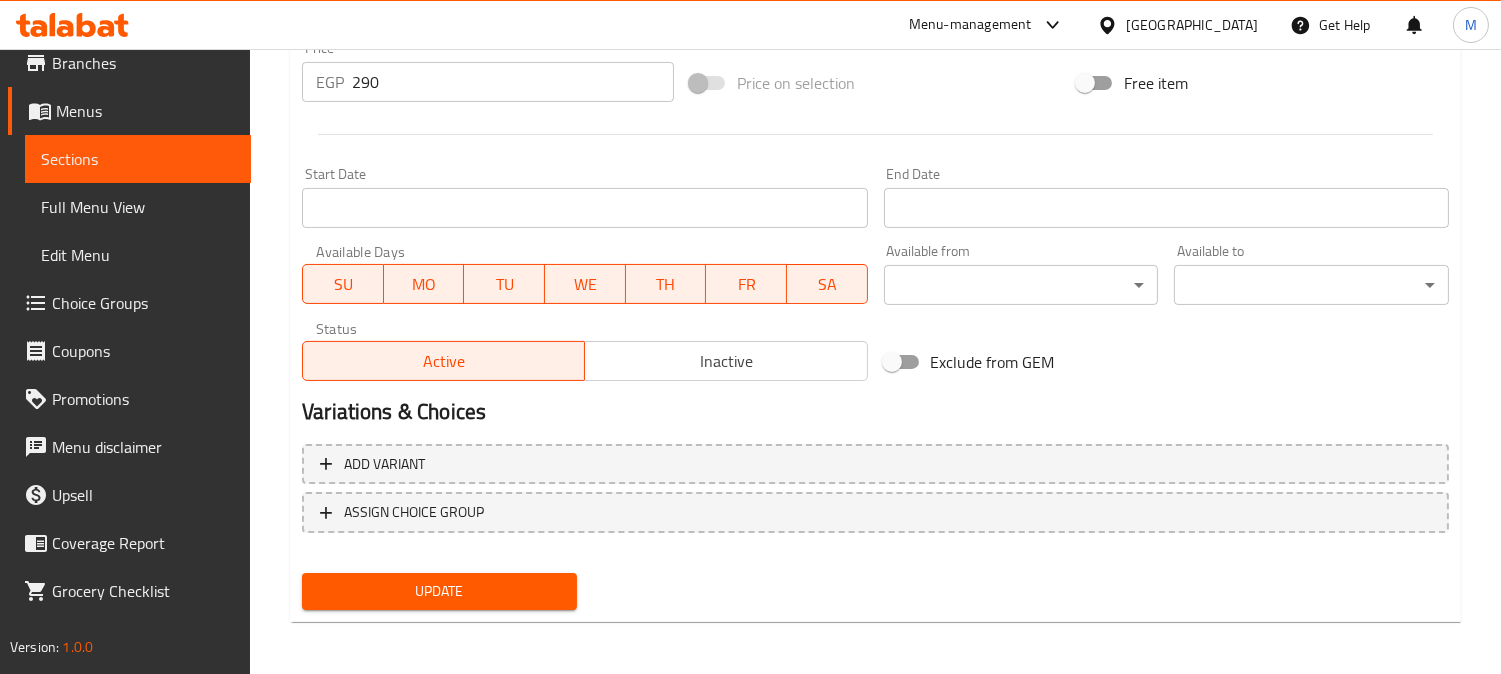 type on "Grilled beef, barbecue chicken pieces with ranch sauce, topped with shredded cheese, mixed vegetables (cupcakes, green peppers, sweet corn, kidney beans), & Pico de Gallo, Served with french fries and homemade pickles" 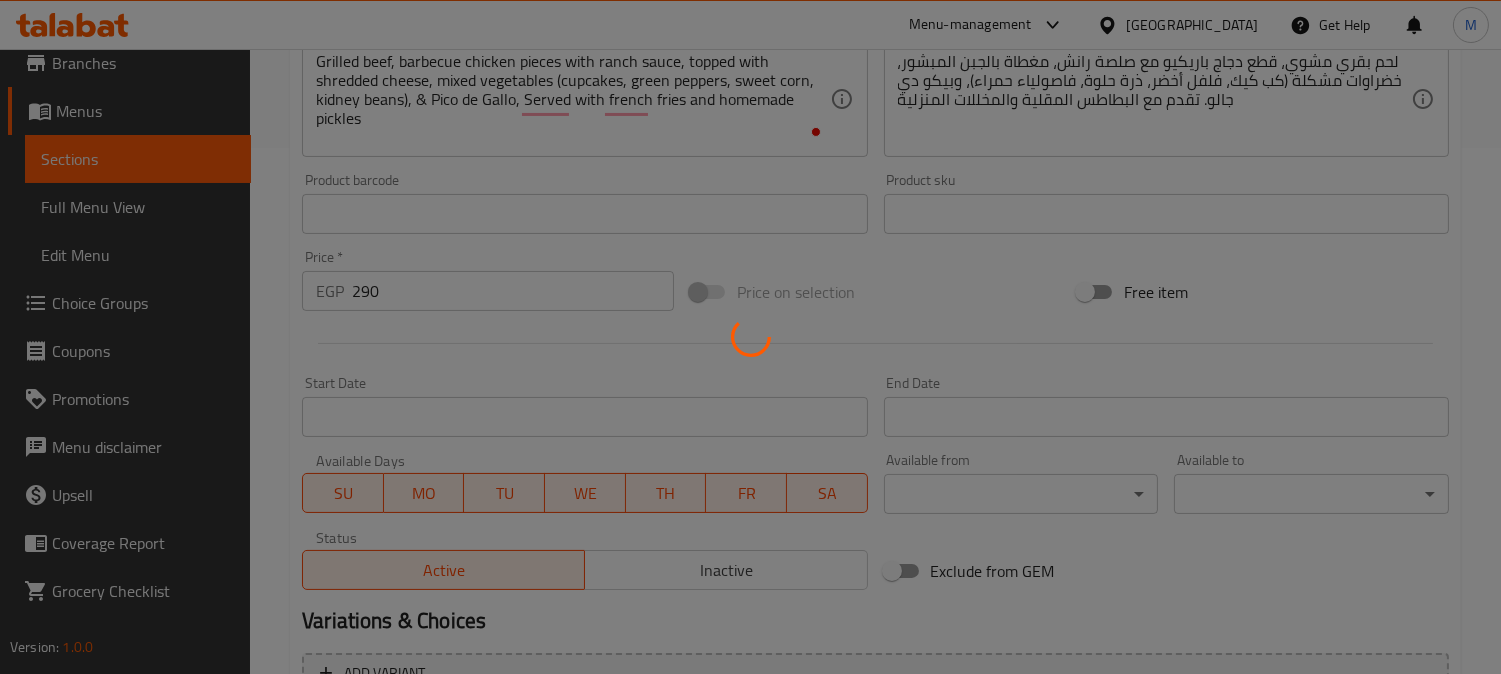 scroll, scrollTop: 513, scrollLeft: 0, axis: vertical 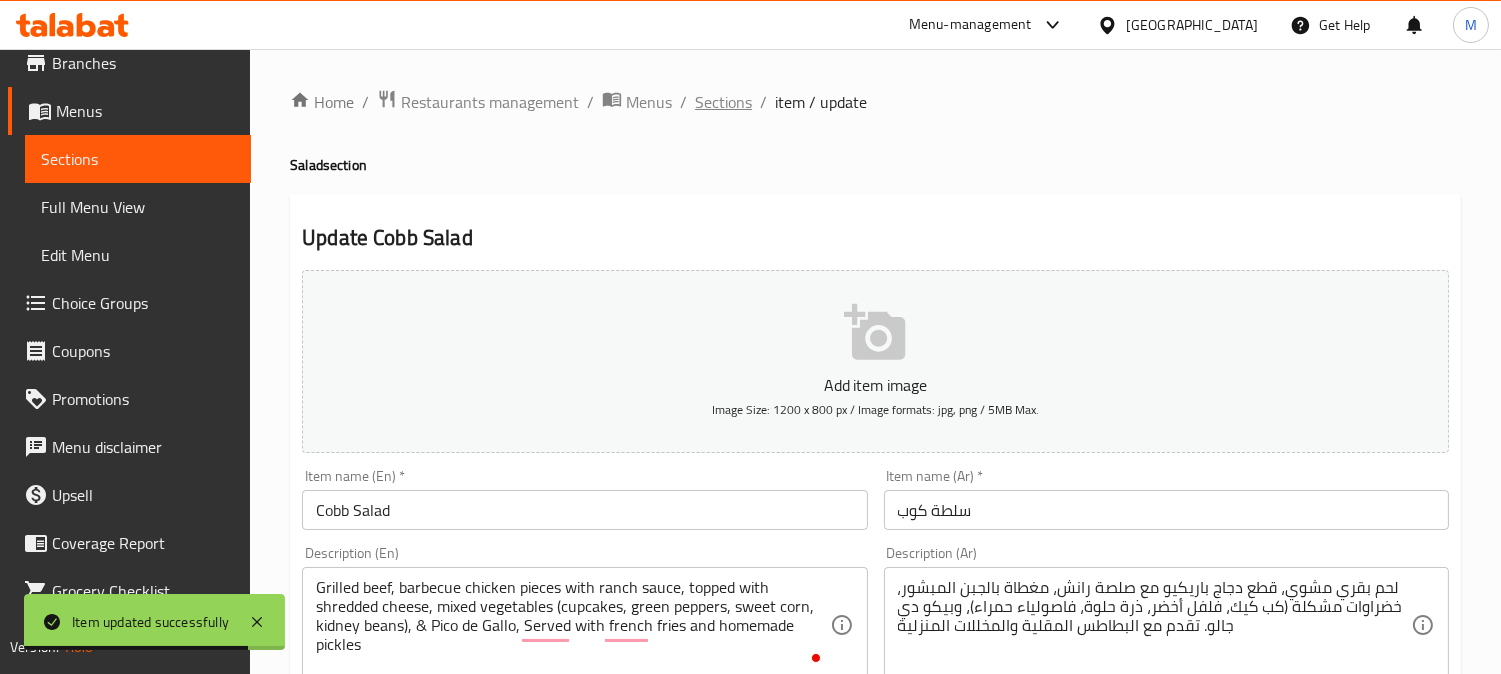click on "Sections" at bounding box center [723, 102] 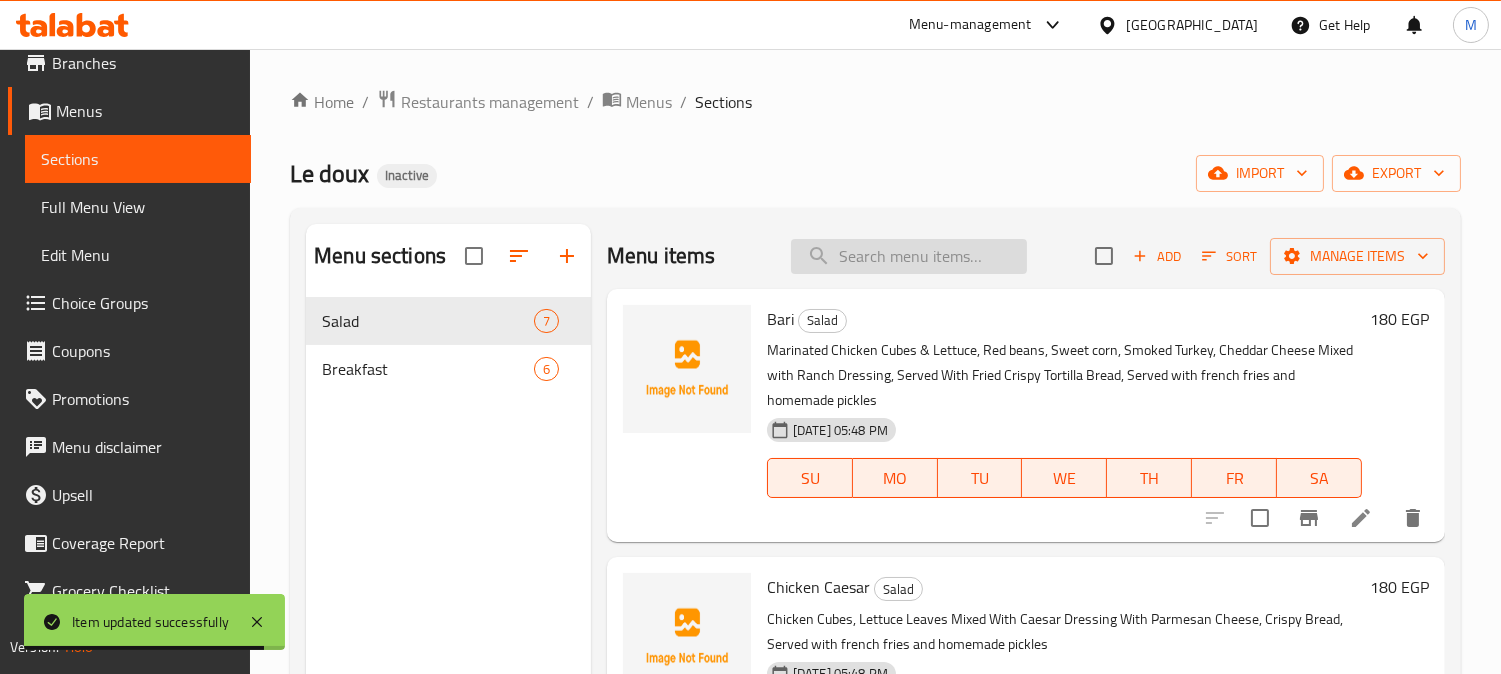 click on "Menu items Add Sort Manage items" at bounding box center [1026, 256] 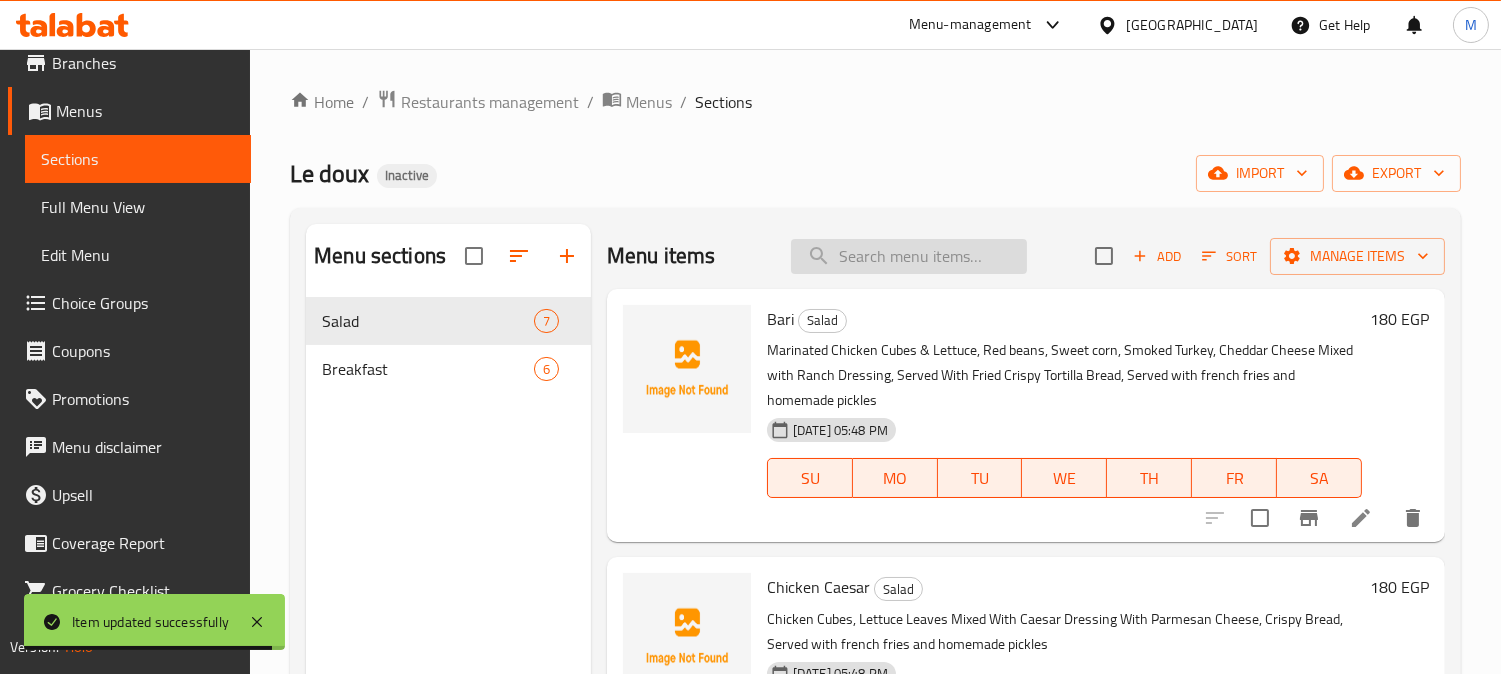 click at bounding box center (909, 256) 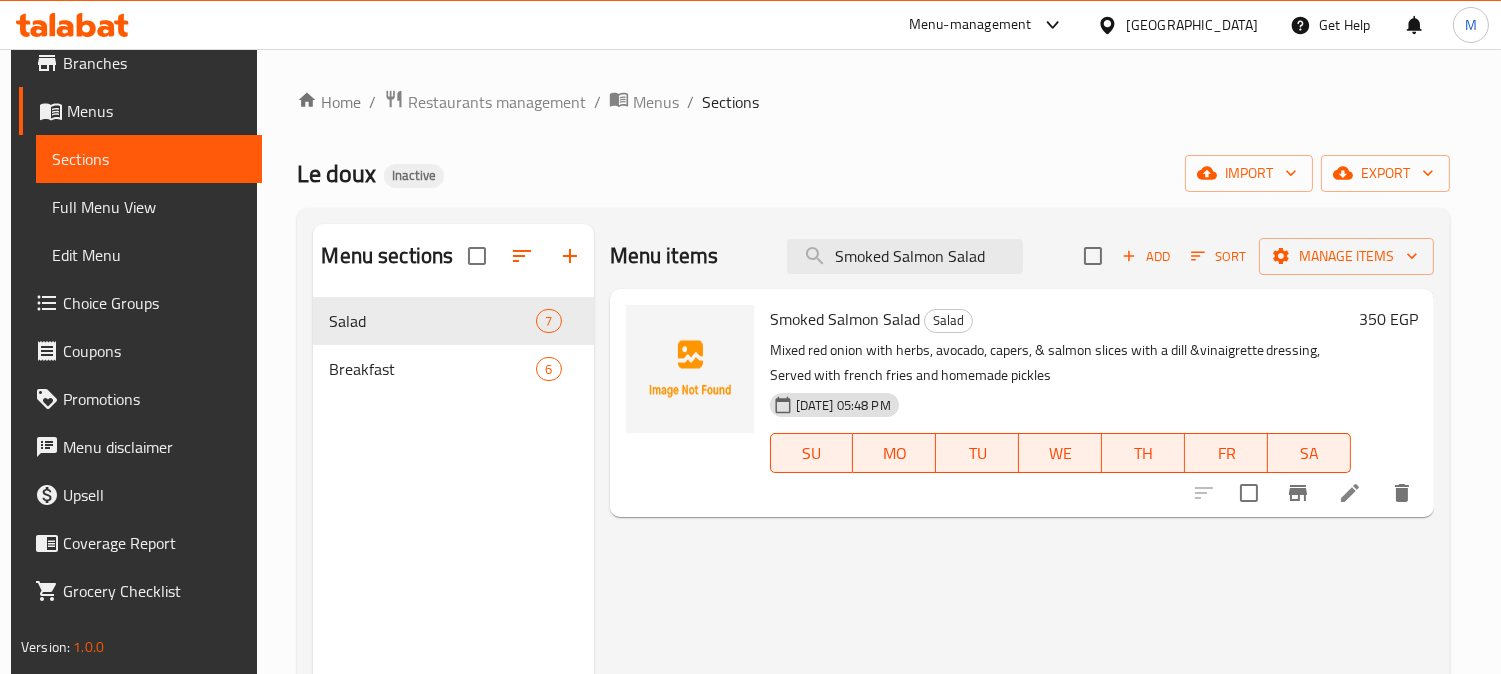 type on "Smoked Salmon Salad" 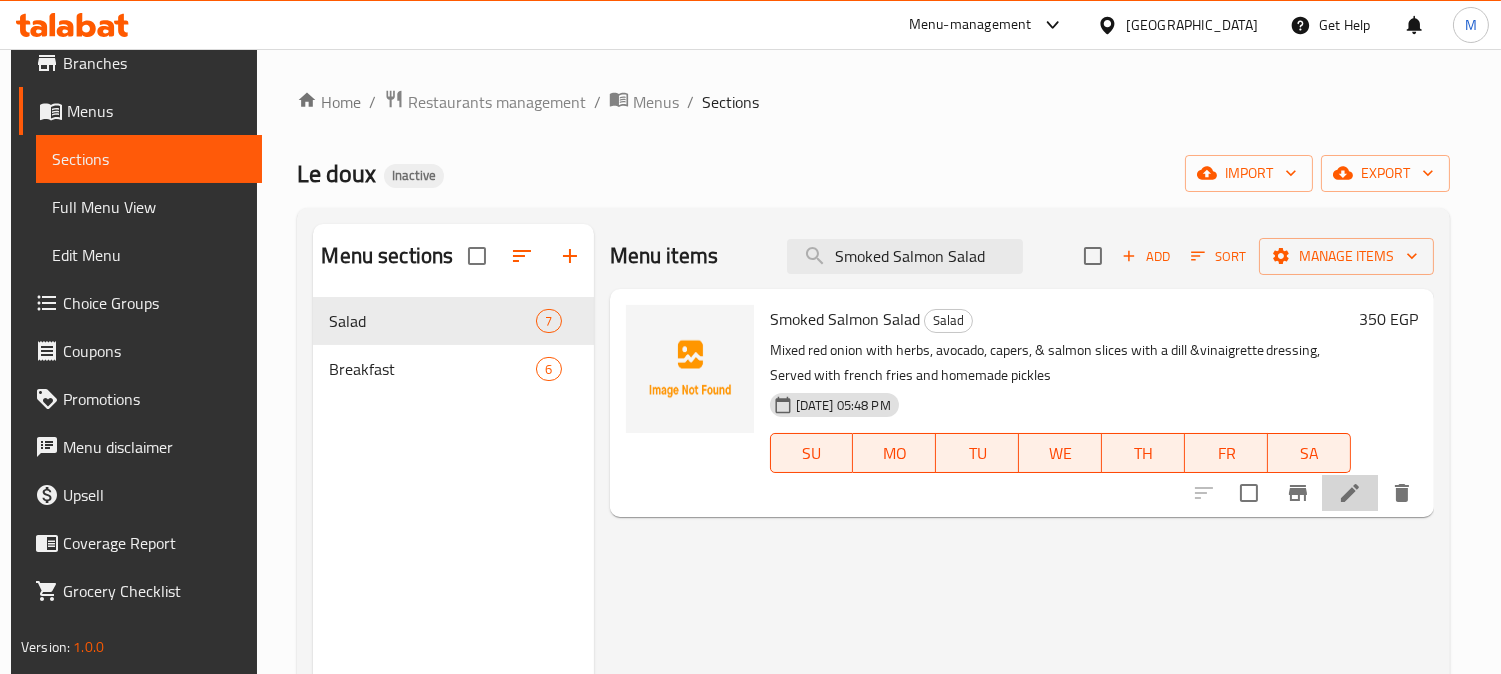 click 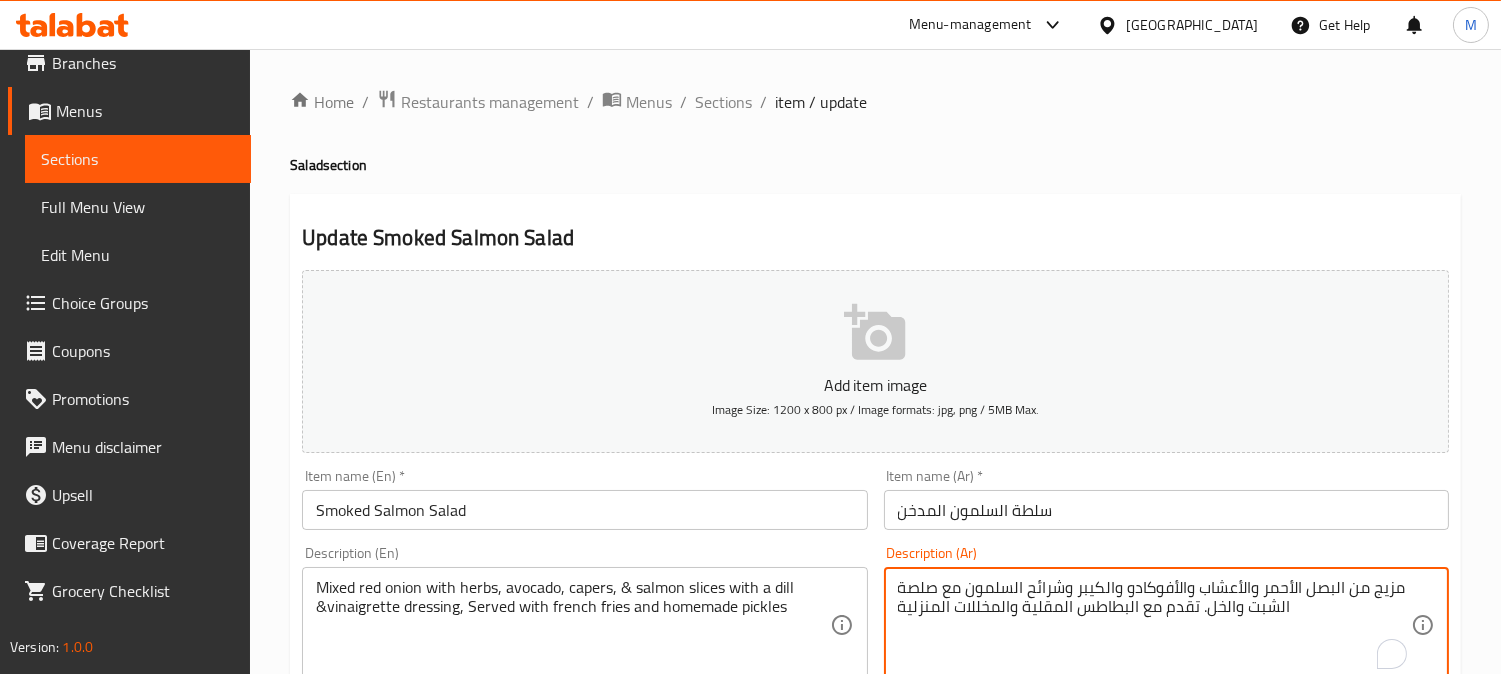 click on "مزيج من البصل الأحمر والأعشاب والأفوكادو والكيبر وشرائح السلمون مع صلصة الشبت والخل. تقدم مع البطاطس المقلية والمخللات المنزلية" at bounding box center [1154, 625] 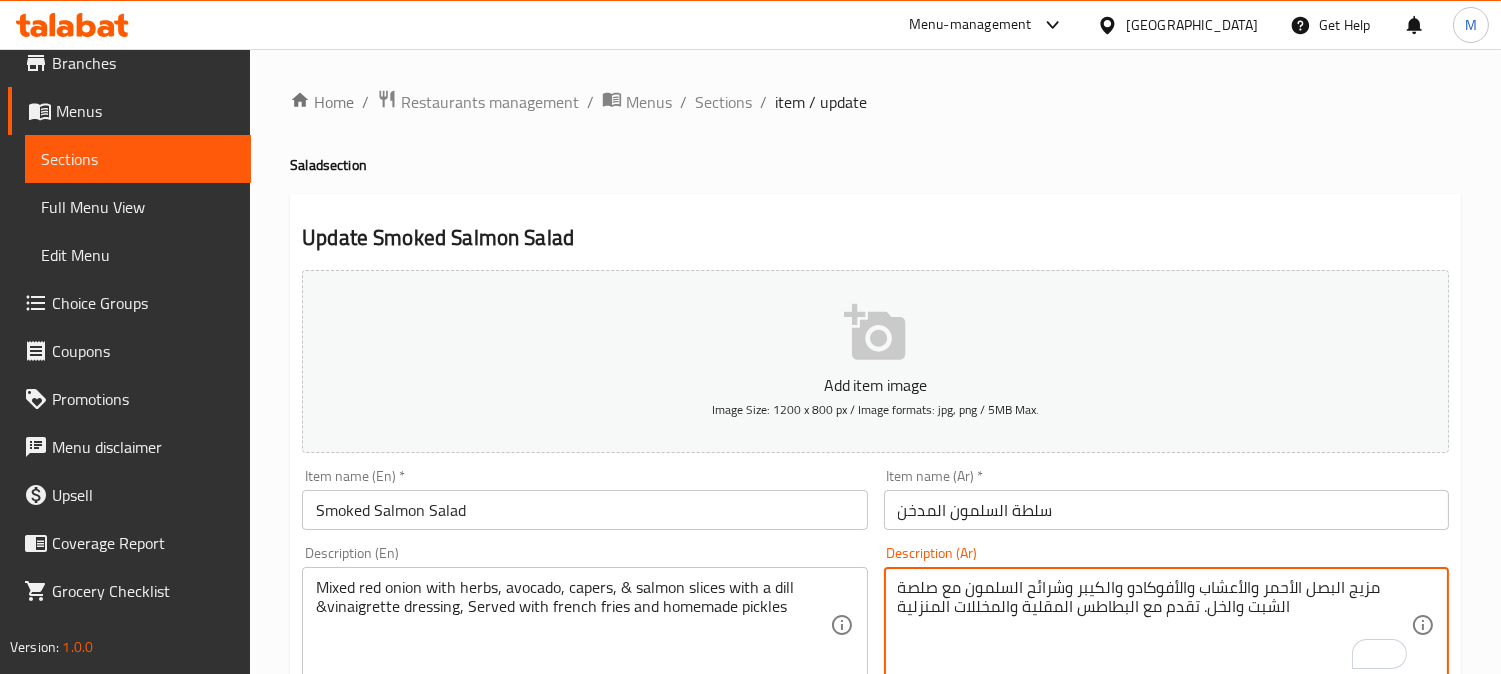 scroll, scrollTop: 296, scrollLeft: 0, axis: vertical 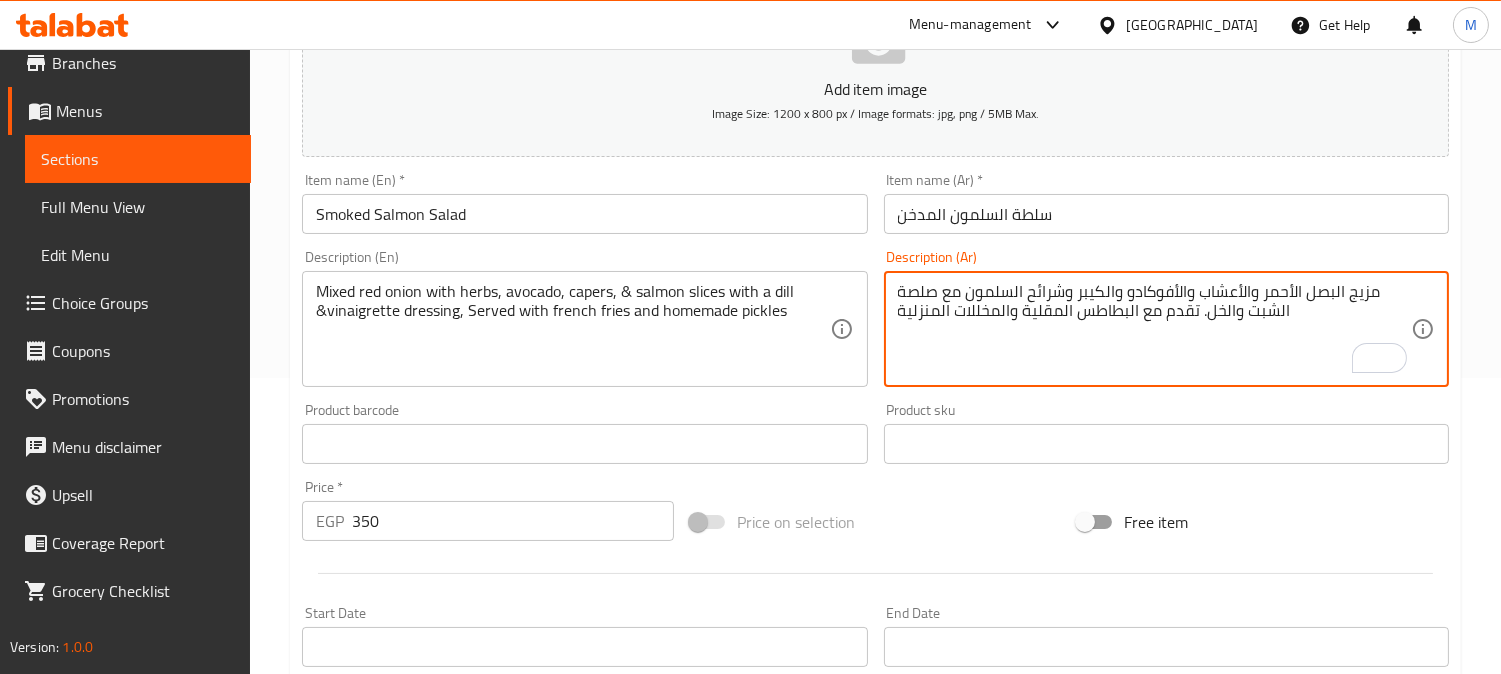 click on "مزيج البصل الأحمر والأعشاب والأفوكادو والكيبر وشرائح السلمون مع صلصة الشبت والخل. تقدم مع البطاطس المقلية والمخللات المنزلية" at bounding box center (1154, 329) 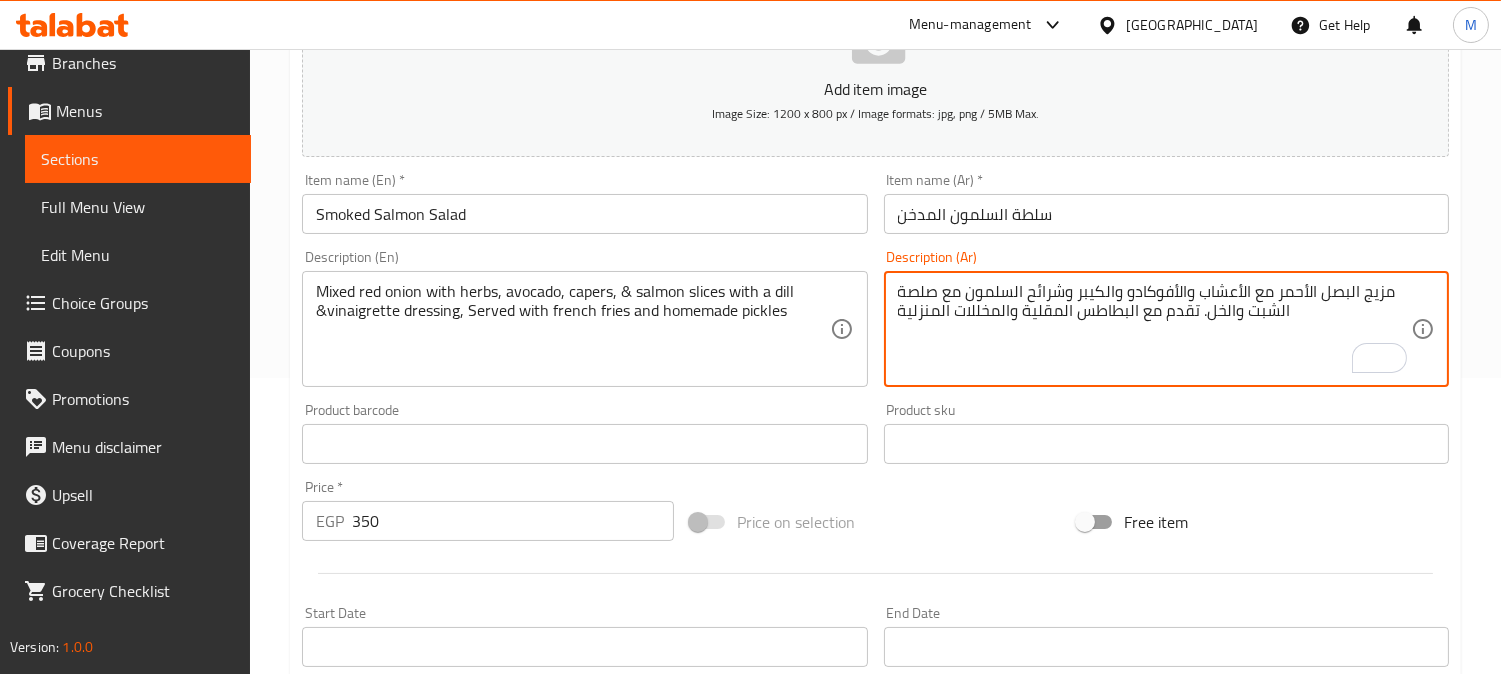 drag, startPoint x: 930, startPoint y: 284, endPoint x: 900, endPoint y: 275, distance: 31.320919 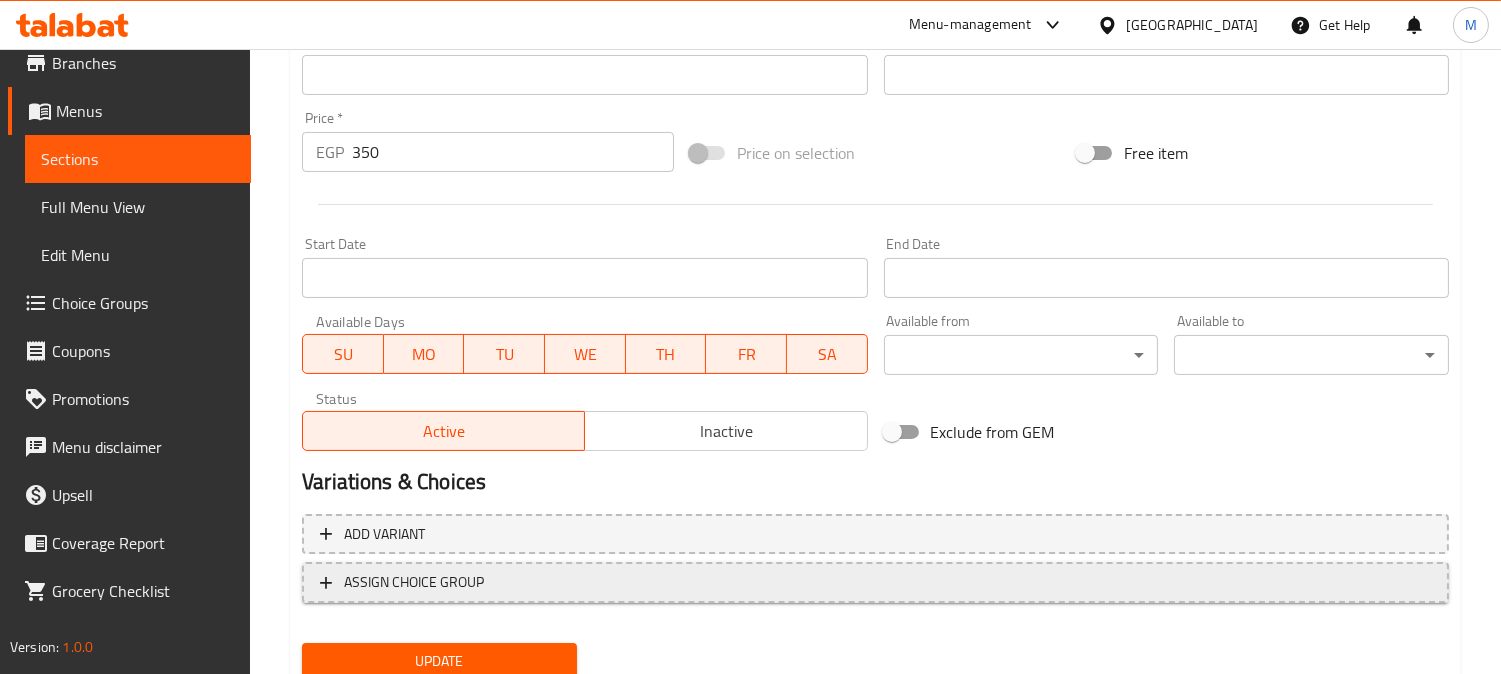 scroll, scrollTop: 735, scrollLeft: 0, axis: vertical 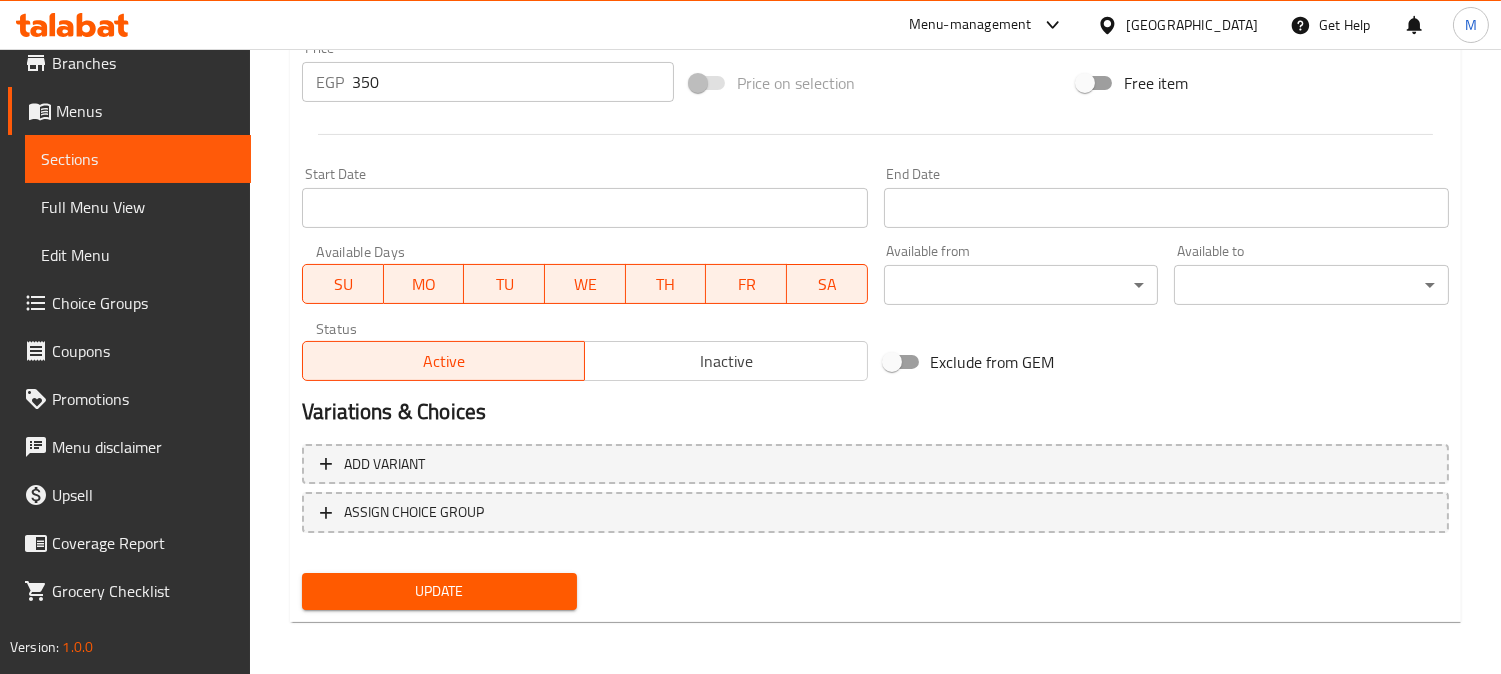 type on "مزيج البصل الأحمر مع الأعشاب والأفوكادو والكيبر وشرائح السلمون مع صوص  الشبت والخل. تقدم مع البطاطس المقلية والمخللات المنزلية" 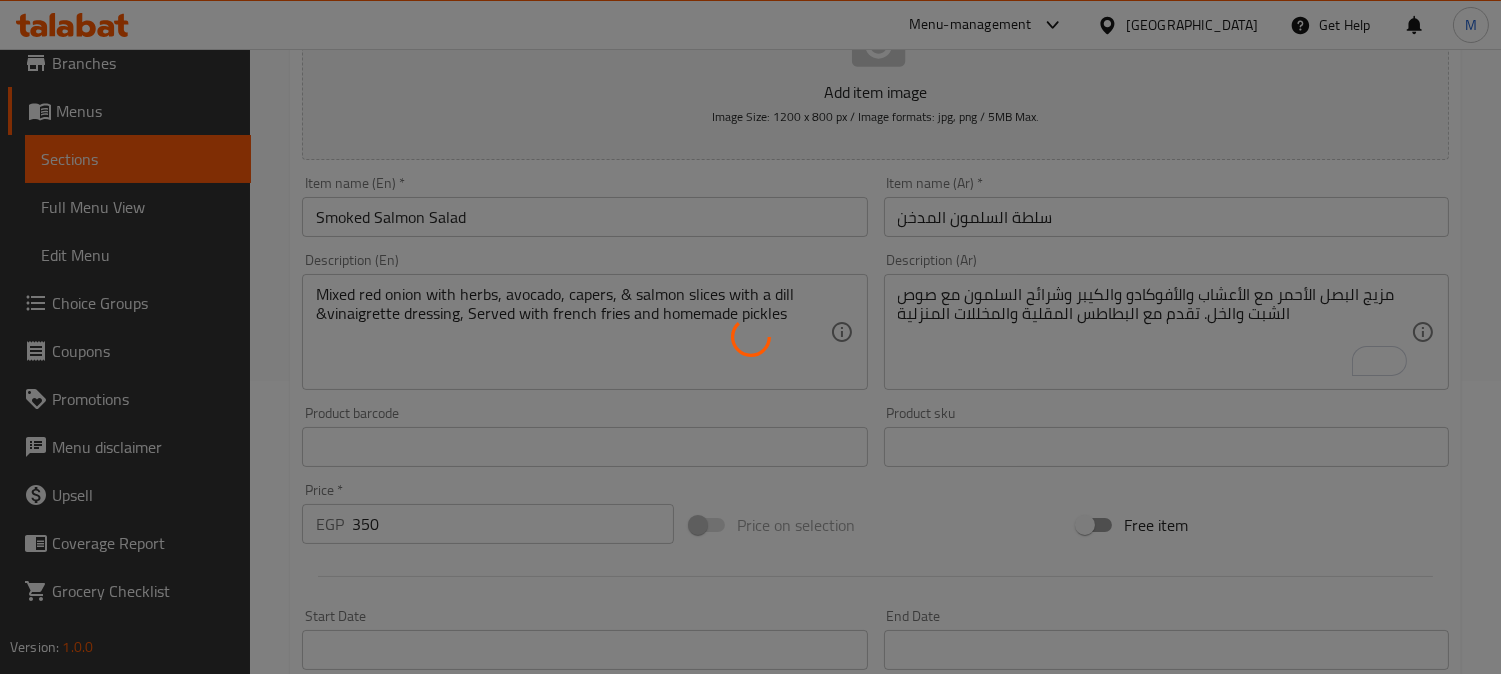 scroll, scrollTop: 291, scrollLeft: 0, axis: vertical 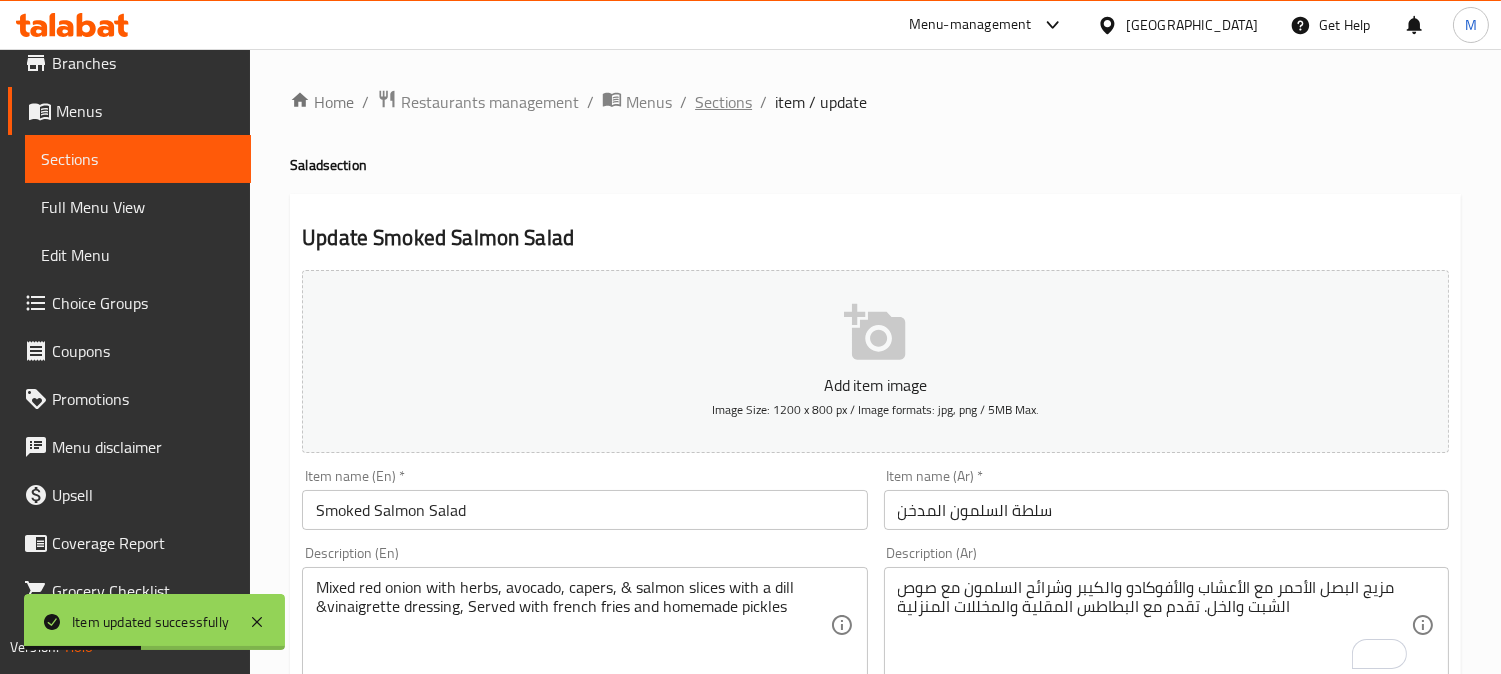 click on "Sections" at bounding box center (723, 102) 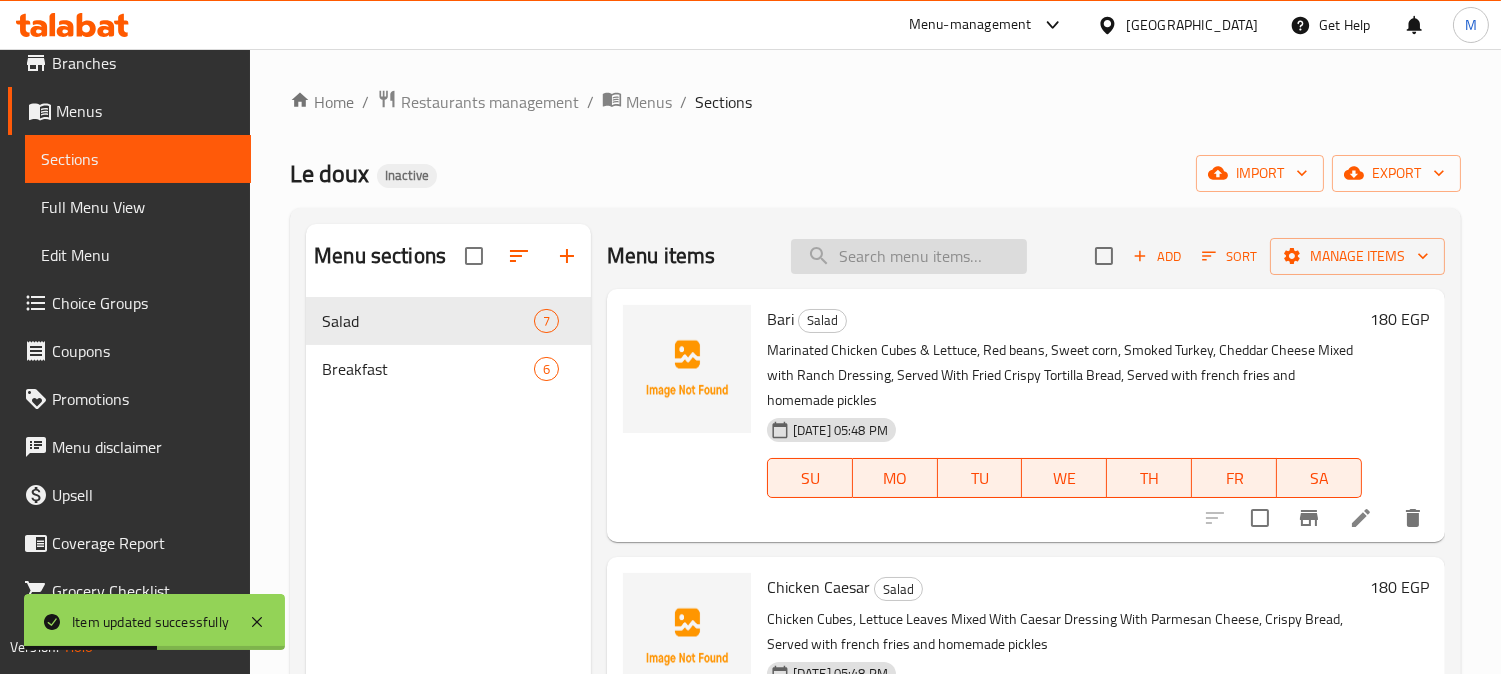 click at bounding box center [909, 256] 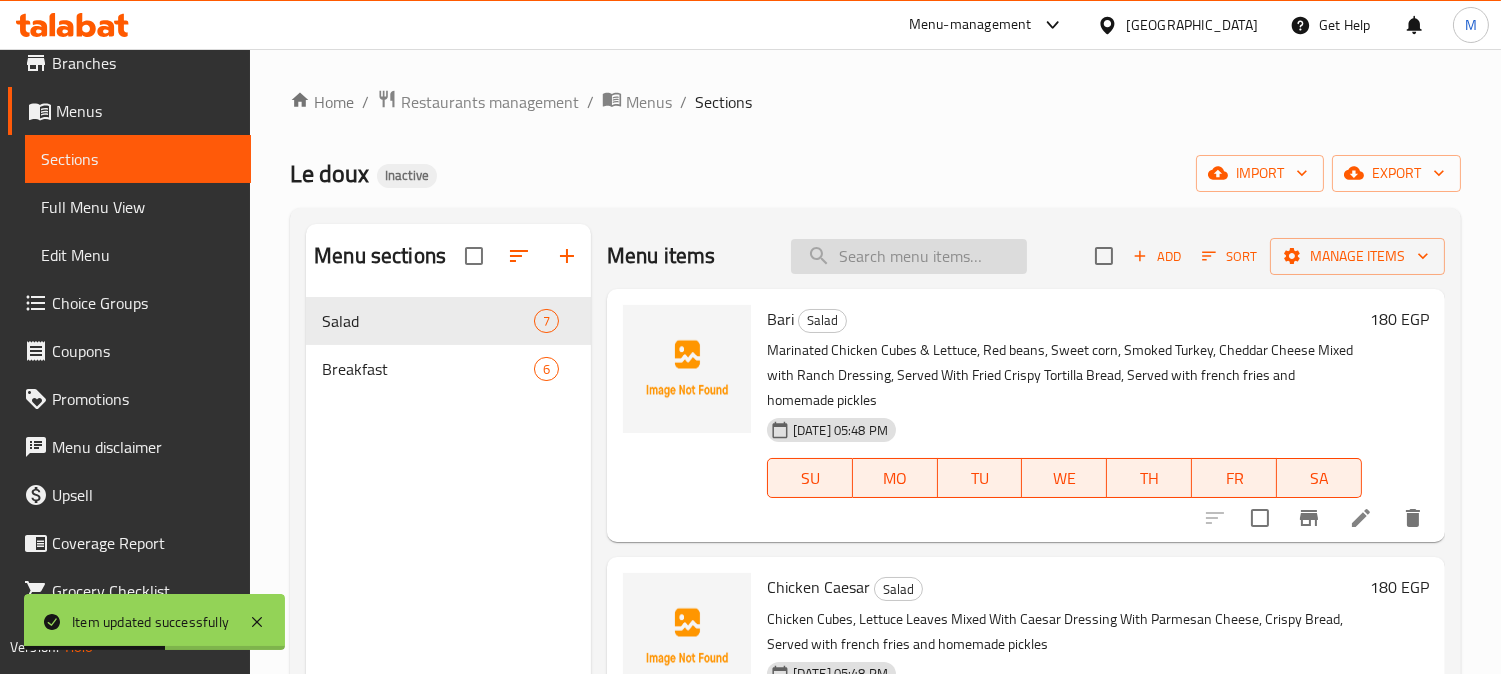 paste on "Our Classic Eggs" 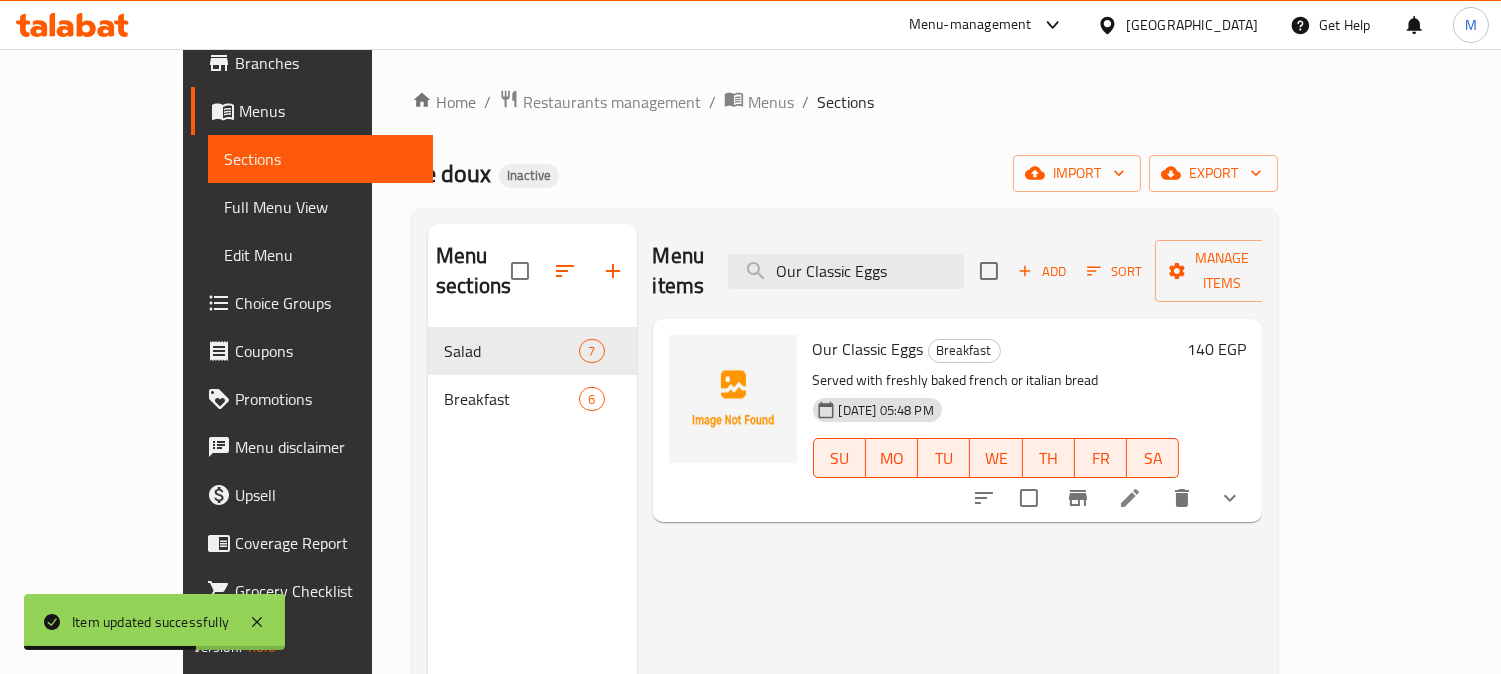 type on "Our Classic Eggs" 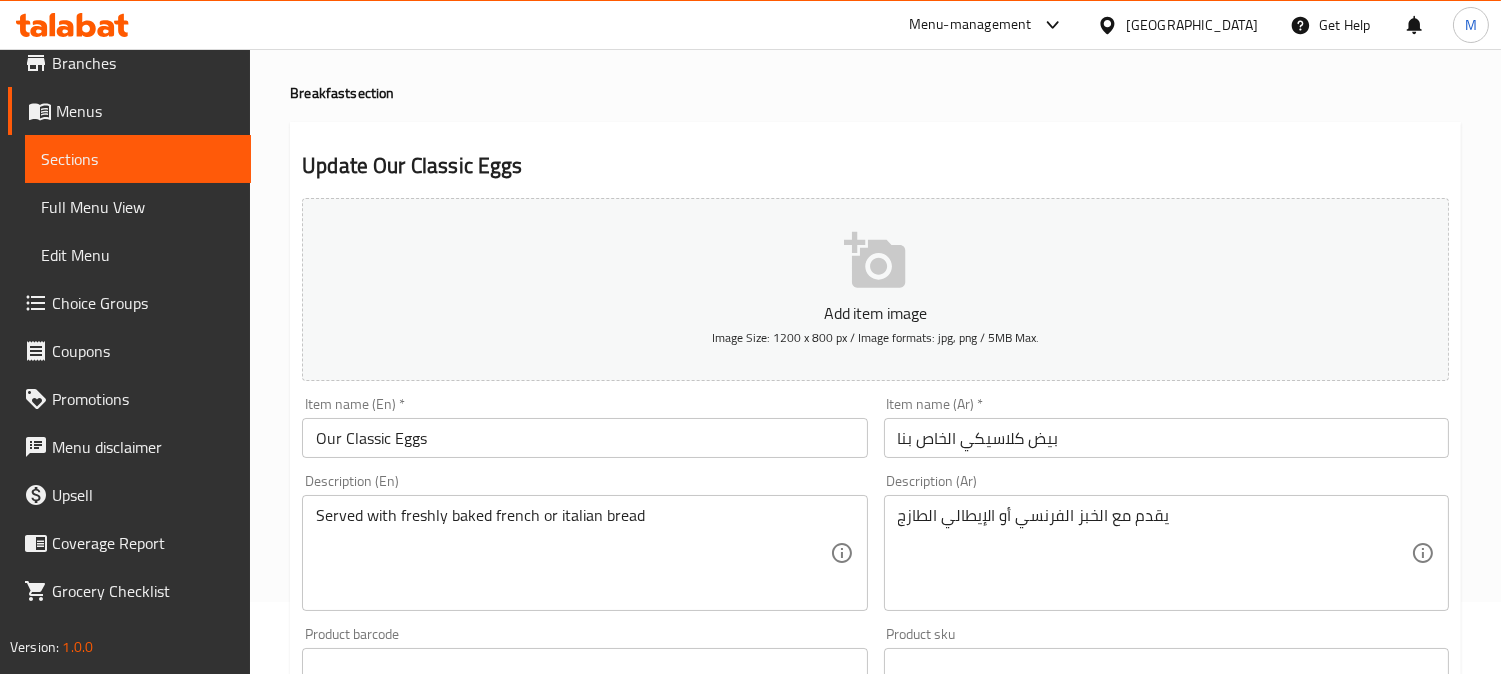 scroll, scrollTop: 111, scrollLeft: 0, axis: vertical 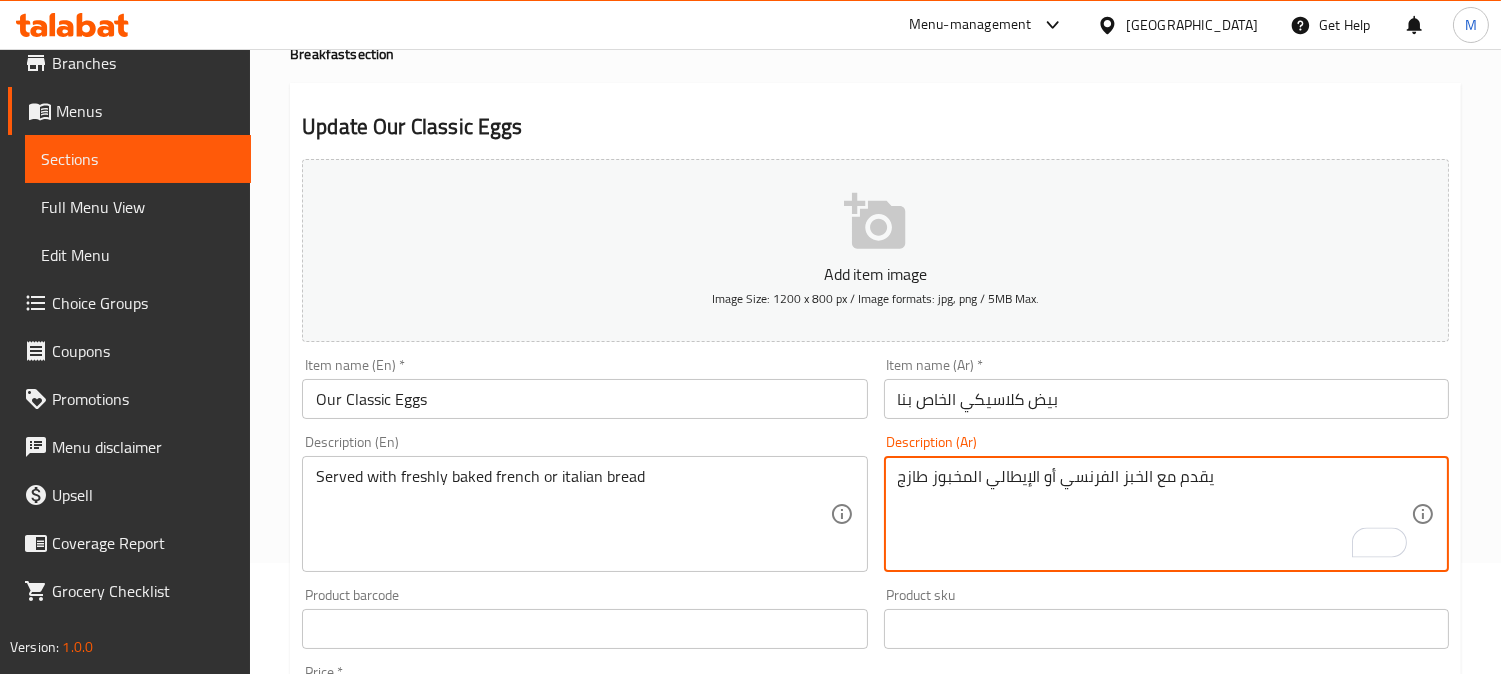 click on "يقدم مع الخبز الفرنسي أو الإيطالي المخبوز طازج" at bounding box center (1154, 514) 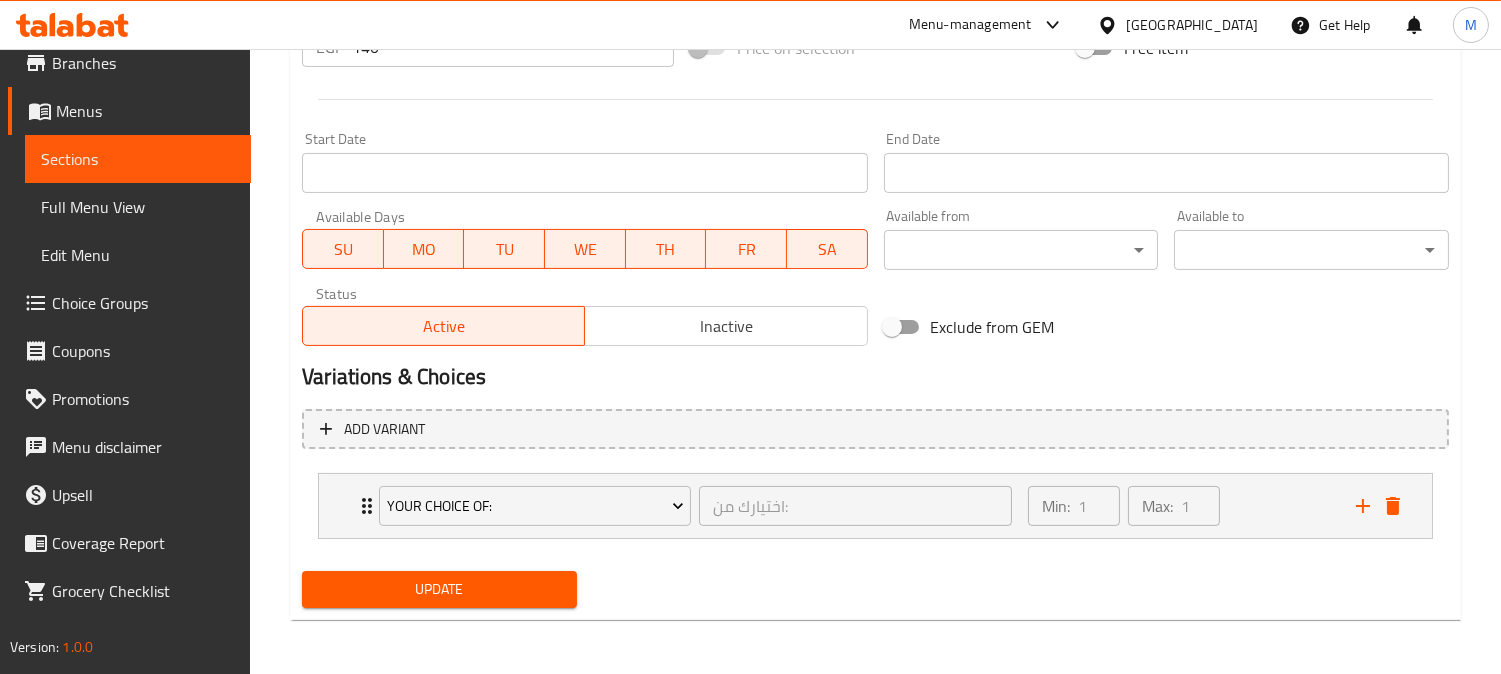 type on "يقدم مع الخبز الفرنسي أو الإيطالي المخبوز طازج" 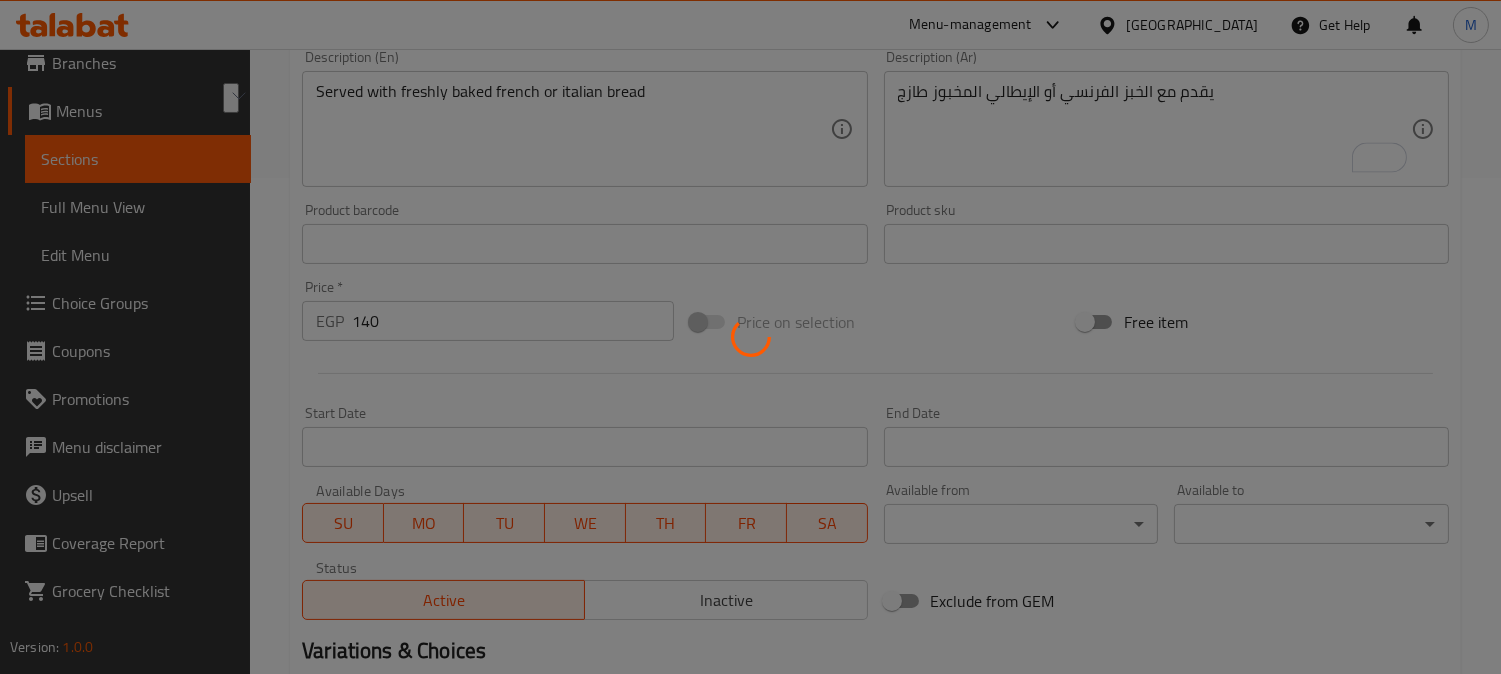 scroll, scrollTop: 251, scrollLeft: 0, axis: vertical 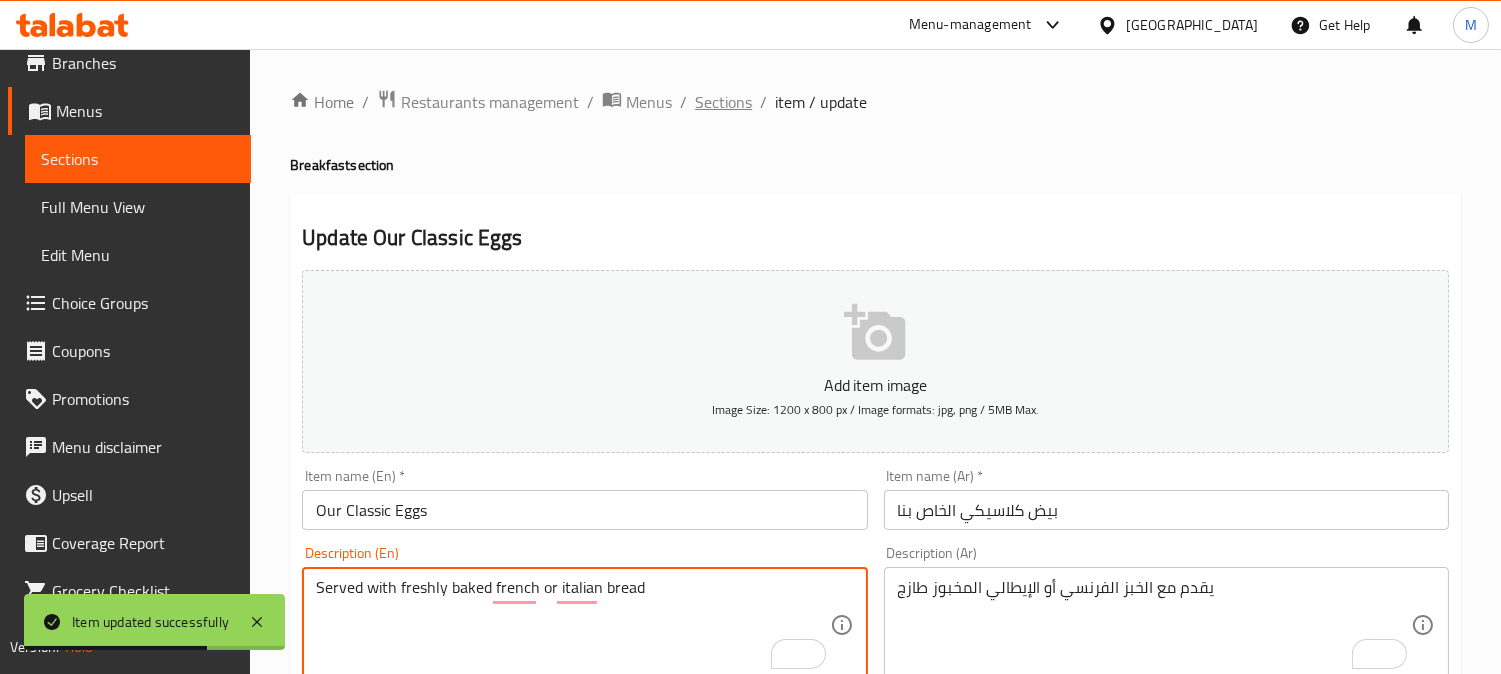 click on "Sections" at bounding box center (723, 102) 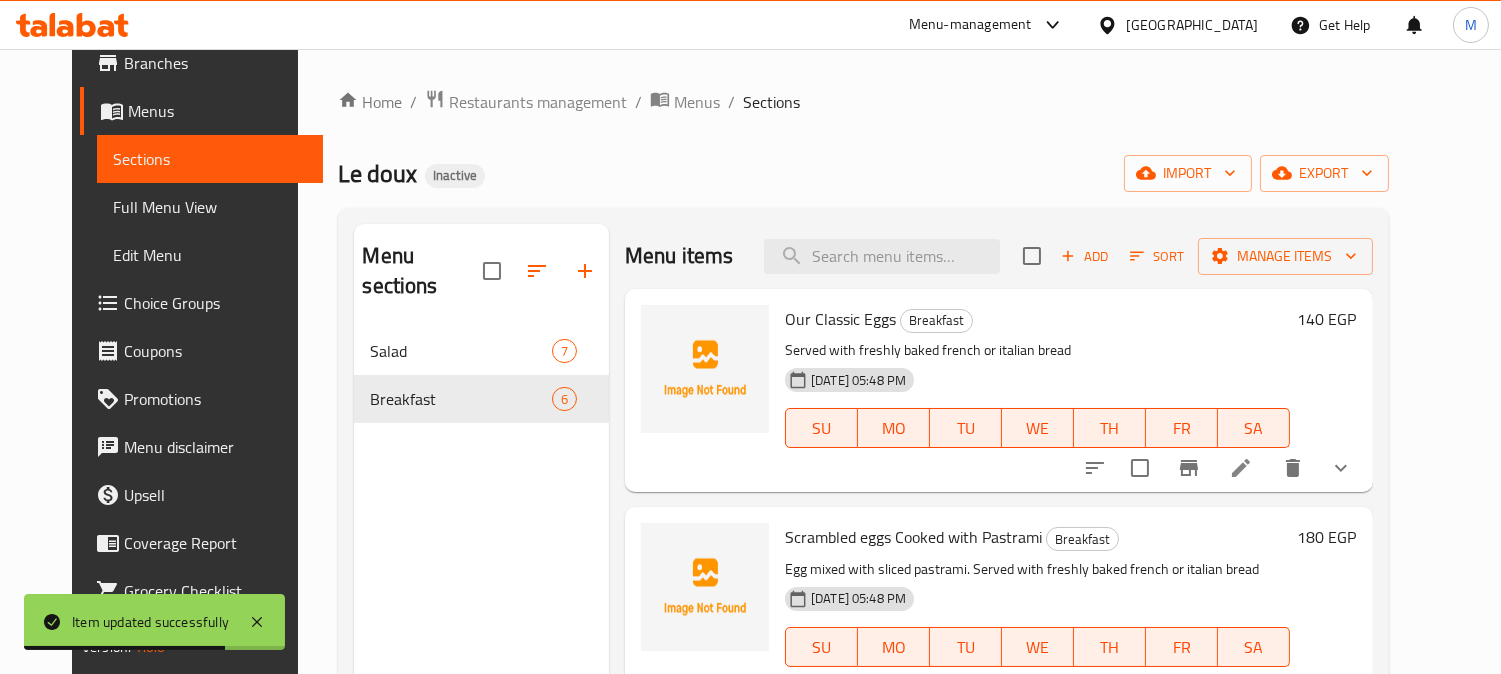 scroll, scrollTop: 111, scrollLeft: 0, axis: vertical 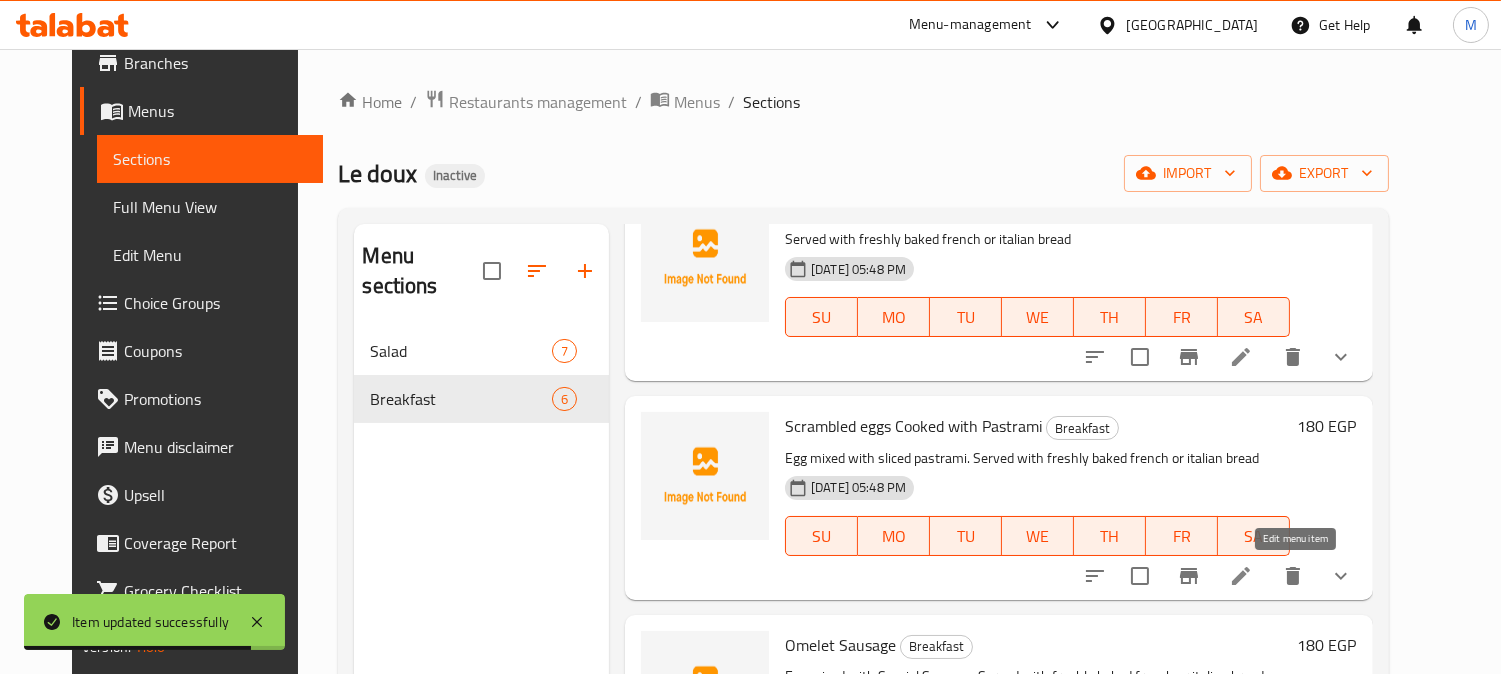click 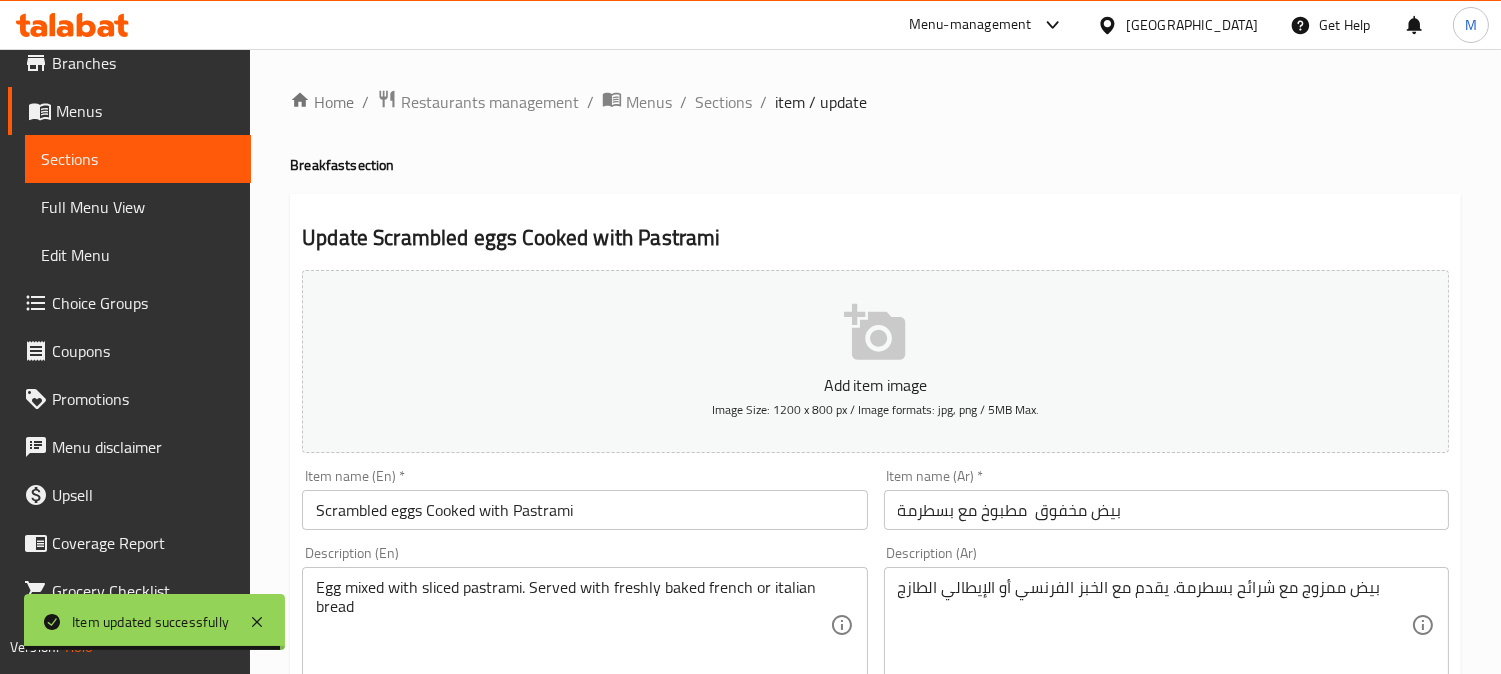 scroll, scrollTop: 296, scrollLeft: 0, axis: vertical 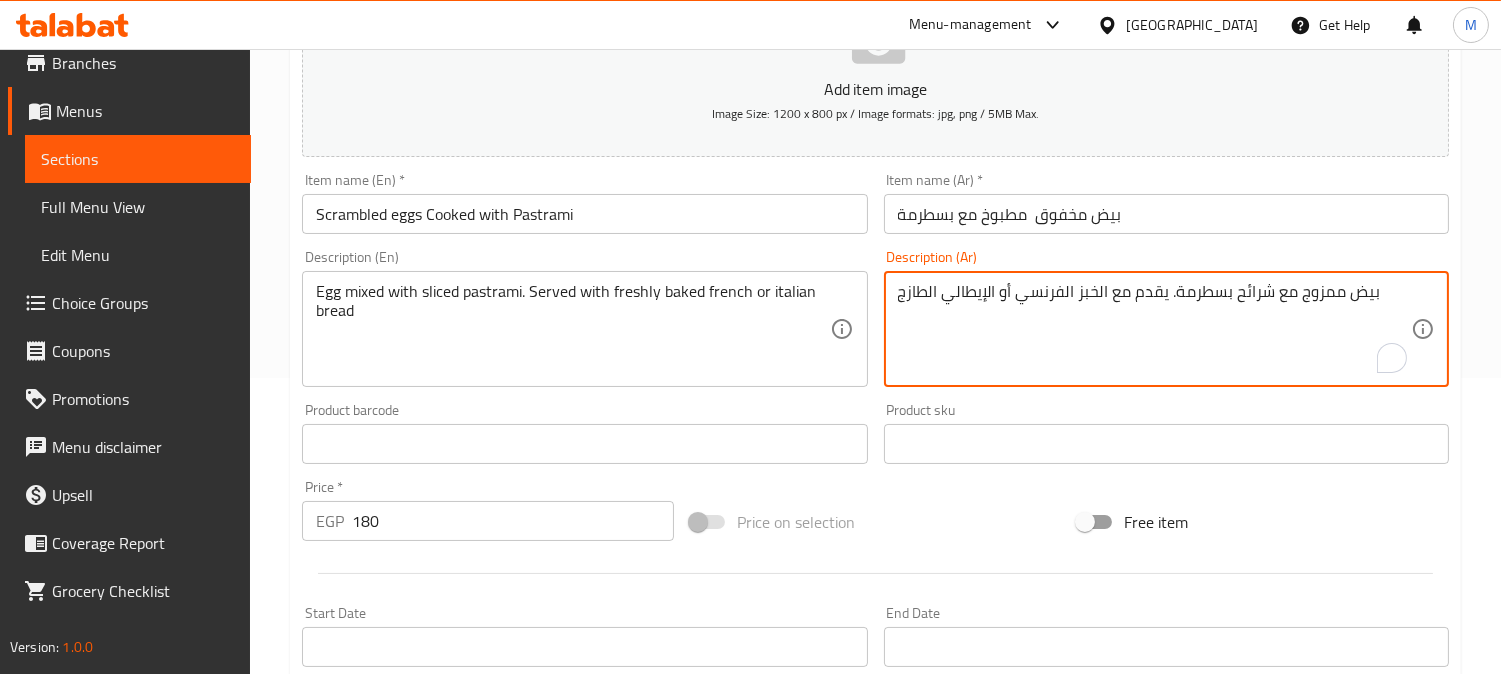 click on "بيض ممزوج مع شرائح بسطرمة. يقدم مع الخبز الفرنسي أو الإيطالي الطازج" at bounding box center [1154, 329] 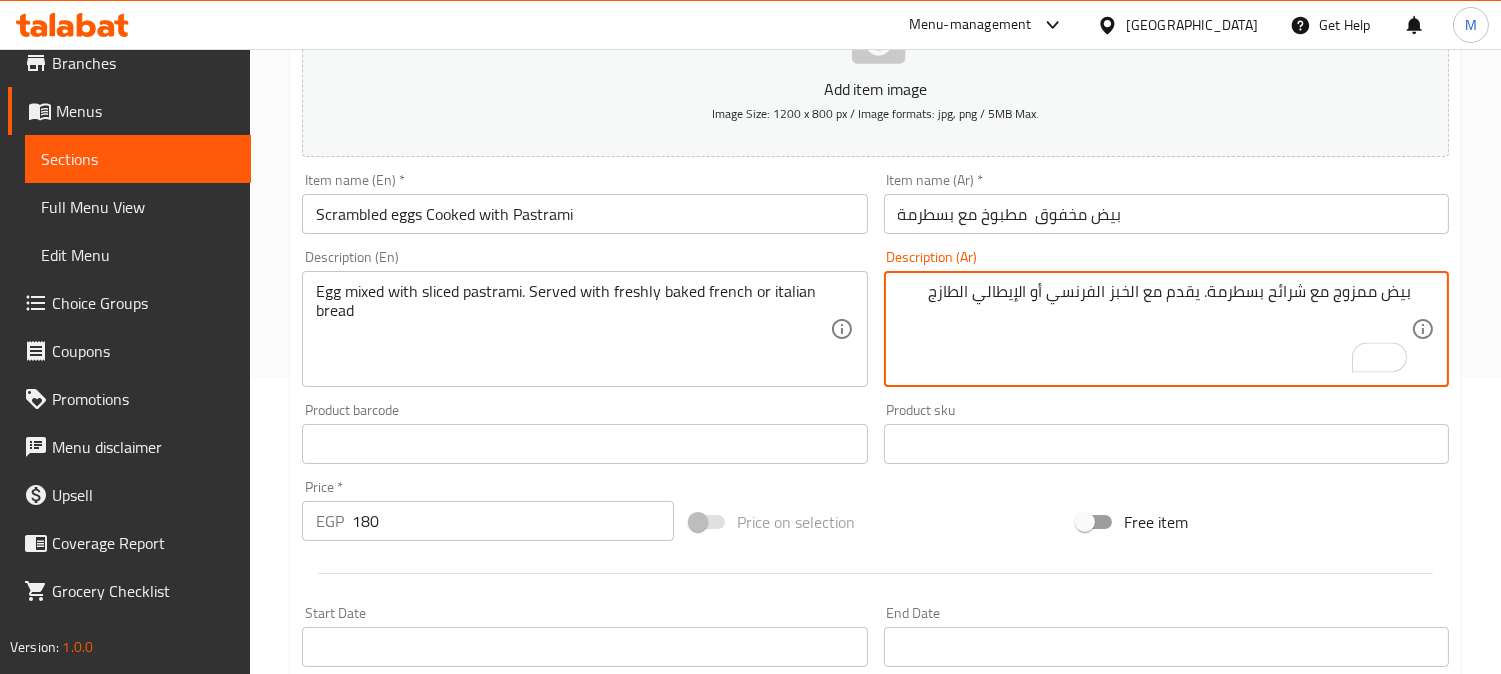 click on "بيض ممزوج مع شرائح بسطرمة. يقدم مع الخبز الفرنسي أو الإيطالي الطازج" at bounding box center [1154, 329] 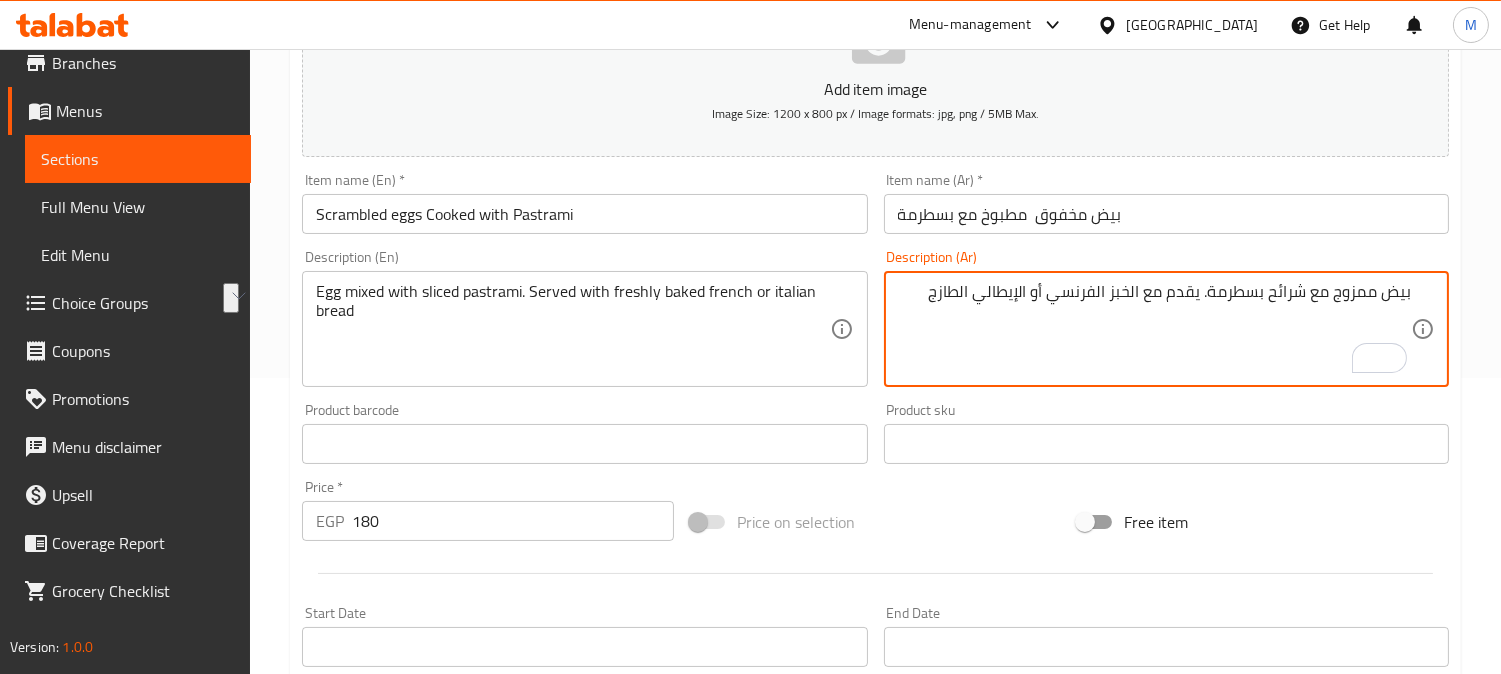 drag, startPoint x: 1196, startPoint y: 291, endPoint x: 934, endPoint y: 316, distance: 263.19003 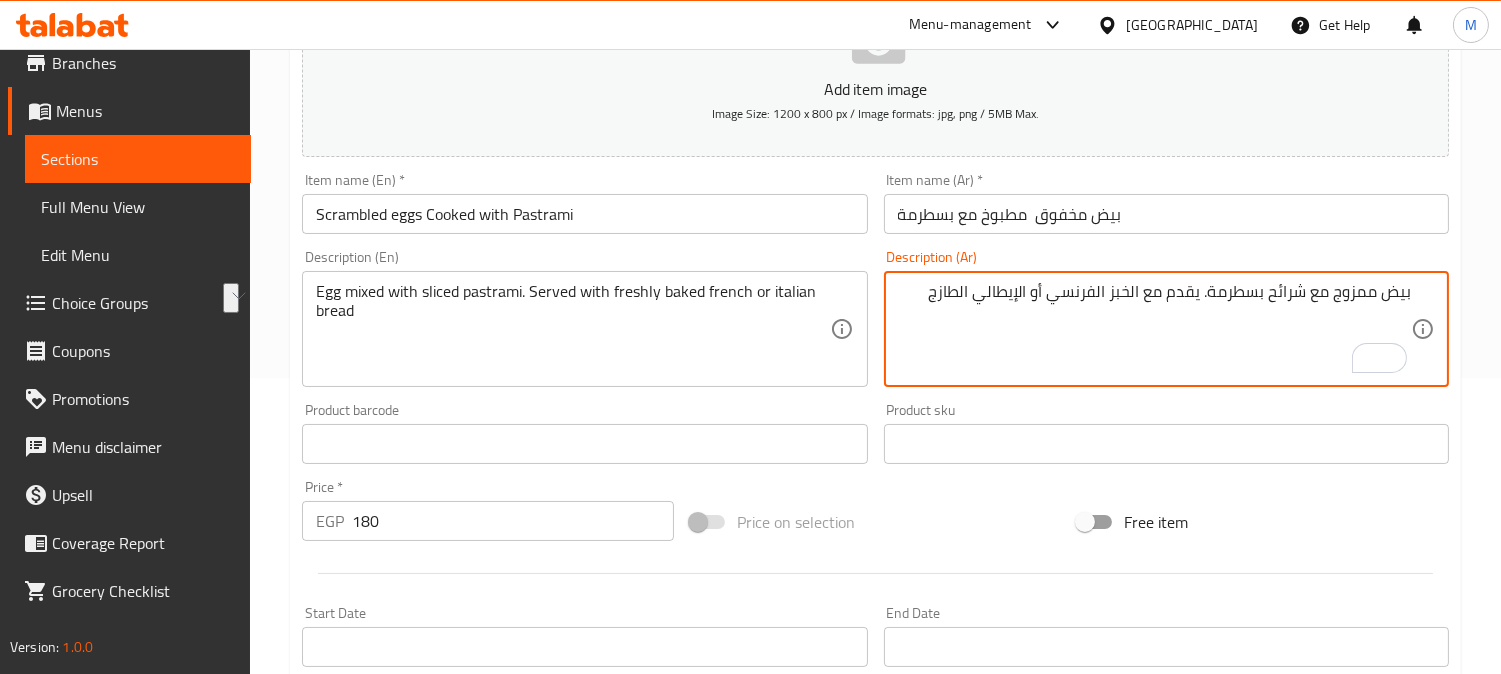 click on "بيض ممزوج مع شرائح بسطرمة. يقدم مع الخبز الفرنسي أو الإيطالي الطازج" at bounding box center [1154, 329] 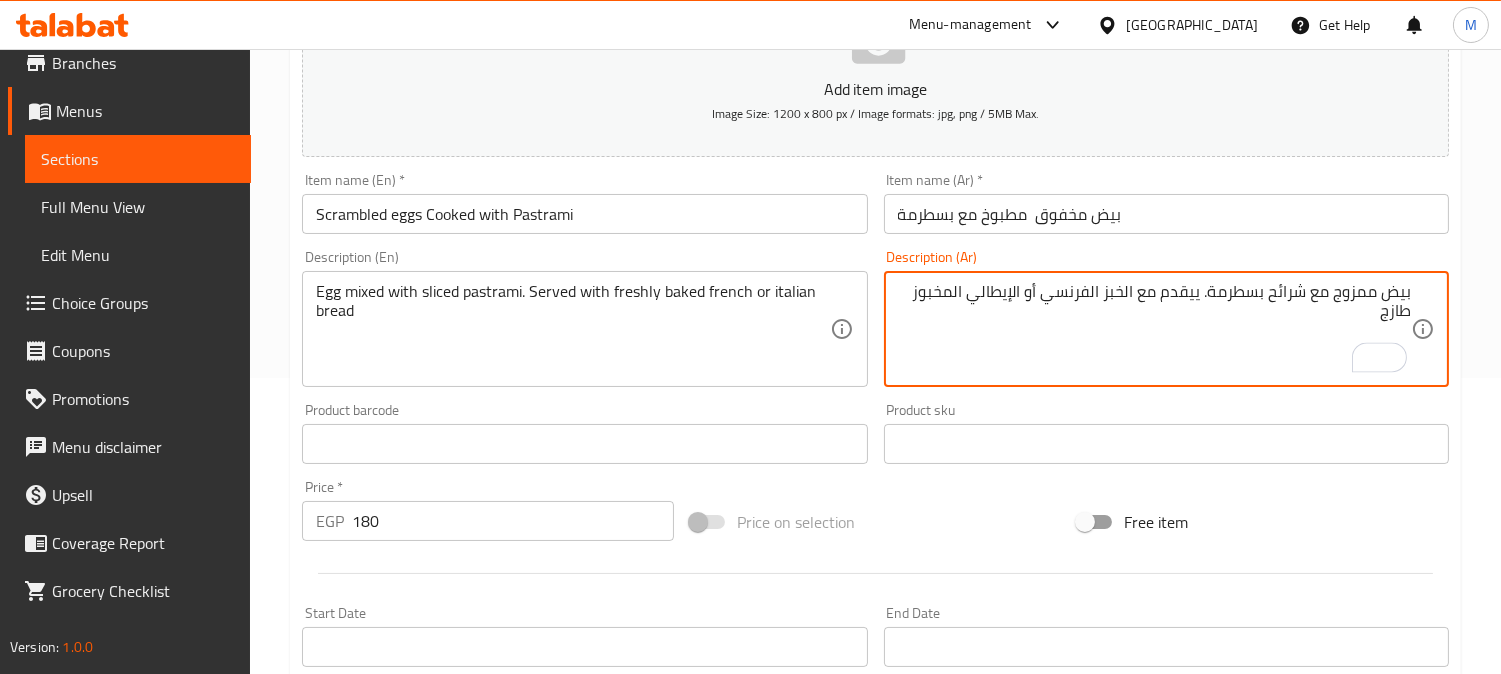 click on "بيض ممزوج مع شرائح بسطرمة. ييقدم مع الخبز الفرنسي أو الإيطالي المخبوز طازج" at bounding box center [1154, 329] 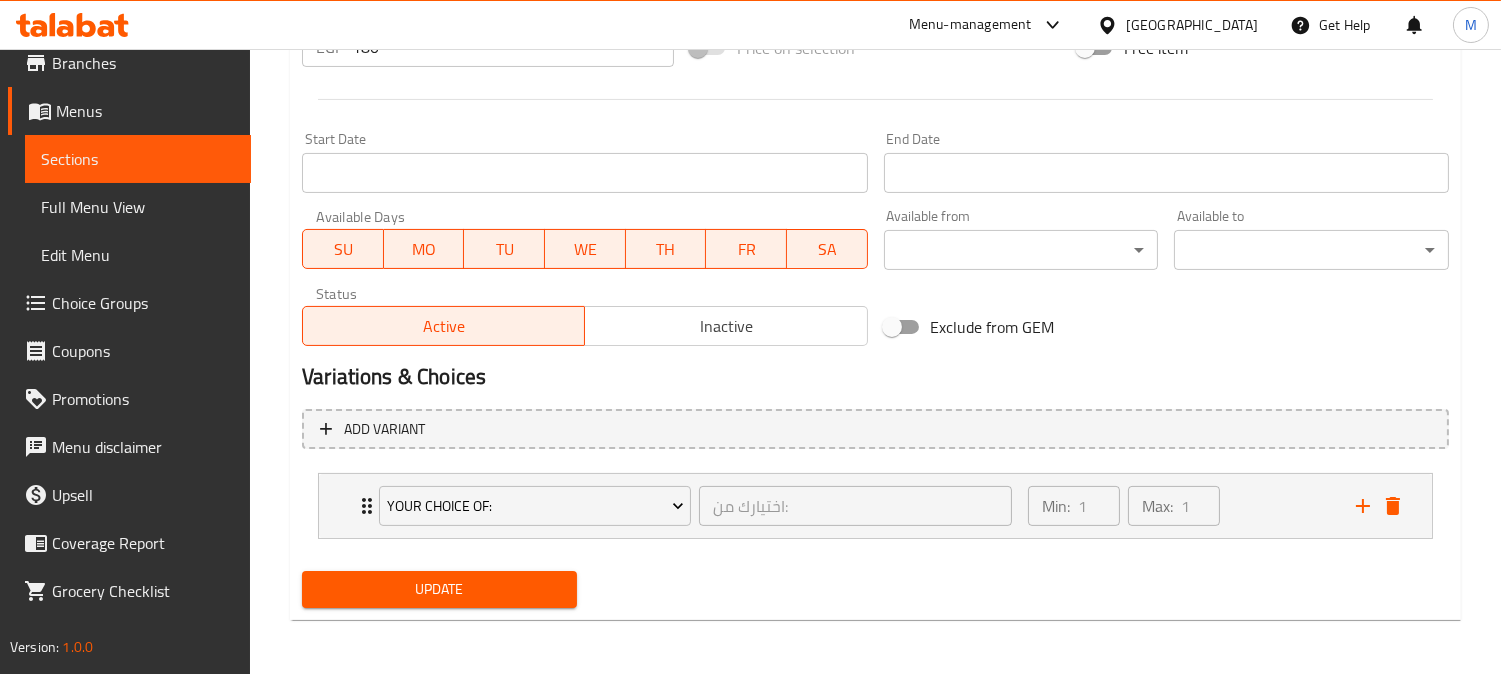 type on "بيض ممزوج مع شرائح بسطرمة. يقدم مع الخبز الفرنسي أو الإيطالي المخبوز طازج" 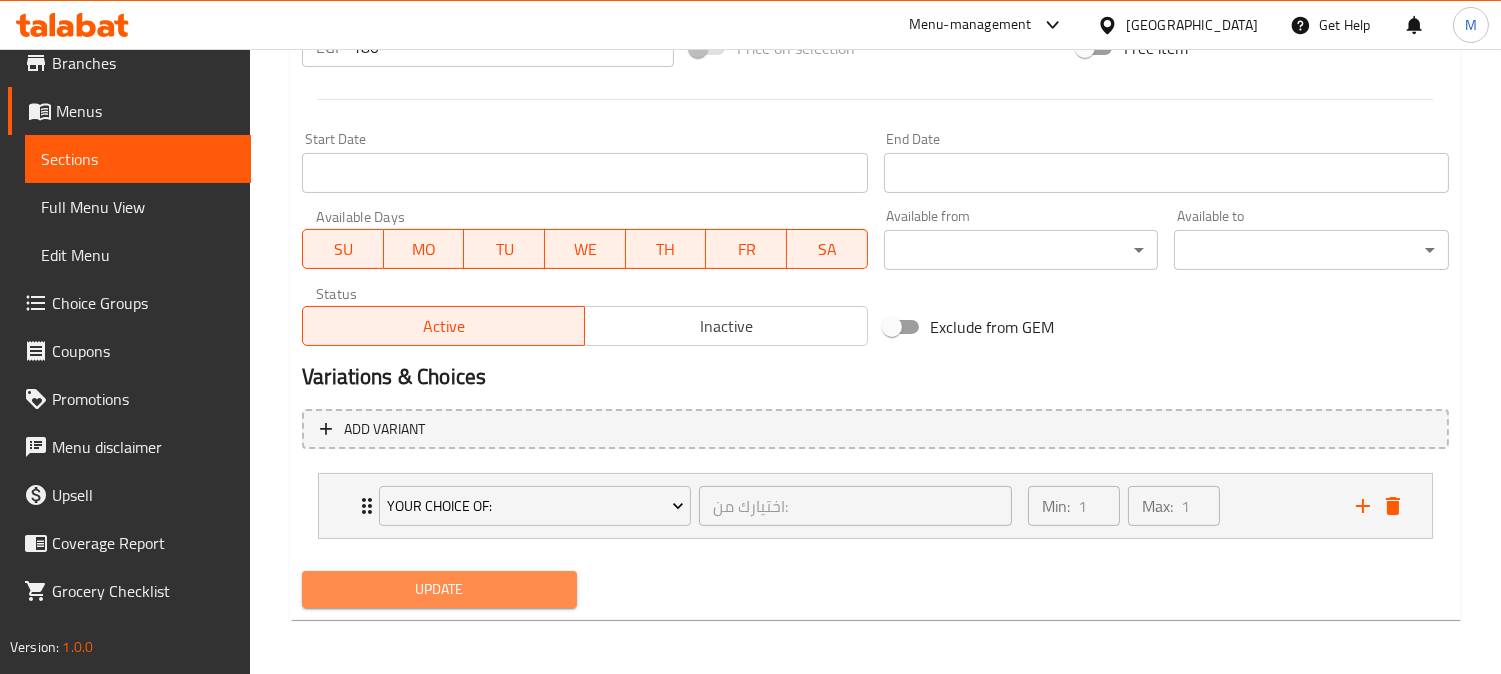 click on "Update" at bounding box center [439, 589] 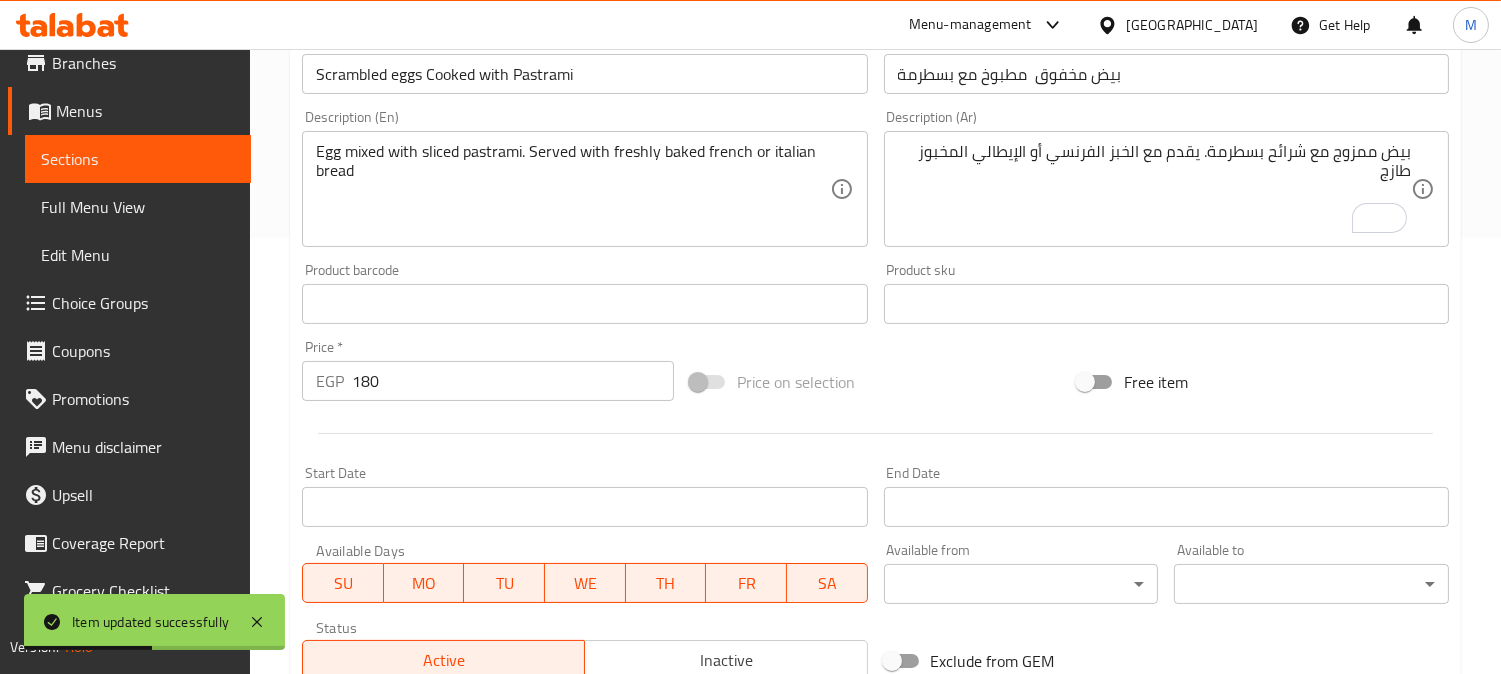 scroll, scrollTop: 0, scrollLeft: 0, axis: both 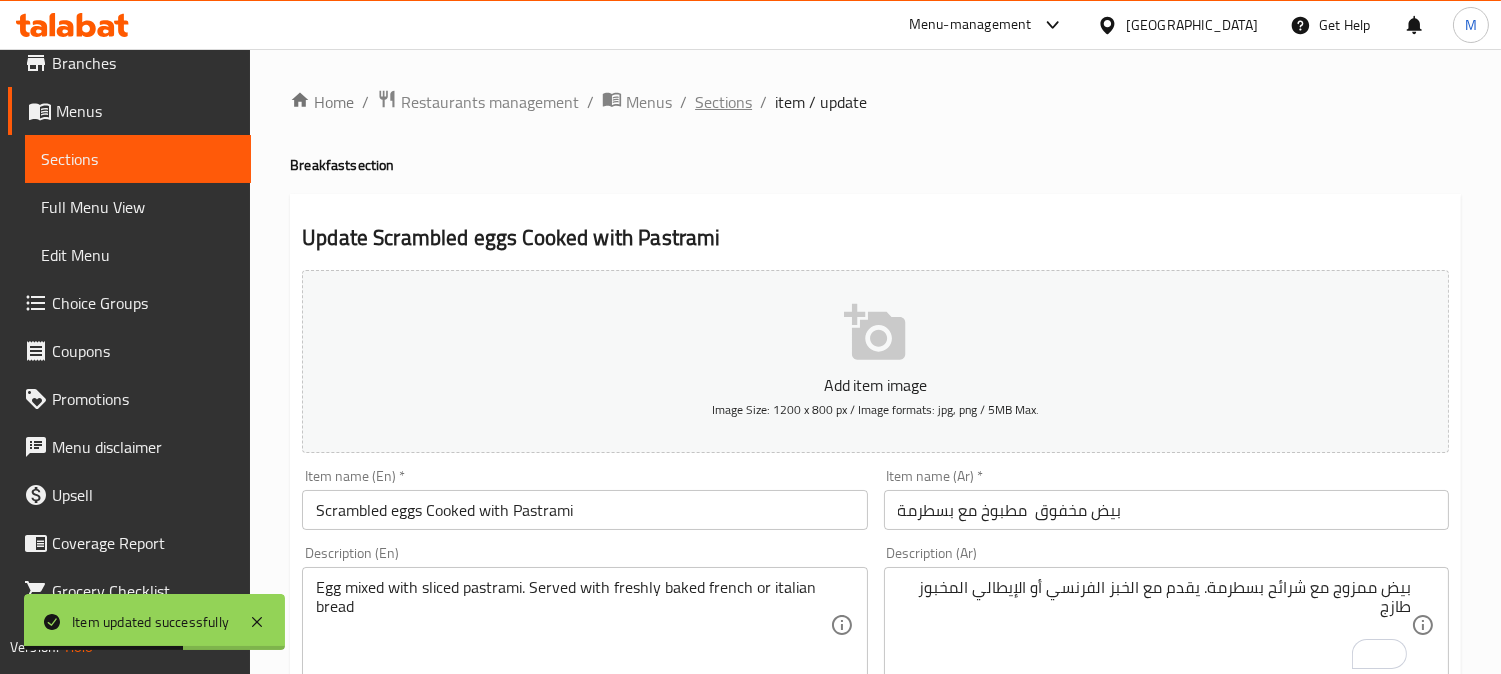click on "Sections" at bounding box center (723, 102) 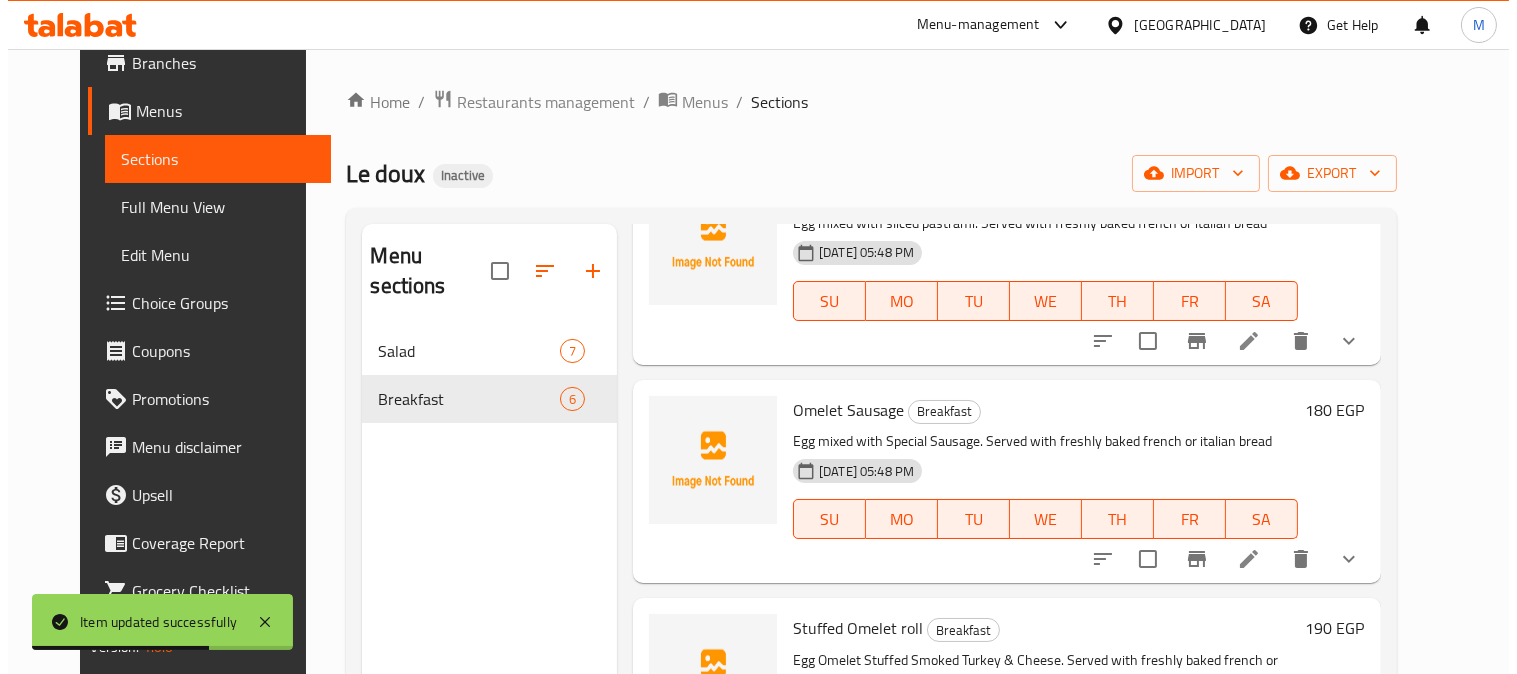 scroll, scrollTop: 518, scrollLeft: 0, axis: vertical 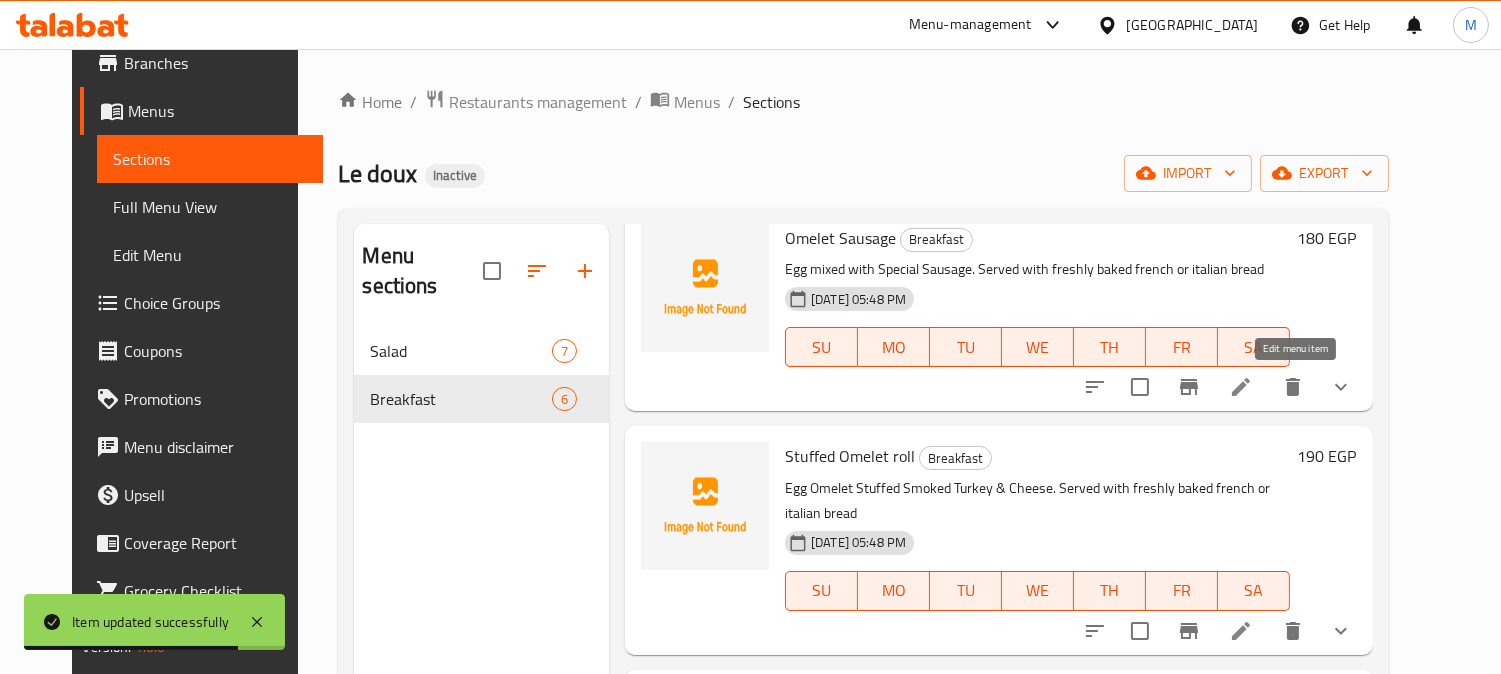 click 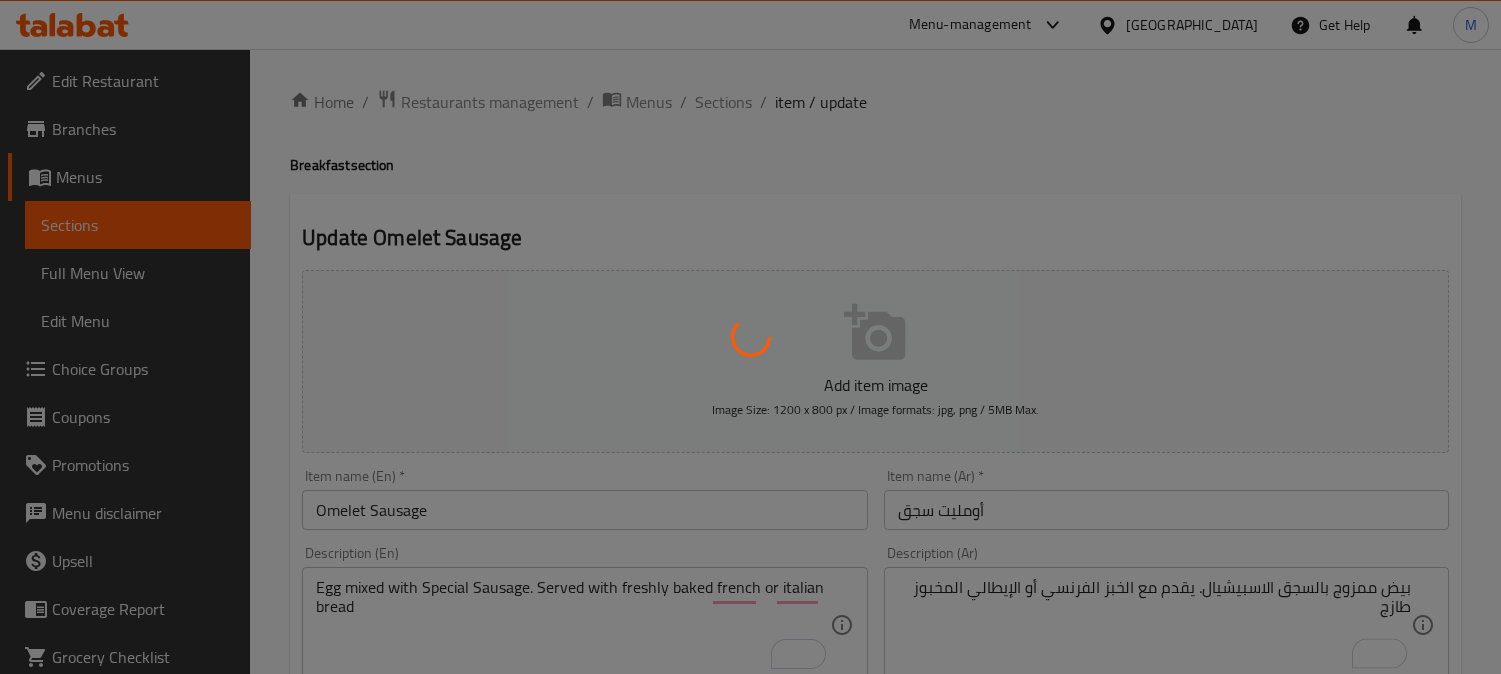 scroll, scrollTop: 325, scrollLeft: 0, axis: vertical 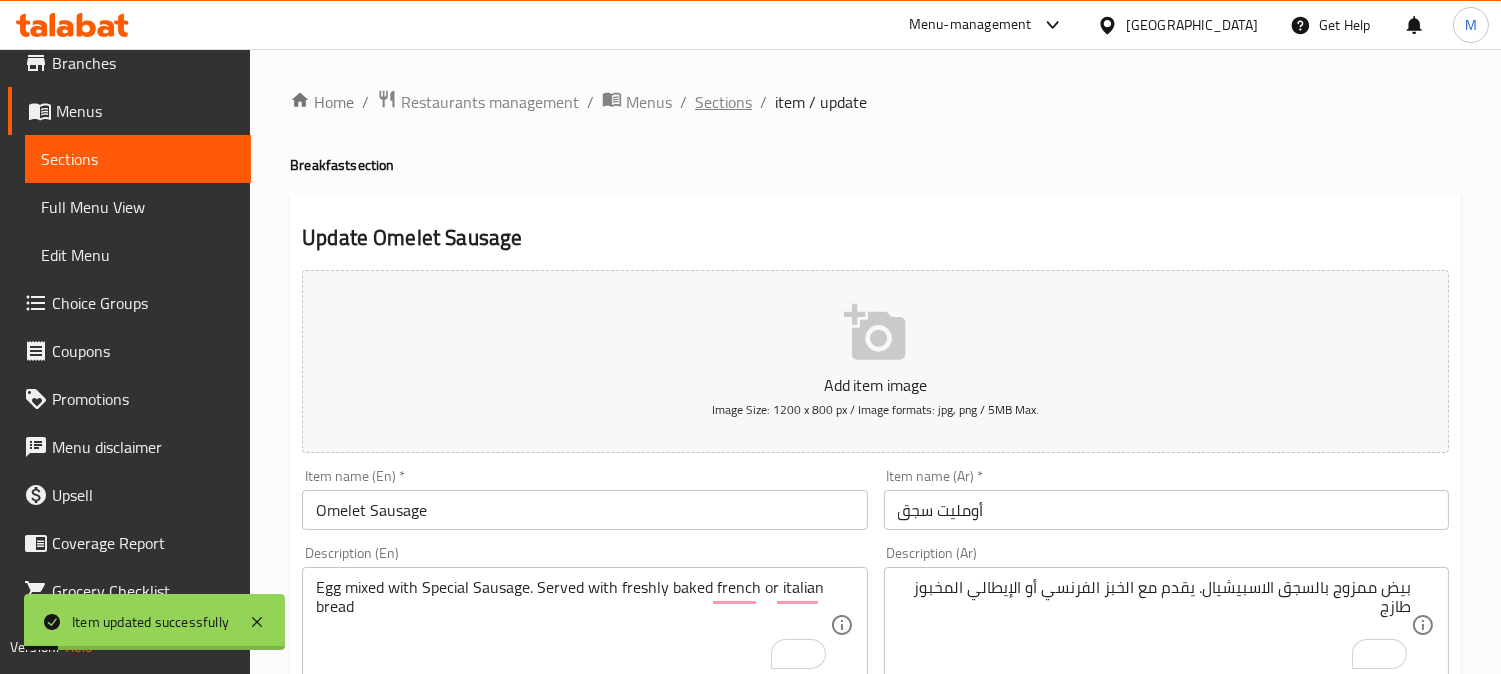 click on "Sections" at bounding box center [723, 102] 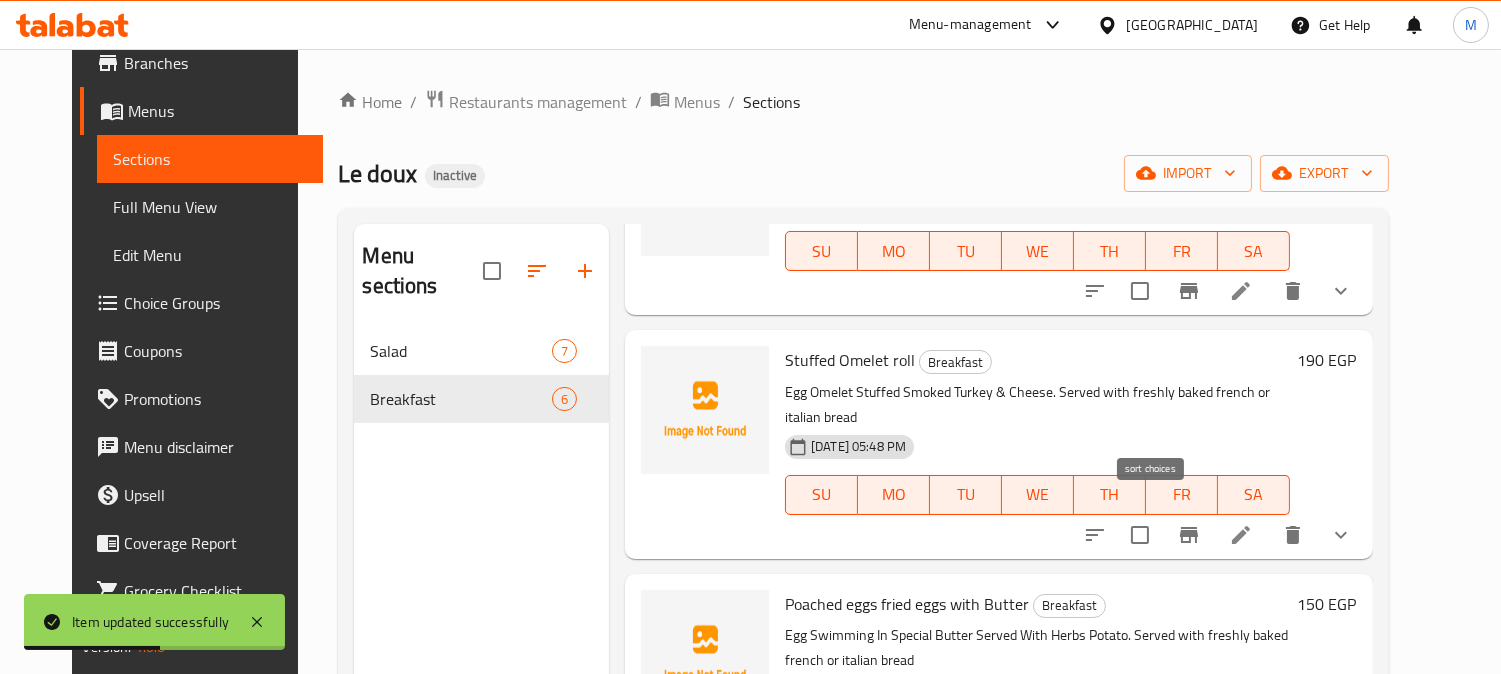 scroll, scrollTop: 703, scrollLeft: 0, axis: vertical 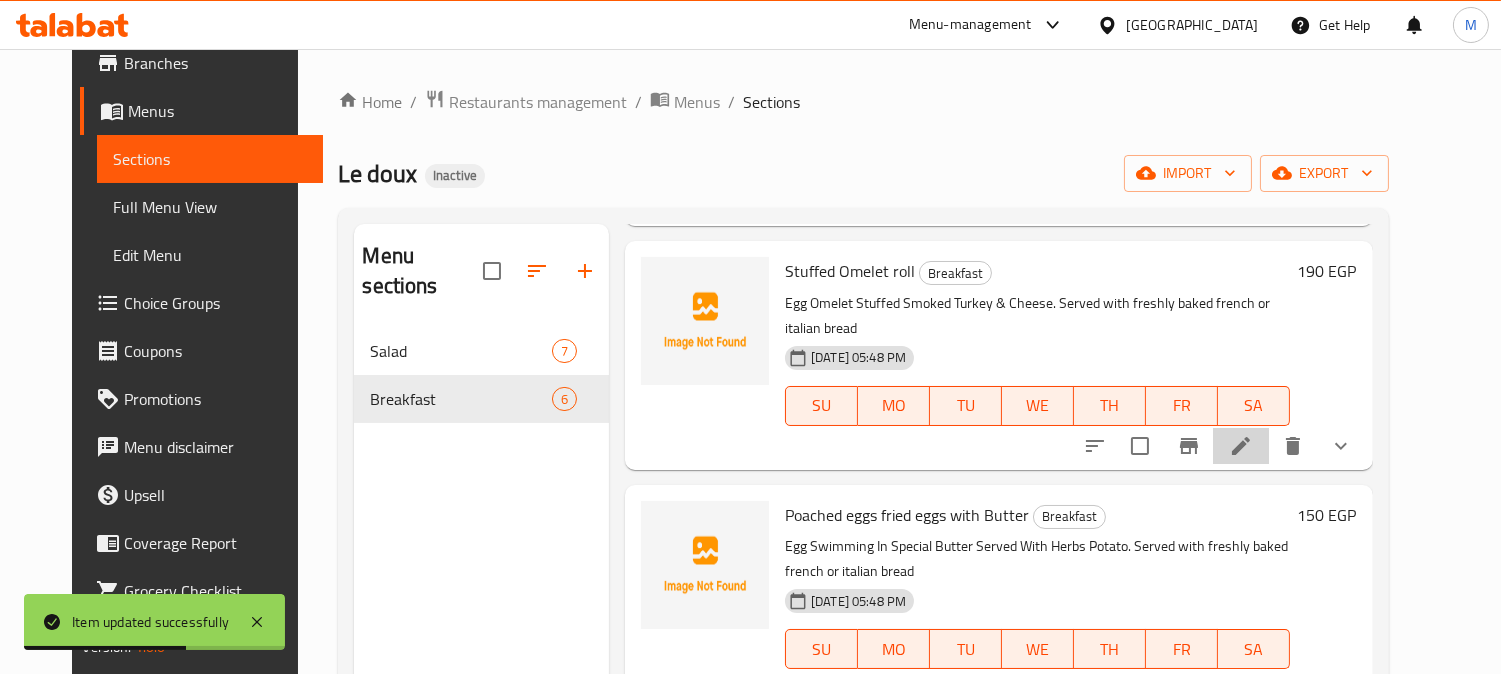 click at bounding box center (1241, 446) 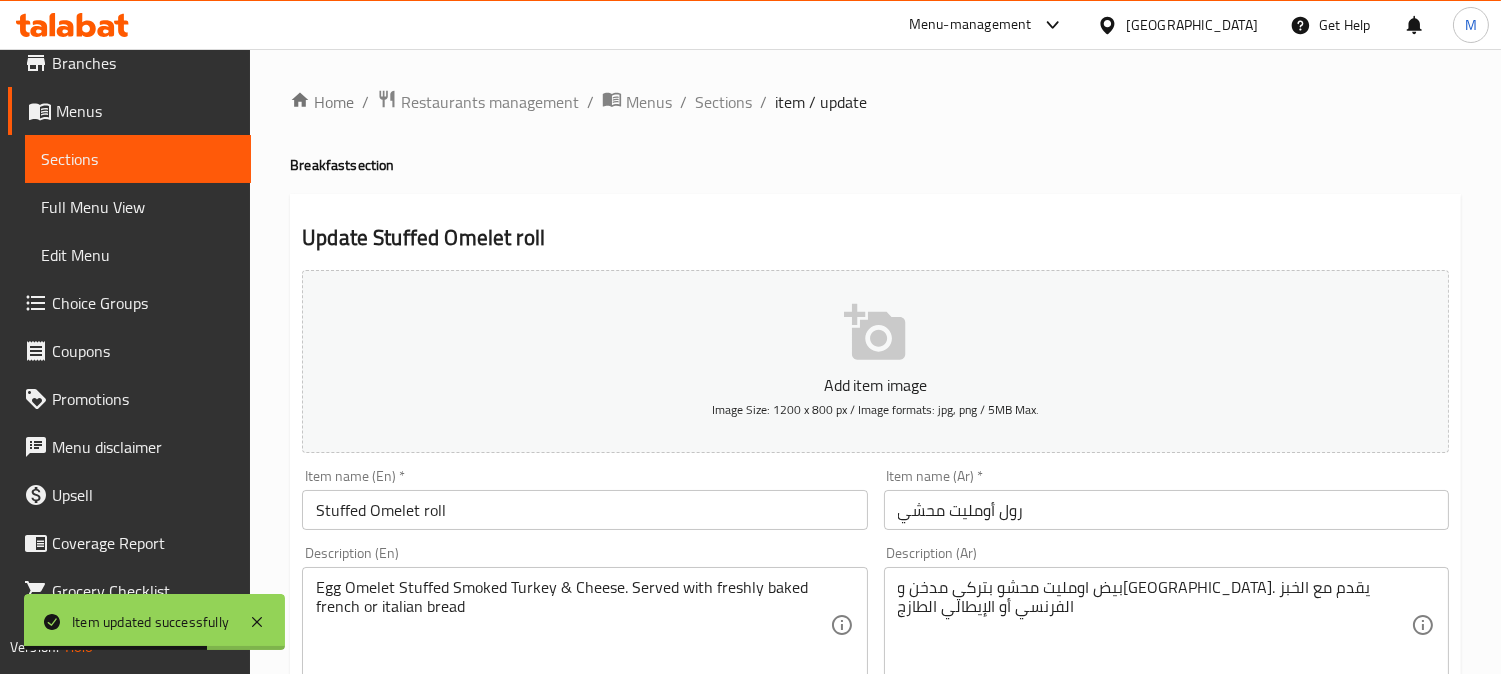 scroll, scrollTop: 222, scrollLeft: 0, axis: vertical 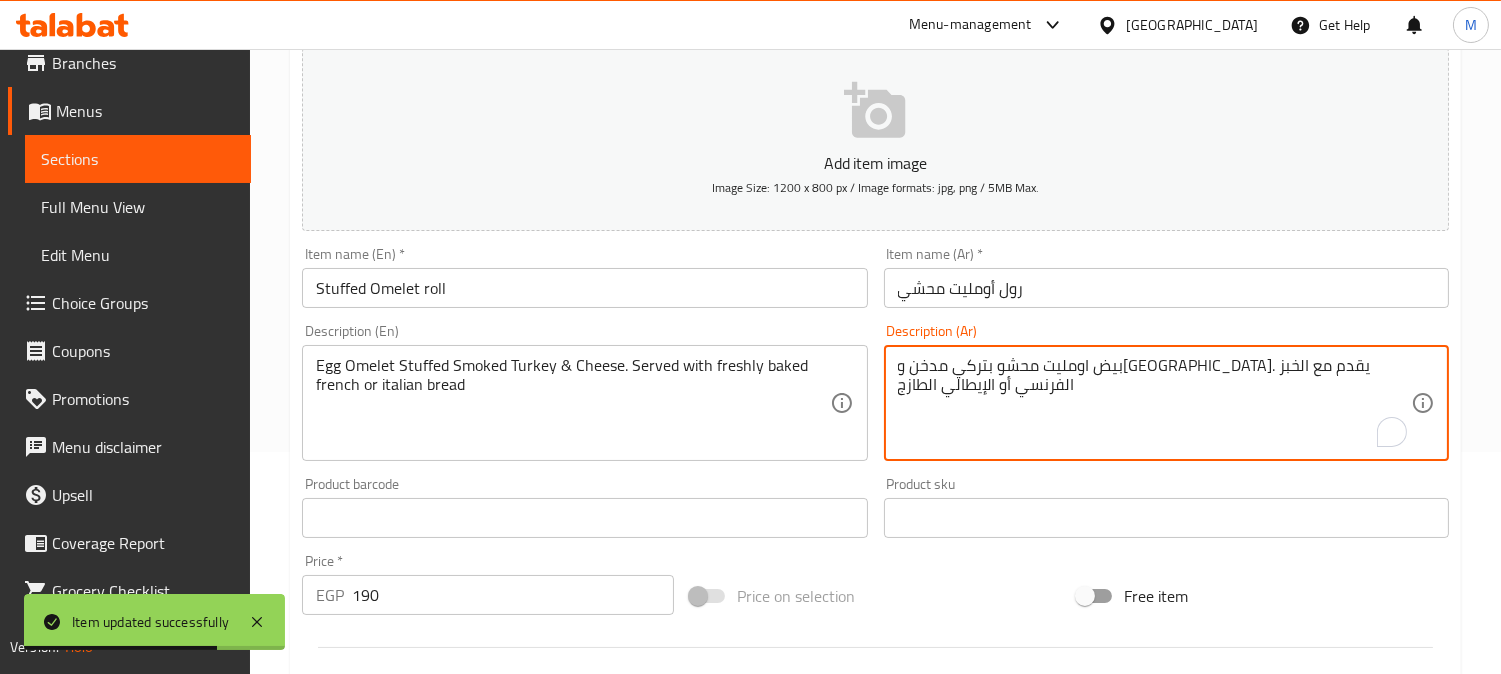 click on "بيض اومليت محشو بتركي مدخن و[GEOGRAPHIC_DATA]. يقدم مع الخبز الفرنسي أو الإيطالي الطازج" at bounding box center (1154, 403) 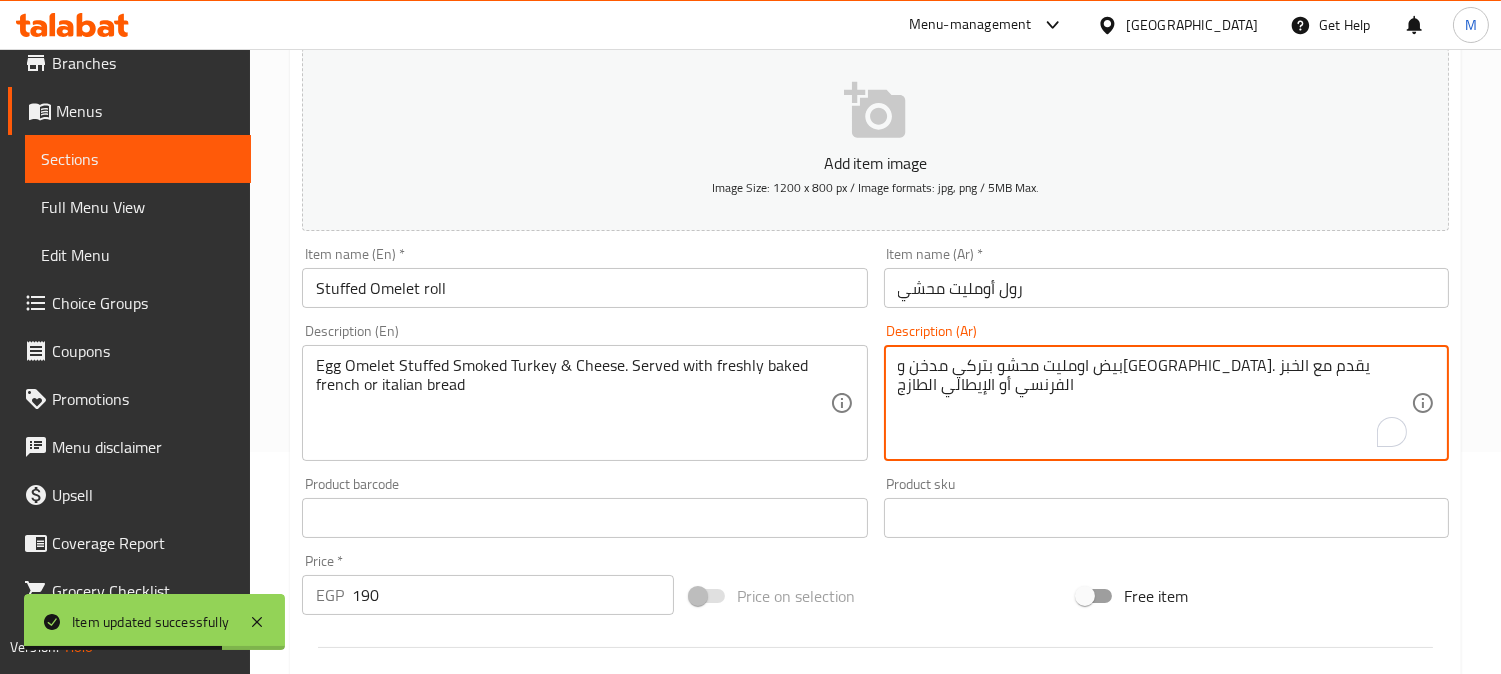 click on "بيض اومليت محشو بتركي مدخن و[GEOGRAPHIC_DATA]. يقدم مع الخبز الفرنسي أو الإيطالي الطازج" at bounding box center (1154, 403) 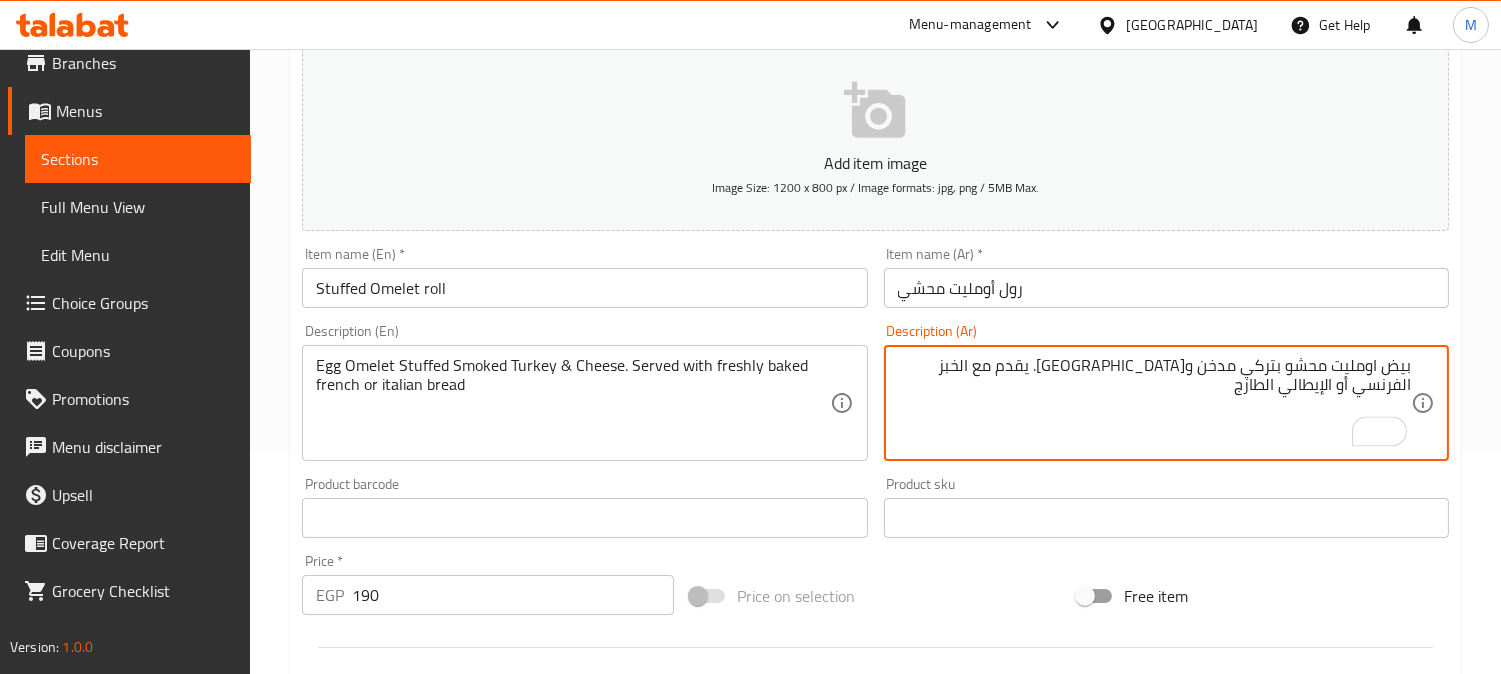 click on "بيض اومليت محشو بتركي مدخن و[GEOGRAPHIC_DATA]. يقدم مع الخبز الفرنسي أو الإيطالي الطازج" at bounding box center (1154, 403) 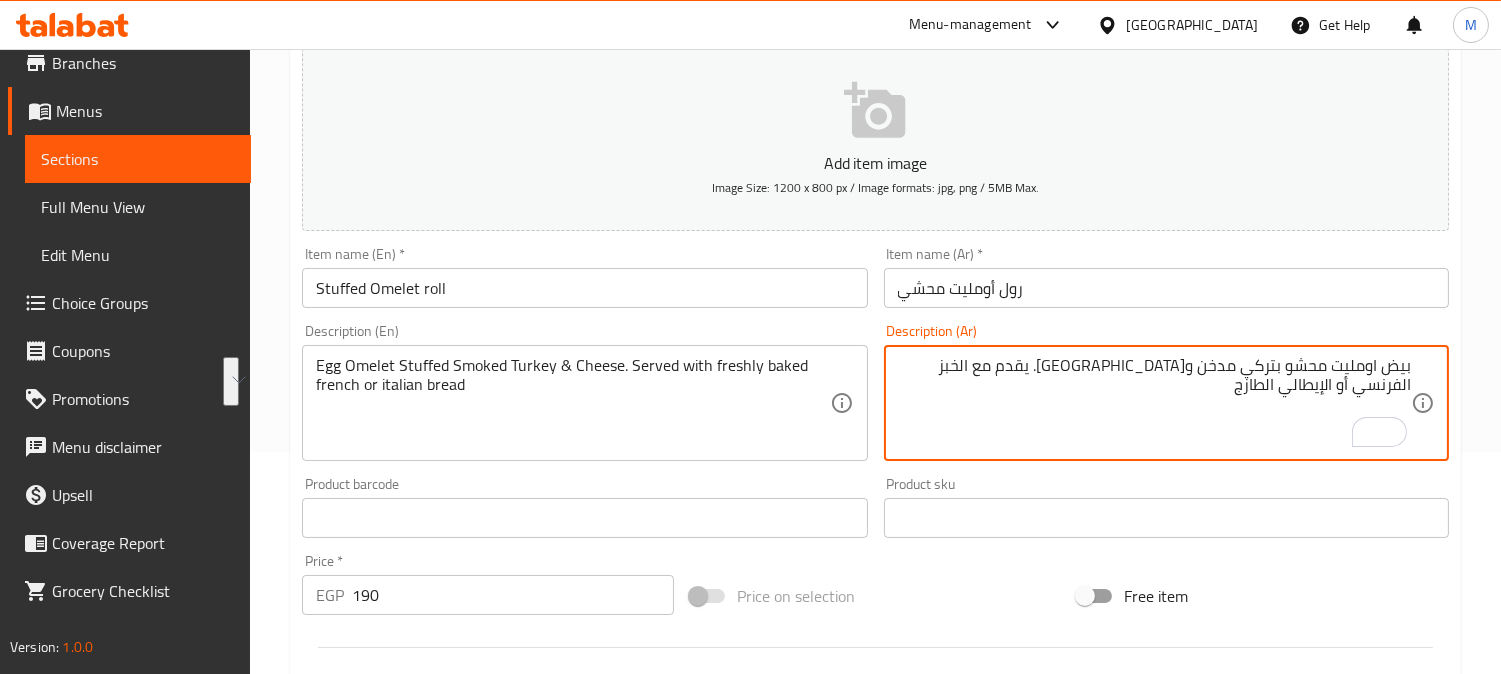 drag, startPoint x: 1147, startPoint y: 373, endPoint x: 888, endPoint y: 391, distance: 259.62473 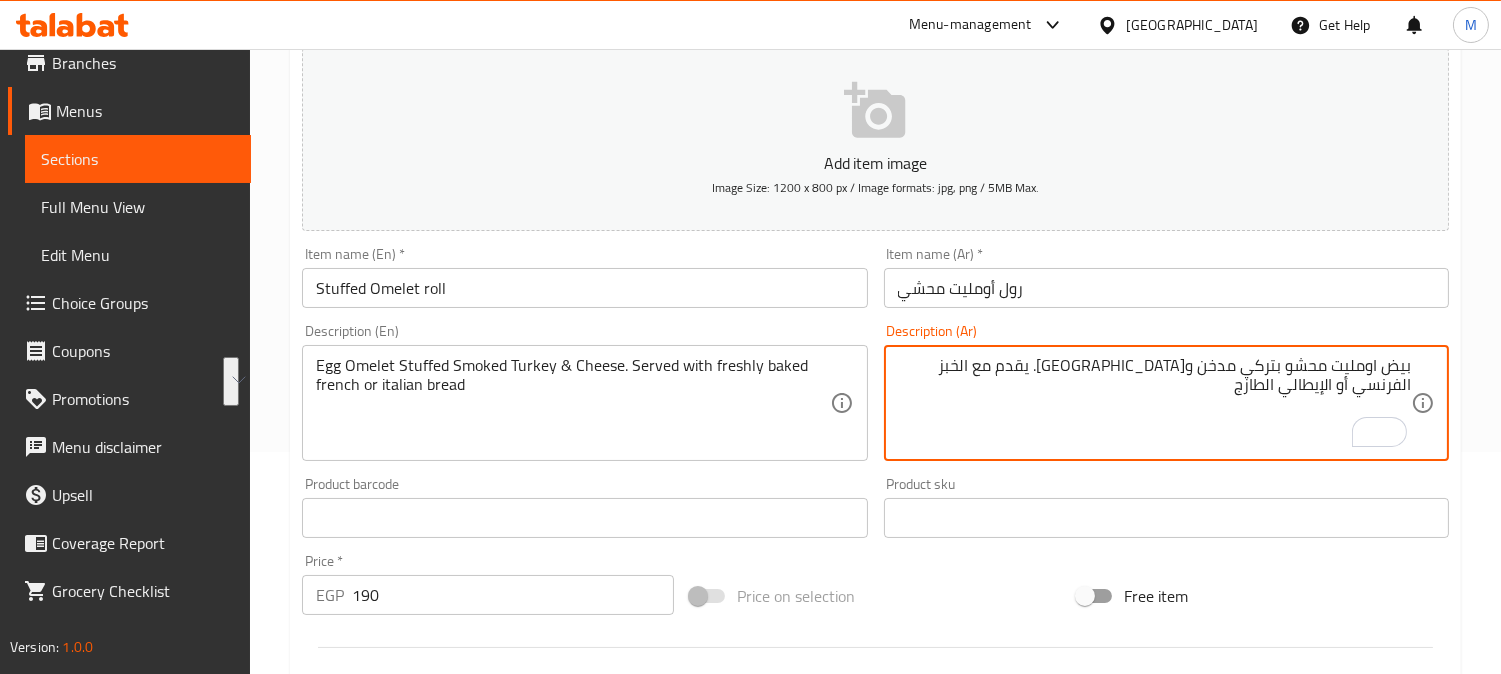 click on "​ Menu-management [GEOGRAPHIC_DATA] Get Help M   Edit Restaurant   Branches   Menus   Sections   Full Menu View   Edit Menu   Choice Groups   Coupons   Promotions   Menu disclaimer   Upsell   Coverage Report   Grocery Checklist  Version:    1.0.0  Get support on:    Support.OpsPlatform Home / Restaurants management / Menus / Sections / item / update Breakfast  section Update Stuffed Omelet roll Add item image Image Size: 1200 x 800 px / Image formats: jpg, png / 5MB Max. Item name (En)   * Stuffed Omelet roll Item name (En)  * Item name (Ar)   * رول أومليت محشي Item name (Ar)  * Description (En) Egg Omelet Stuffed Smoked Turkey & Cheese. Served with freshly baked french or italian bread
Description (En) Description (Ar) بيض اومليت محشو بتركي مدخن وجبنة. يقدم مع الخبز الفرنسي أو الإيطالي الطازج Description (Ar) Product barcode Product barcode Product sku Product sku Price   * EGP 190 Price  * Price on selection Free item Start Date SU 1" at bounding box center [750, 115] 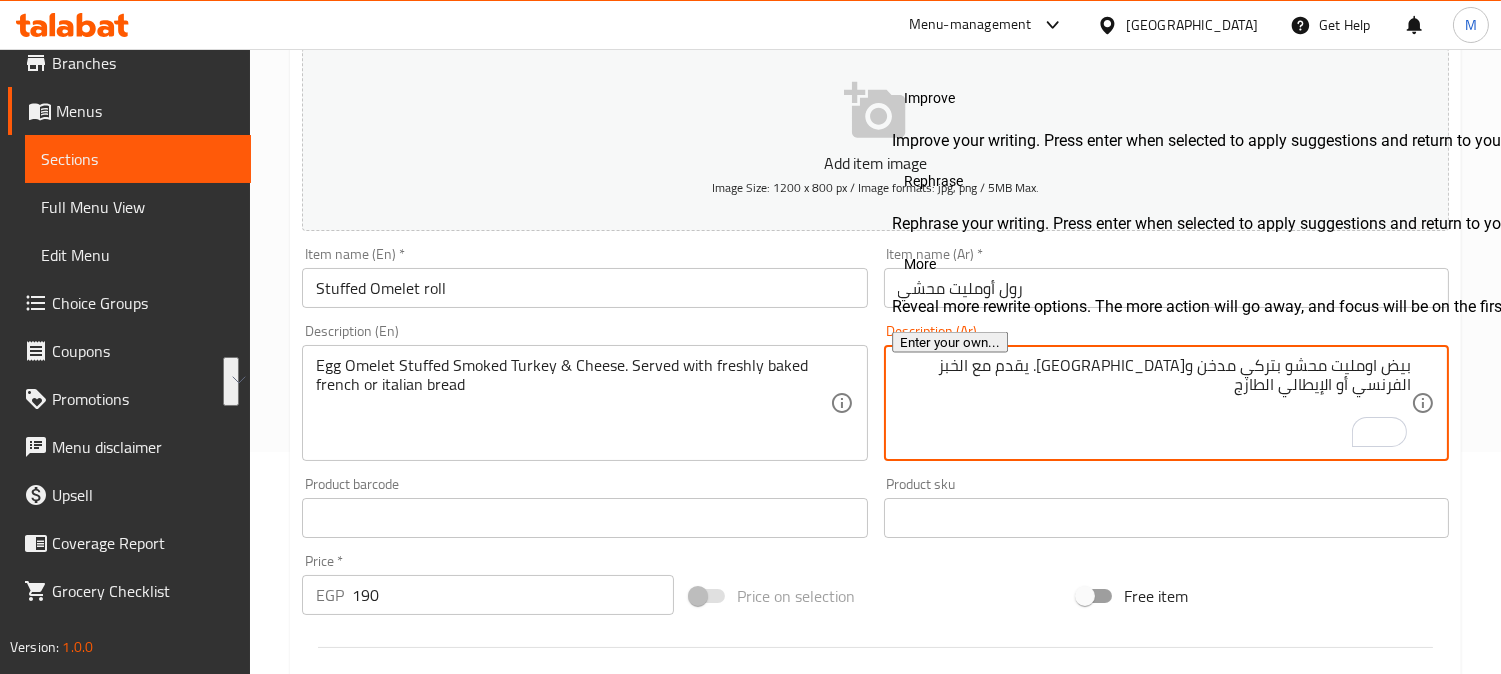 paste on "مخبوز" 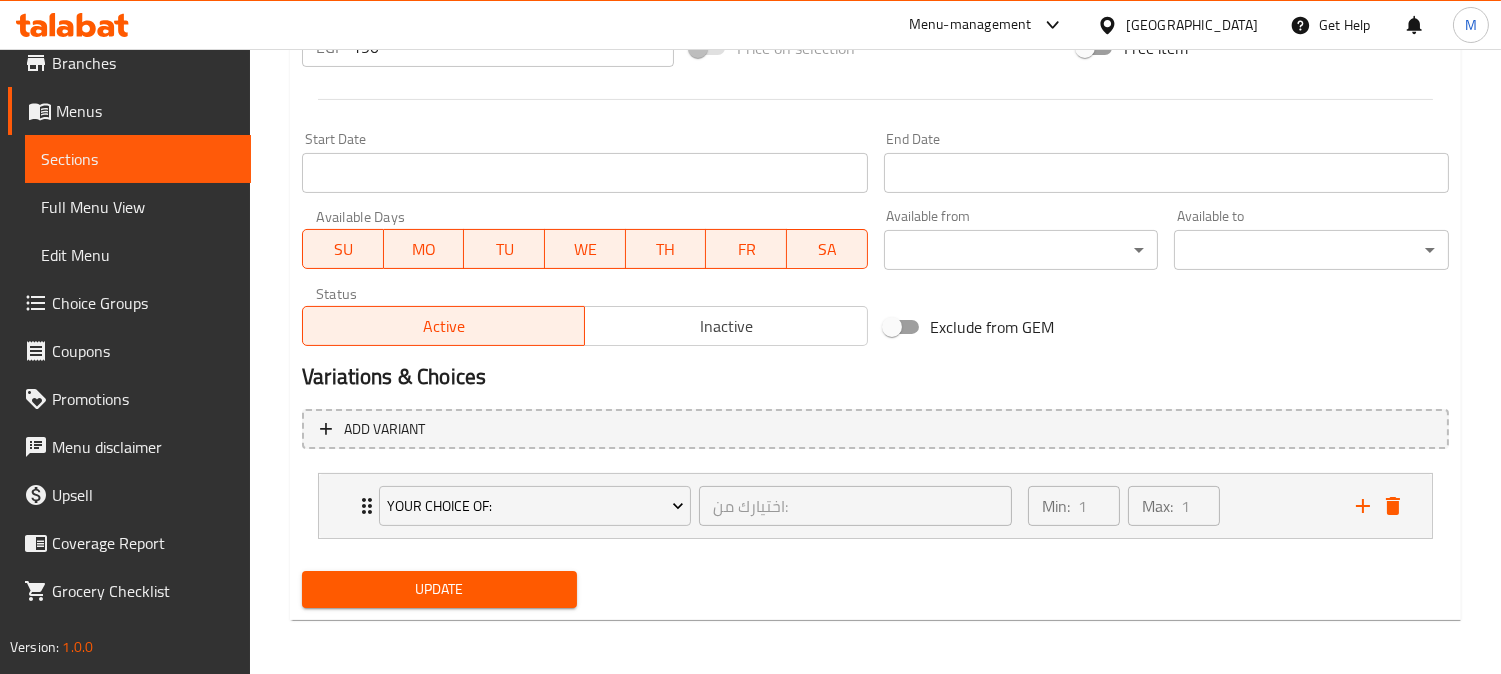 type on "بيض اومليت محشو بتركي مدخن و[GEOGRAPHIC_DATA]. يقدم مع الخبز الفرنسي أو الإيطالي المخبوز طازج" 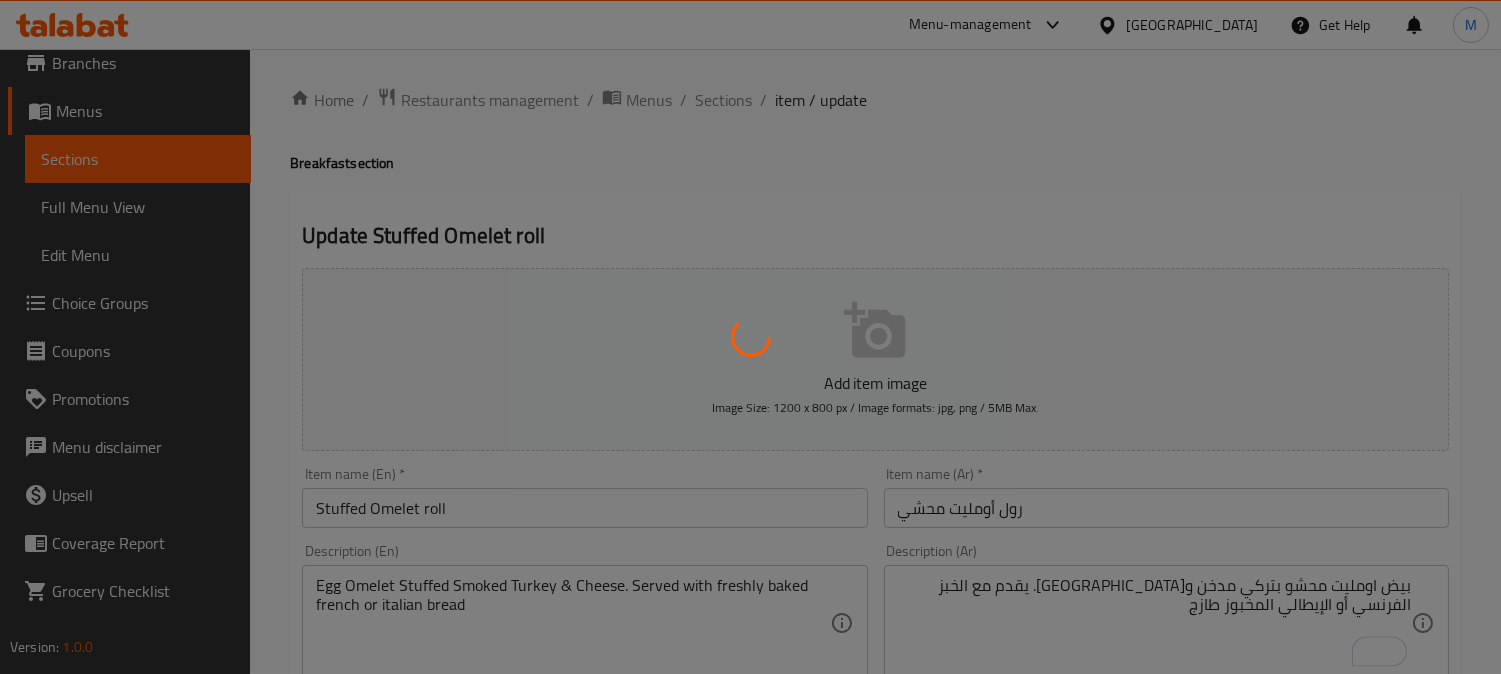 scroll, scrollTop: 0, scrollLeft: 0, axis: both 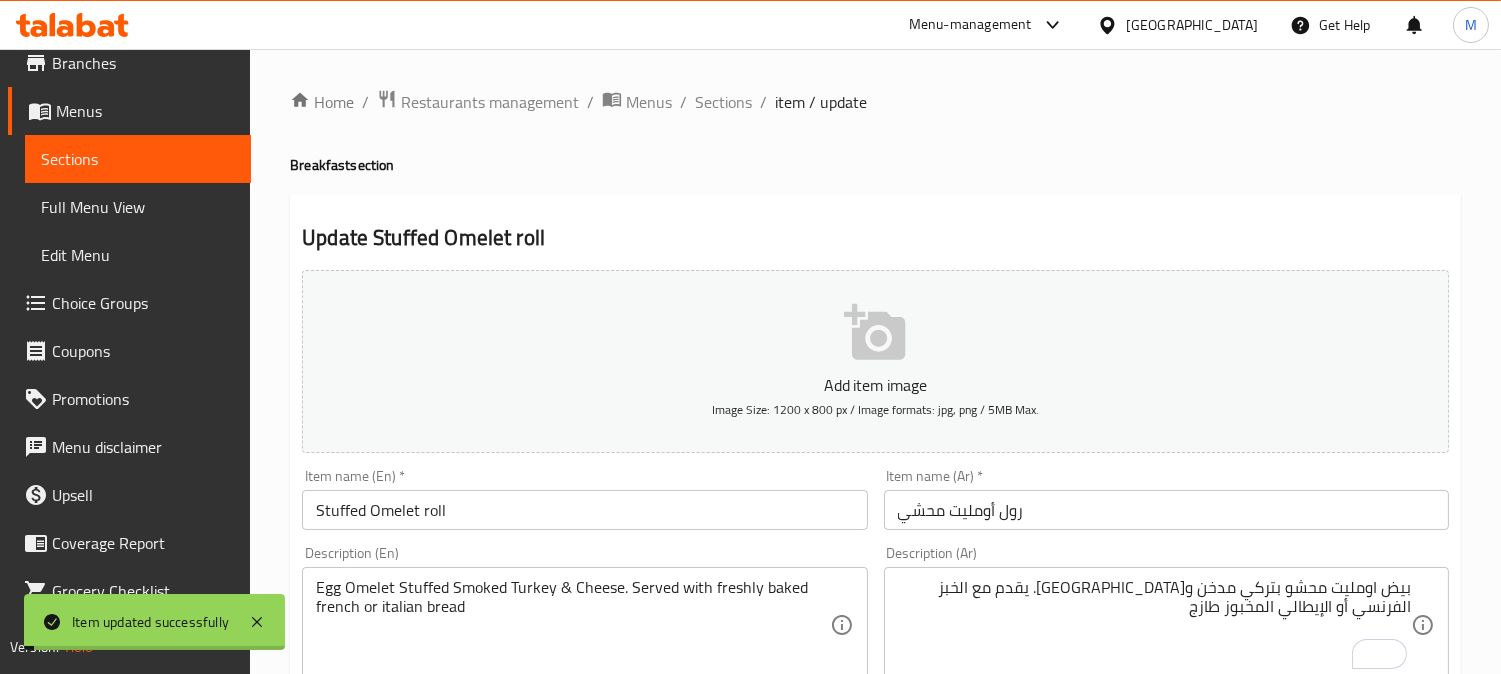 click on "Sections" at bounding box center (723, 102) 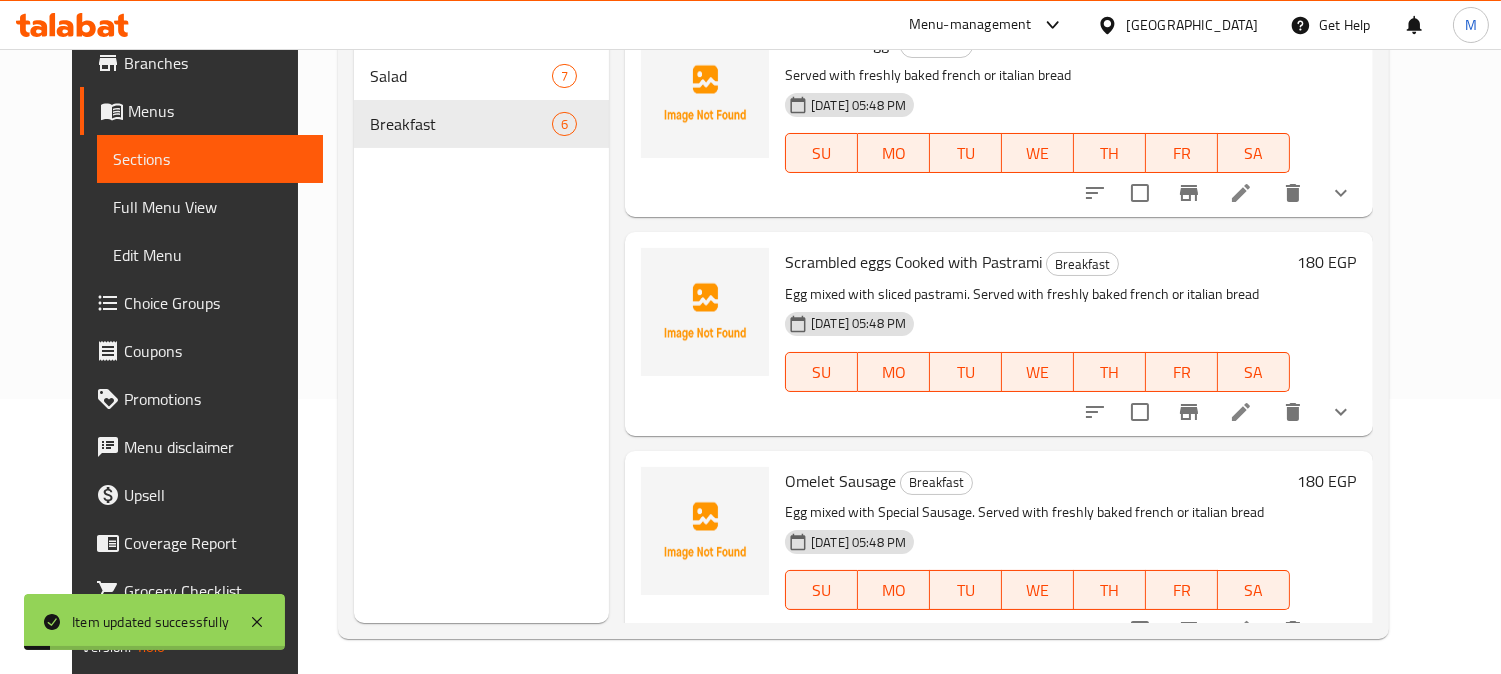 scroll, scrollTop: 280, scrollLeft: 0, axis: vertical 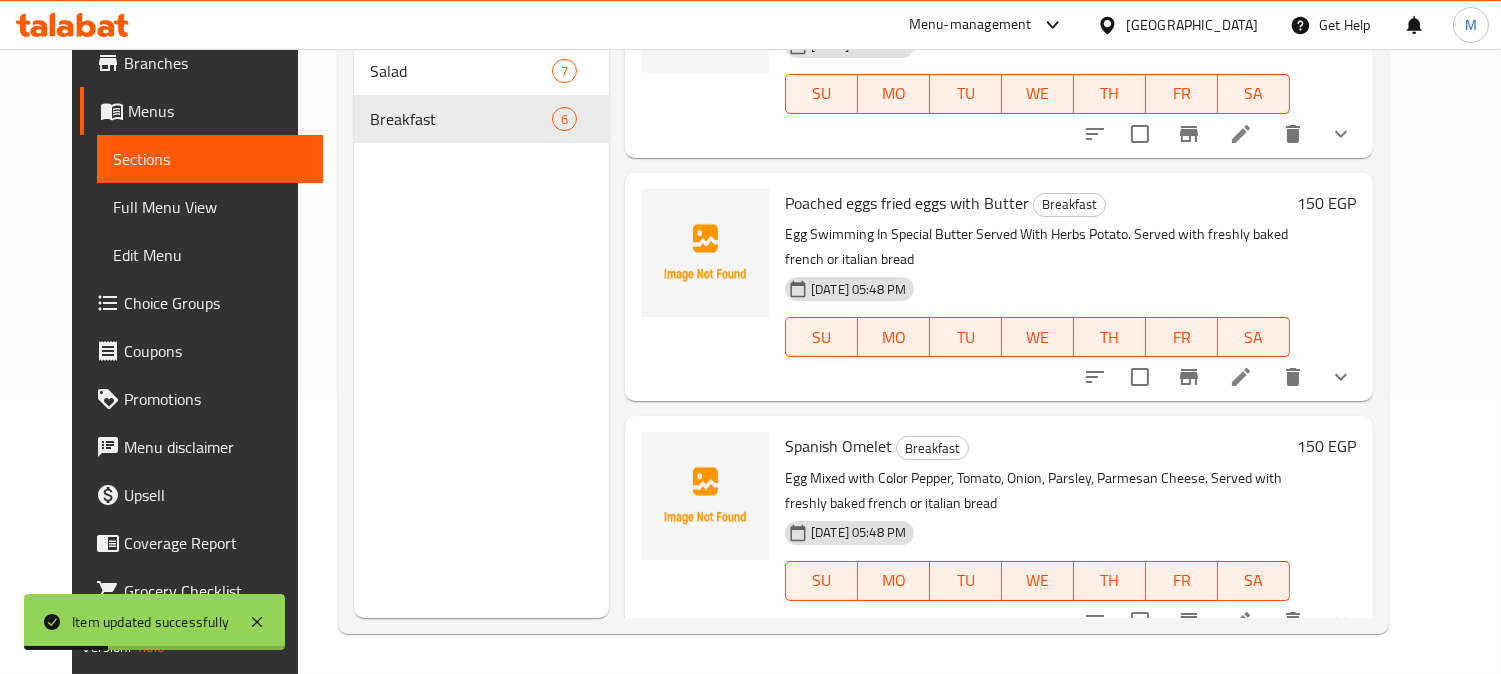 click 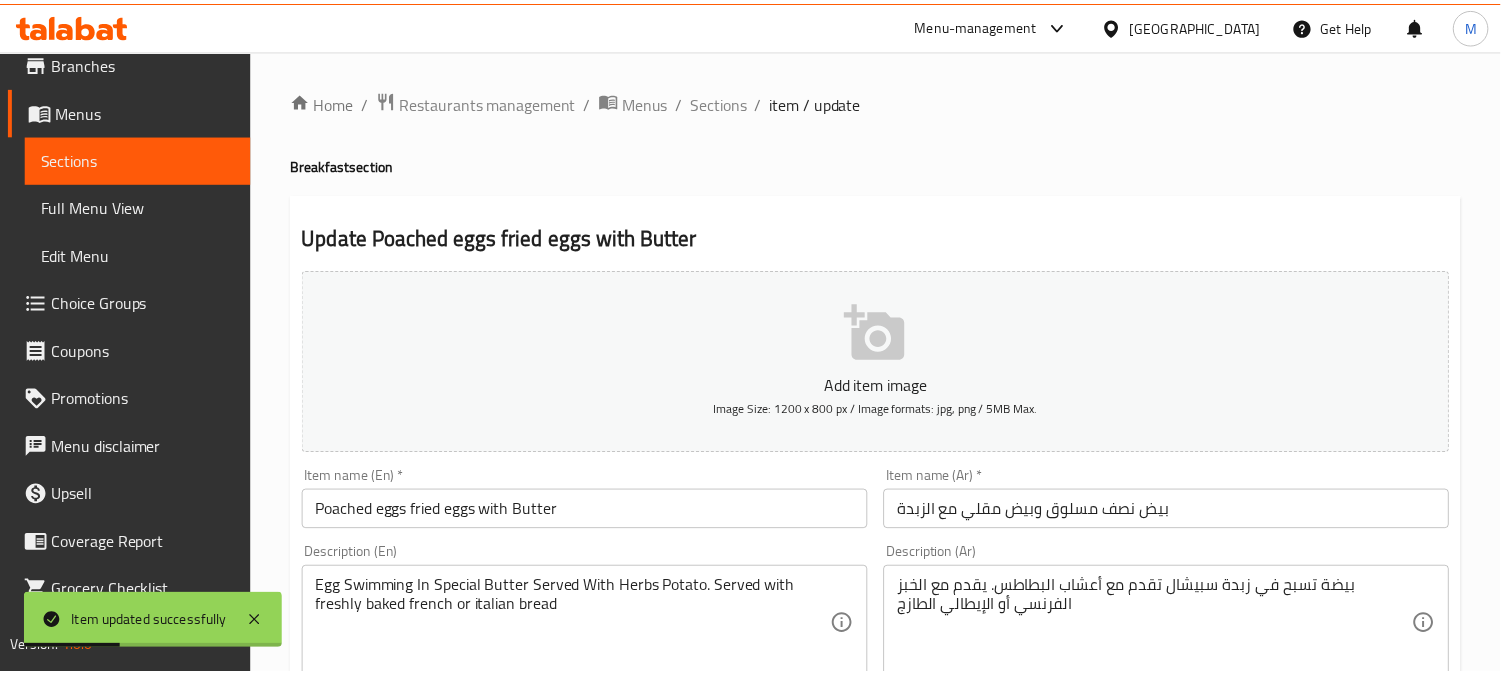 scroll, scrollTop: 185, scrollLeft: 0, axis: vertical 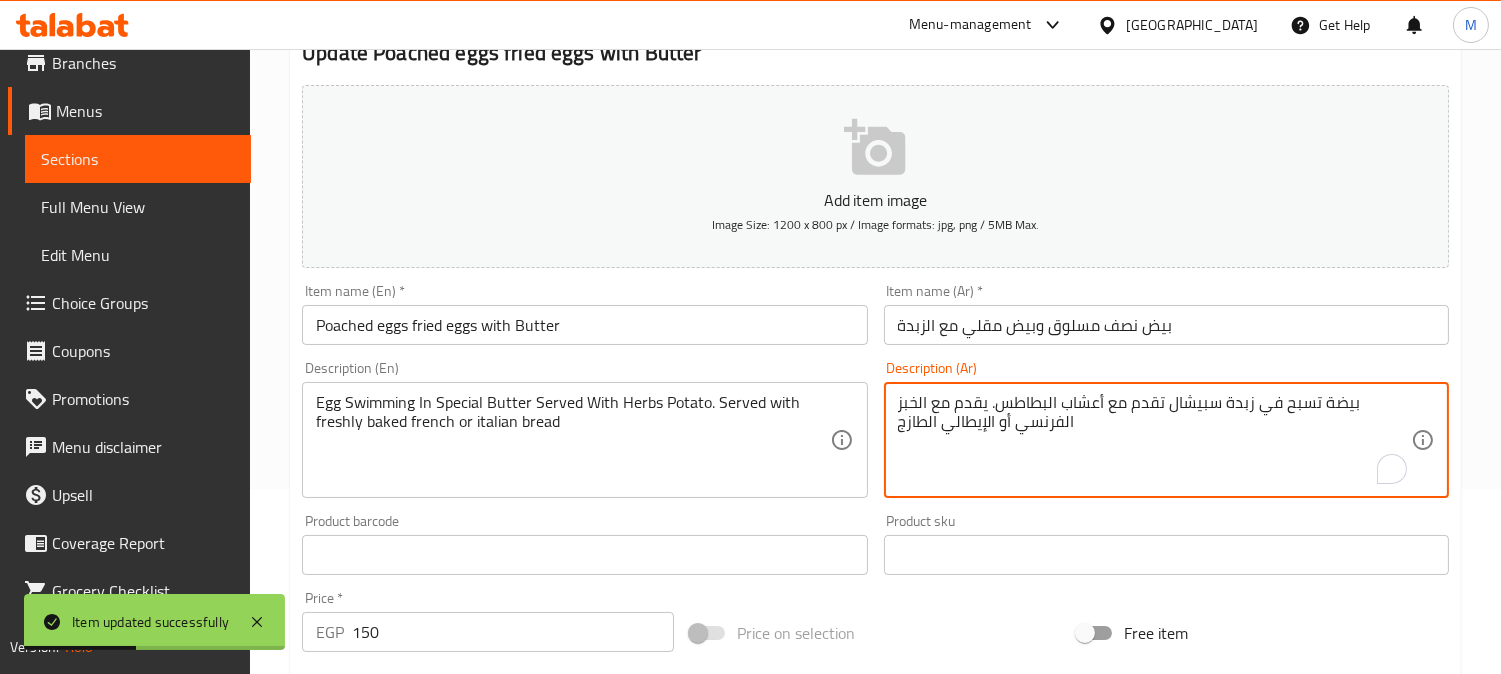 click on "بيضة تسبح في زبدة سبيشال تقدم مع أعشاب البطاطس. يقدم مع الخبز الفرنسي أو الإيطالي الطازج" at bounding box center [1154, 440] 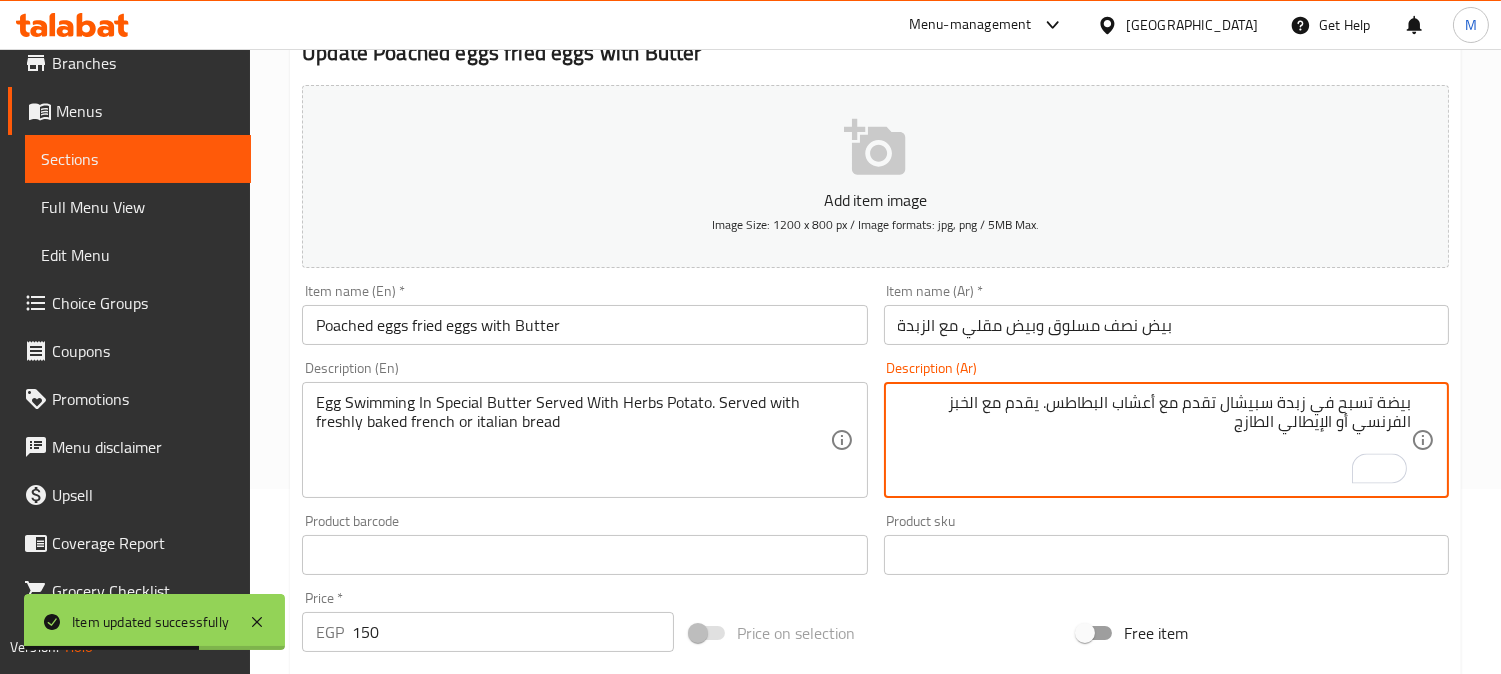 click on "بيضة تسبح في زبدة سبيشال تقدم مع أعشاب البطاطس. يقدم مع الخبز الفرنسي أو الإيطالي الطازج" at bounding box center (1154, 440) 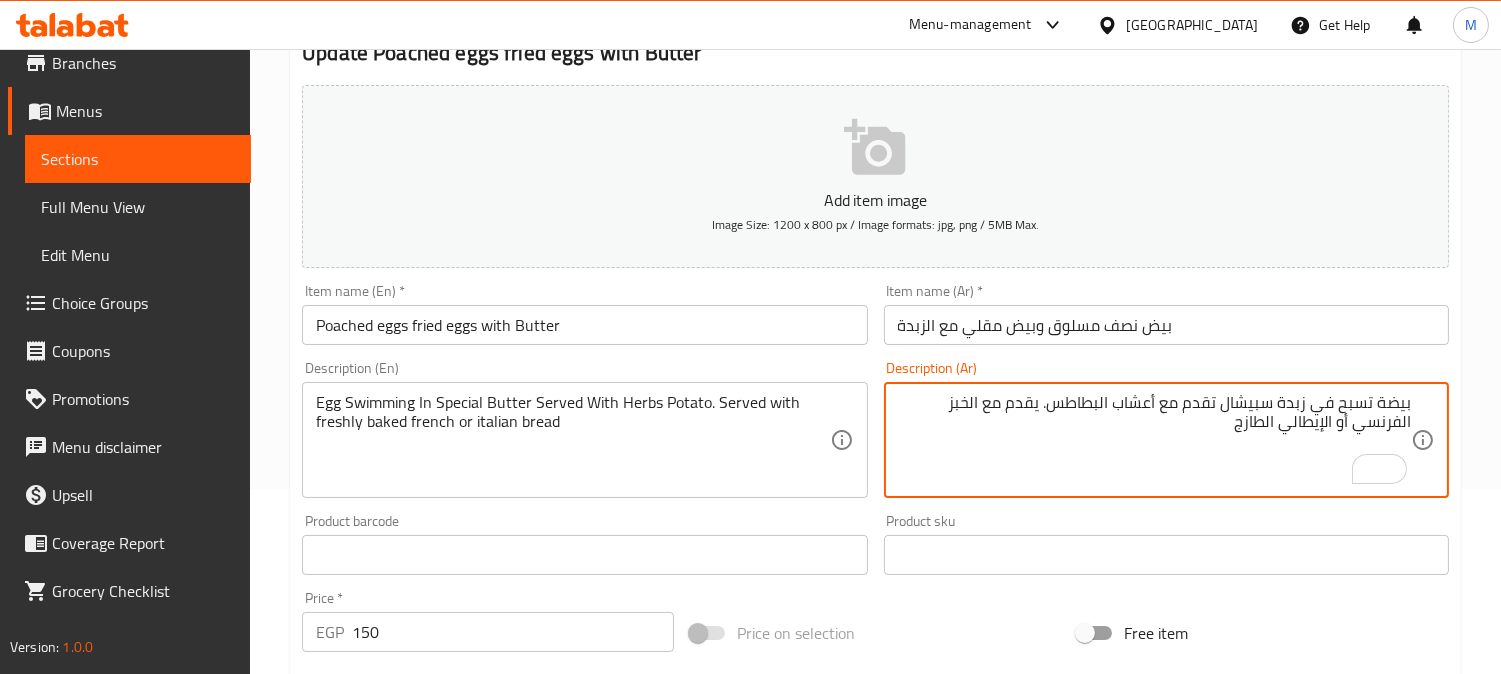 click on "بيض نصف مسلوق وبيض مقلي مع الزبدة" at bounding box center (1166, 325) 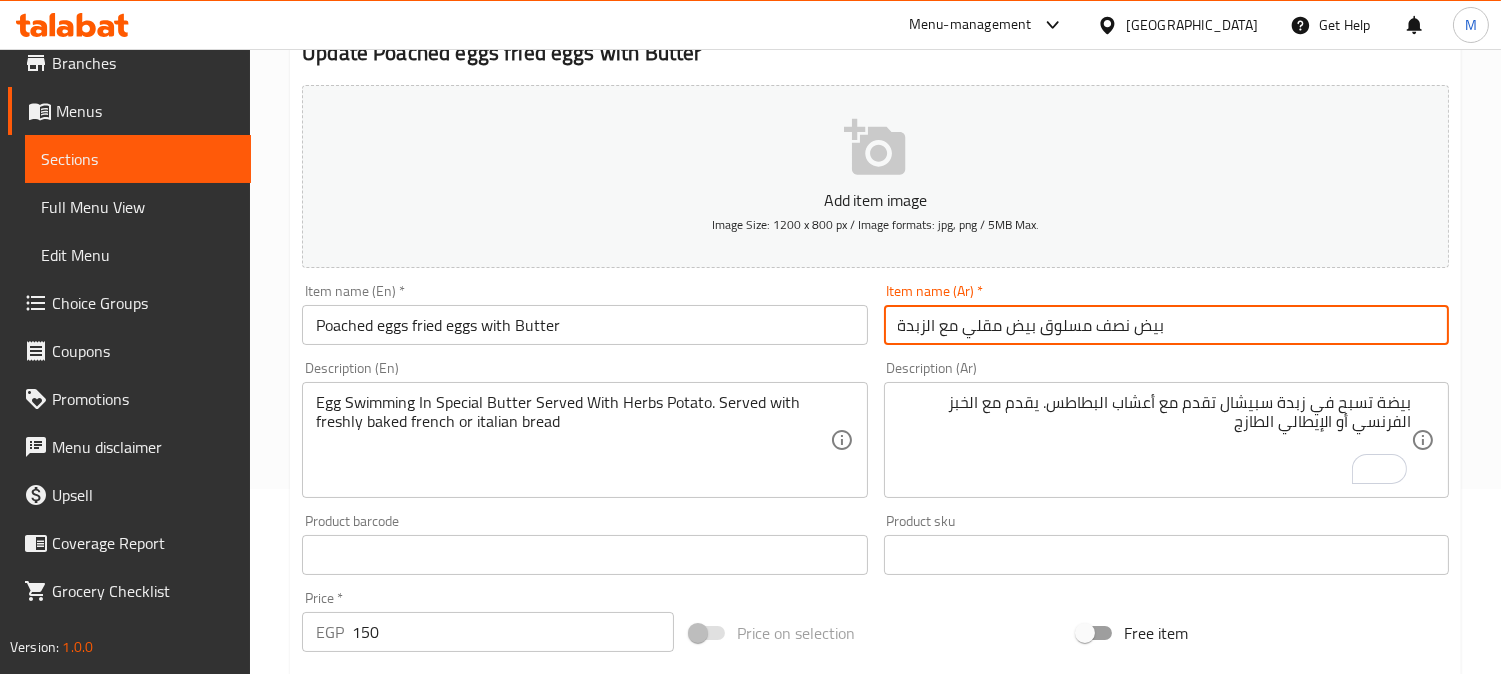 type on "بيض نصف مسلوق بيض مقلي مع الزبدة" 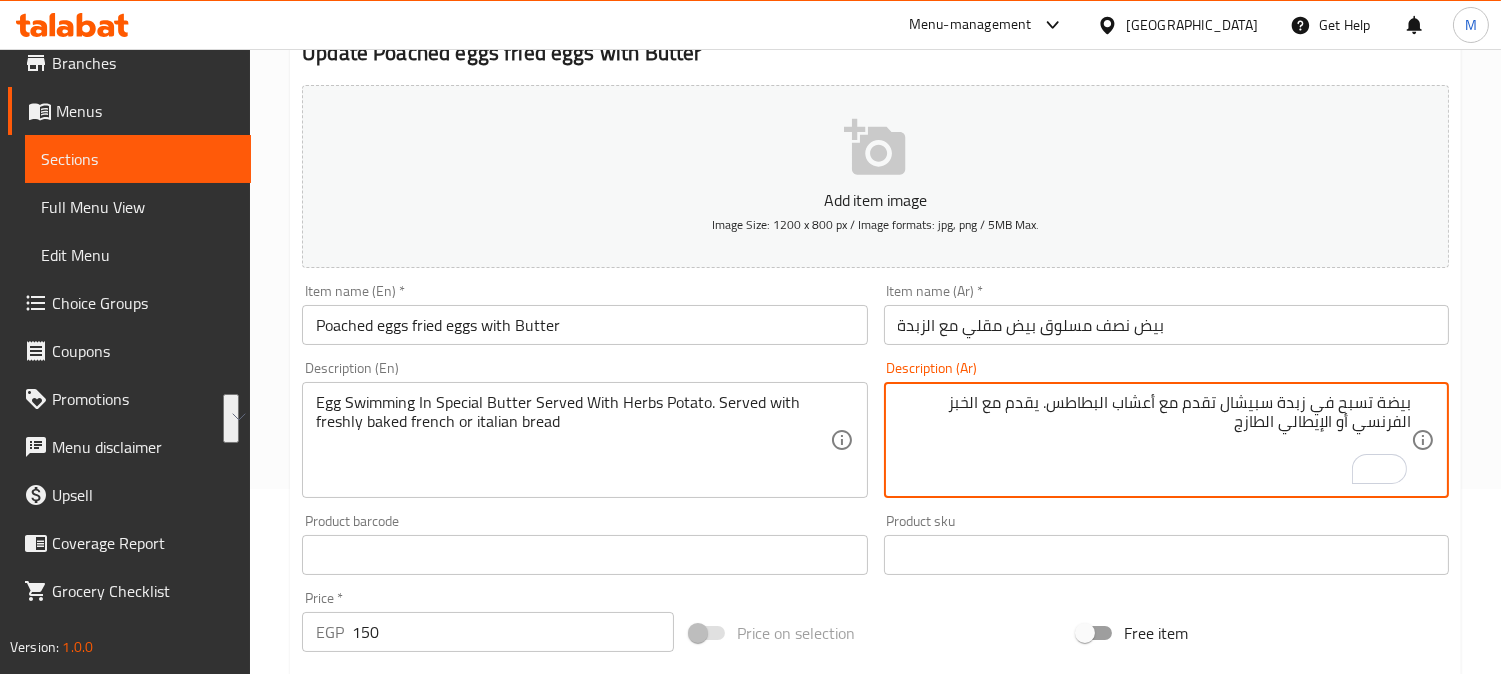 drag, startPoint x: 1044, startPoint y: 405, endPoint x: 917, endPoint y: 428, distance: 129.06587 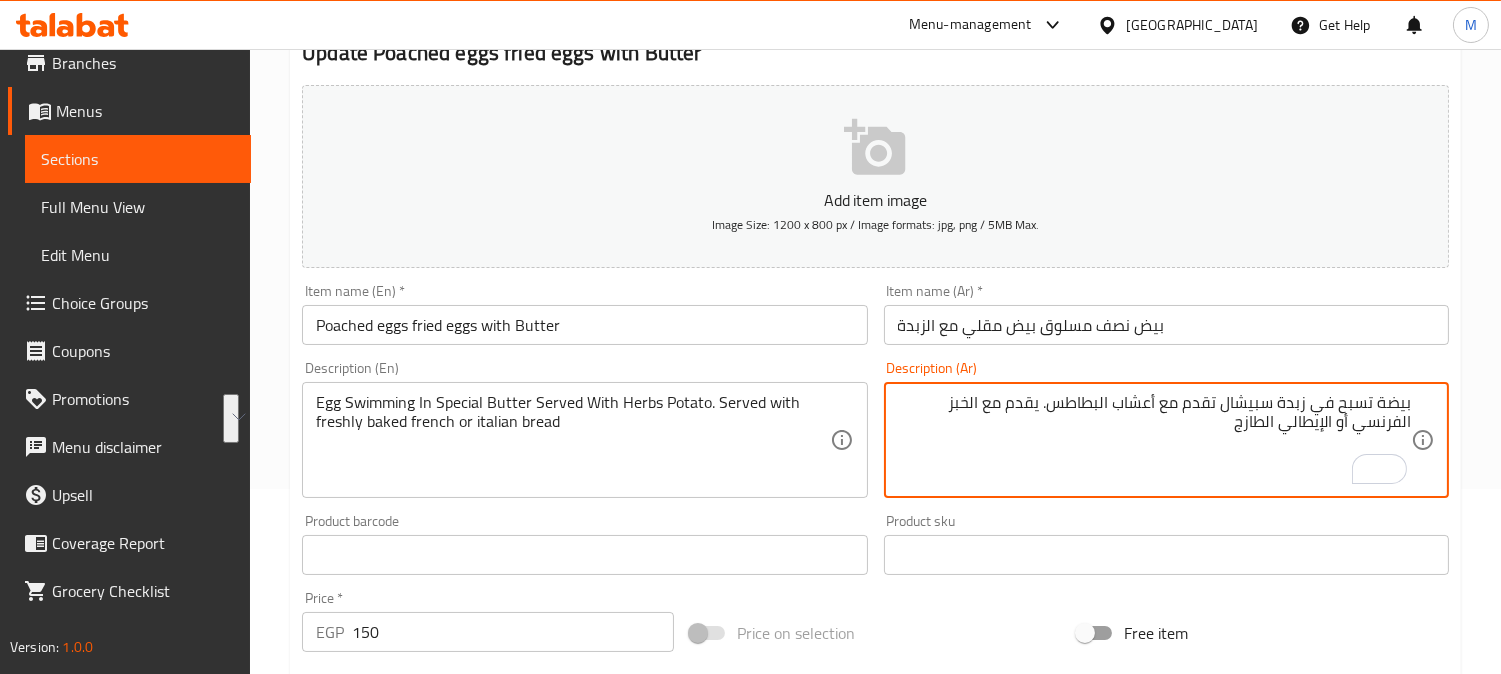 paste on "مخبوز" 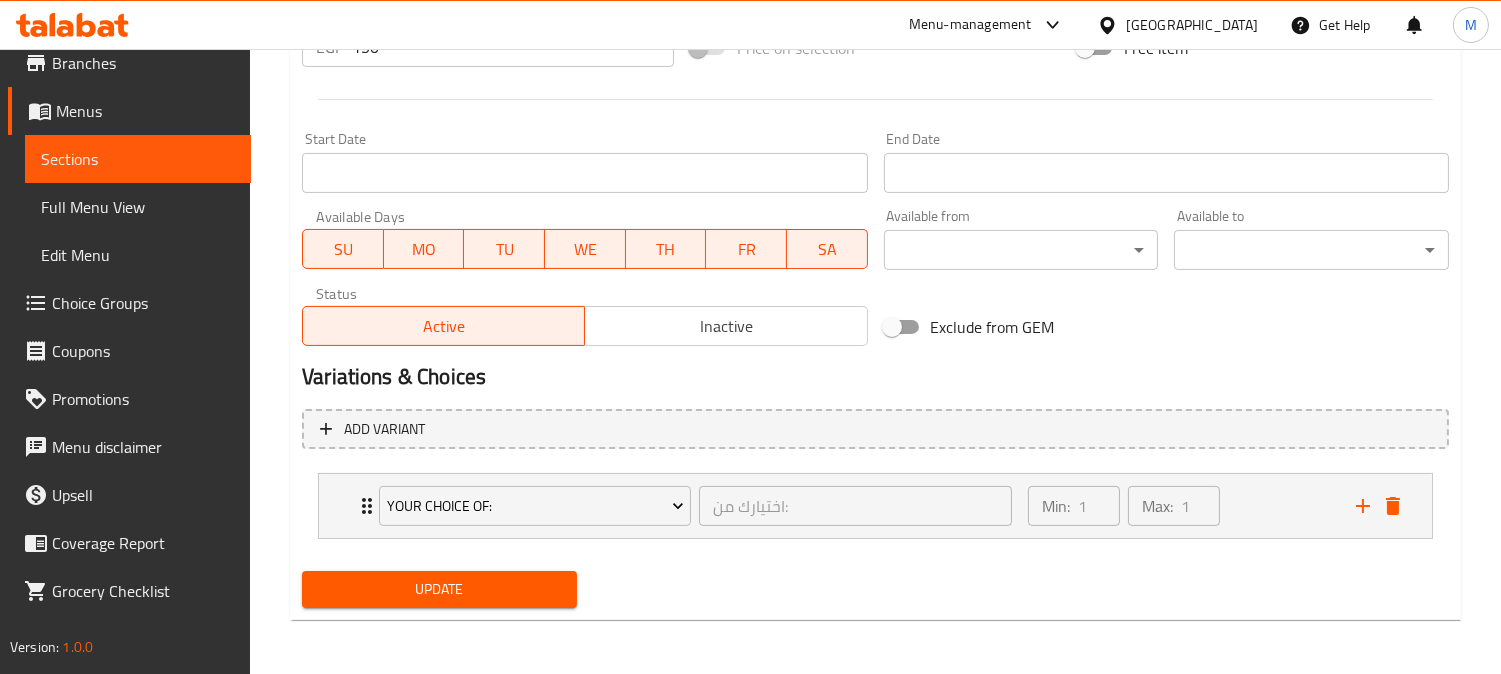 type on "بيضة تسبح في زبدة سبيشال تقدم مع أعشاب البطاطس. يقدم مع الخبز الفرنسي أو الإيطالي المخبوز طازج" 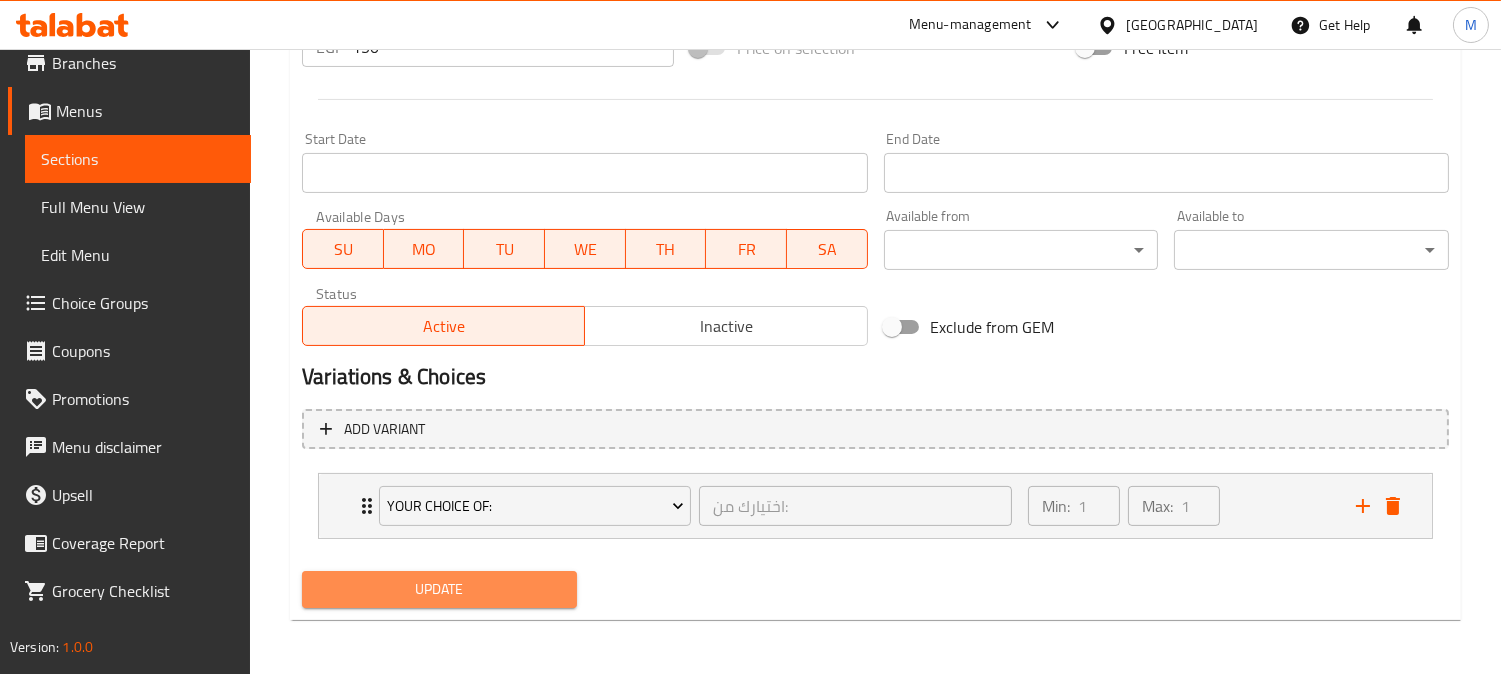 click on "Update" at bounding box center [439, 589] 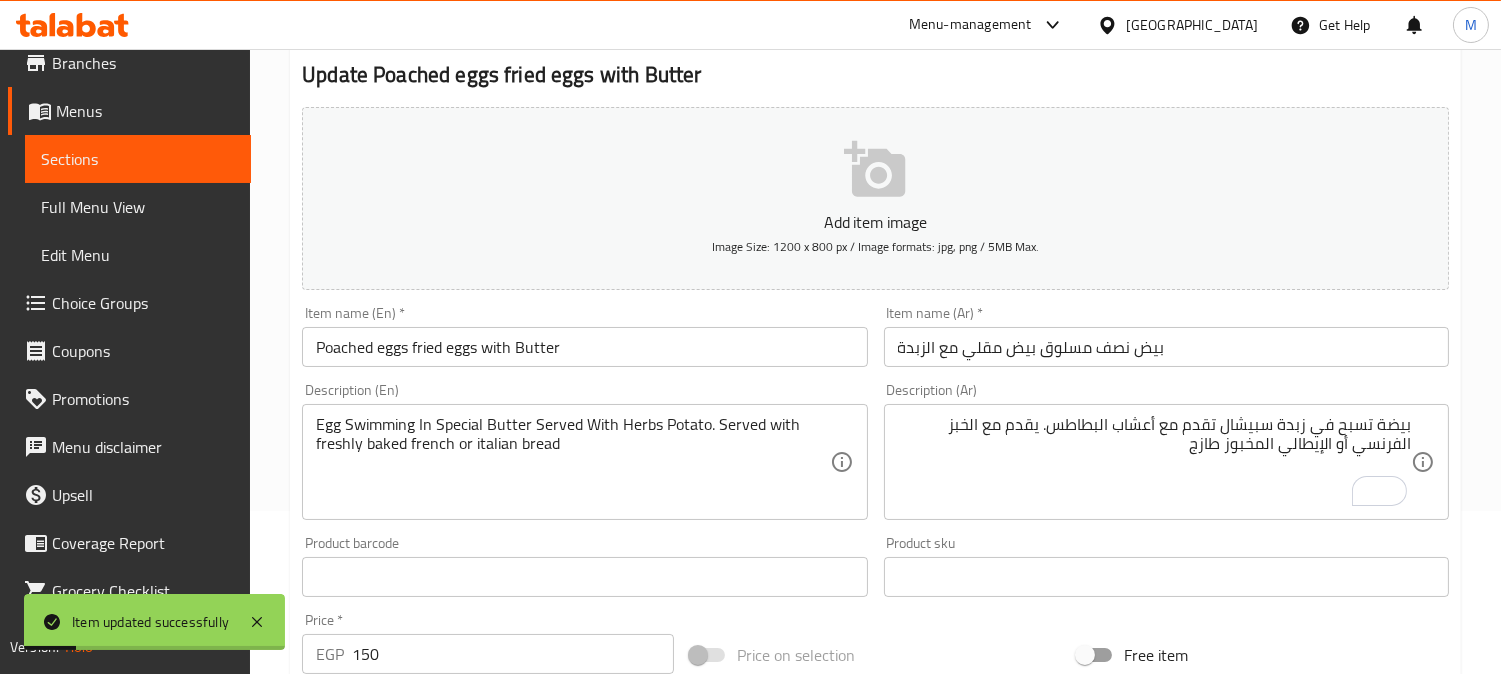 scroll, scrollTop: 214, scrollLeft: 0, axis: vertical 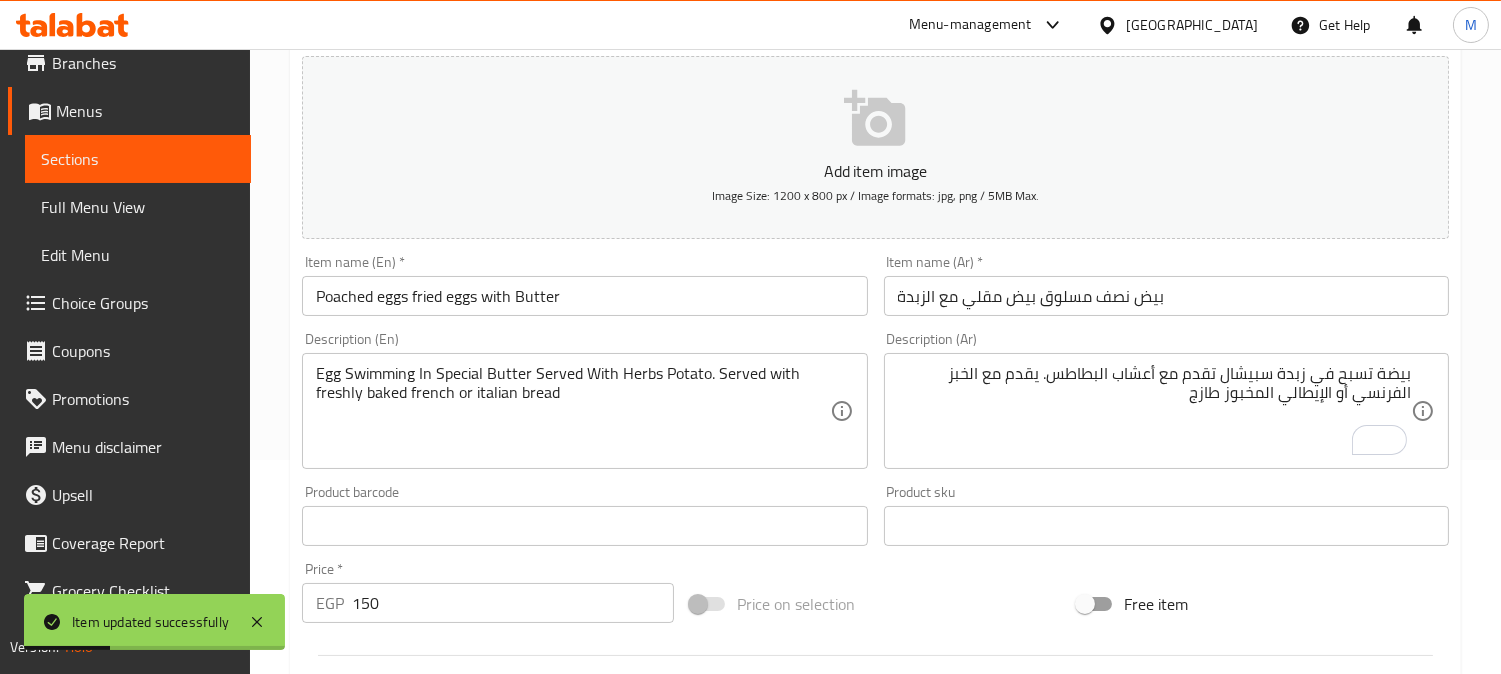 type 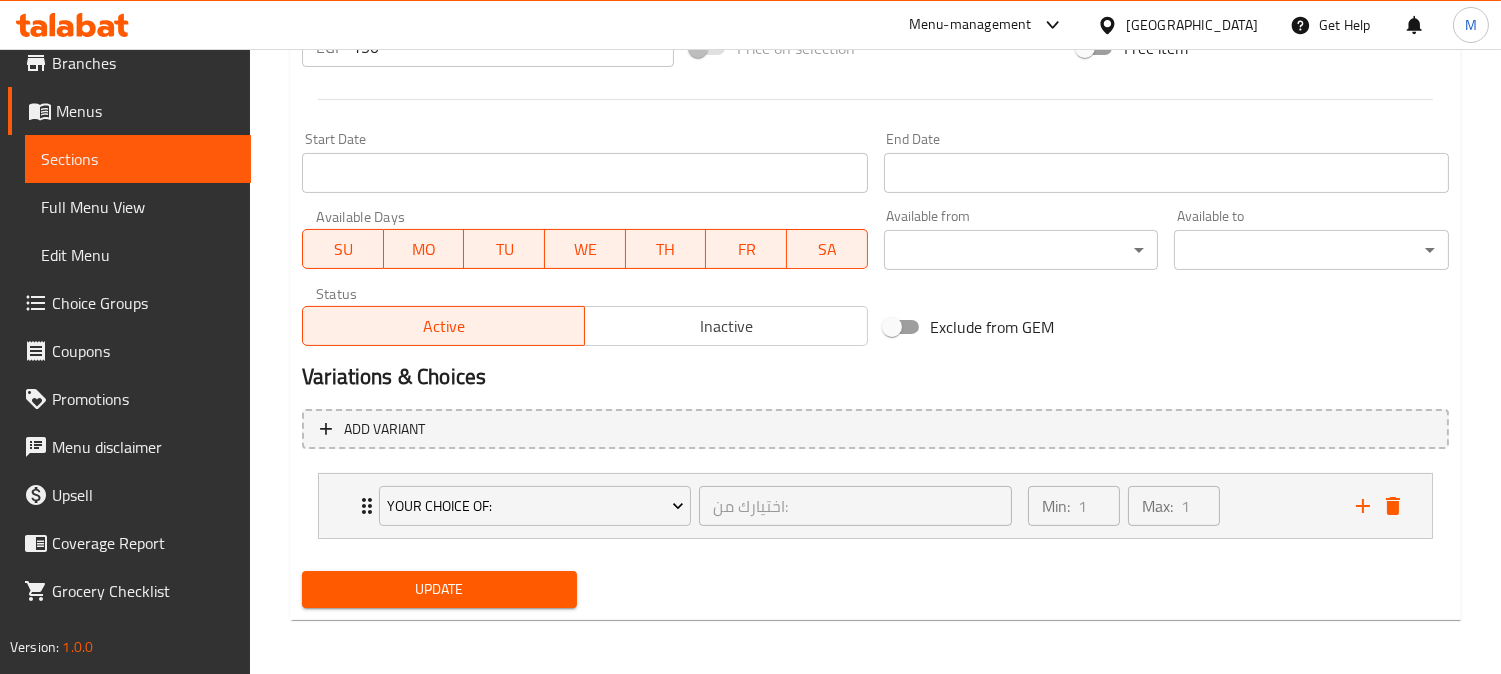 click on "Update" at bounding box center [439, 589] 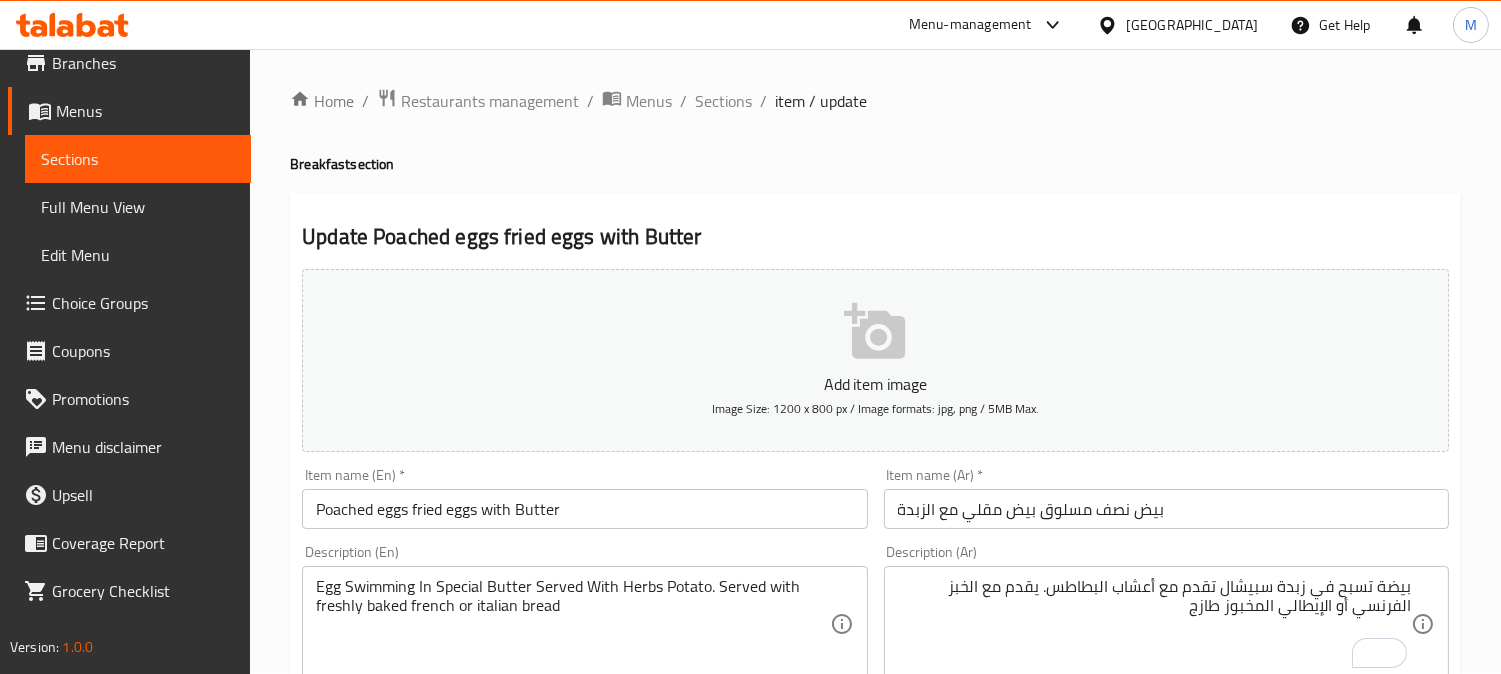 scroll, scrollTop: 0, scrollLeft: 0, axis: both 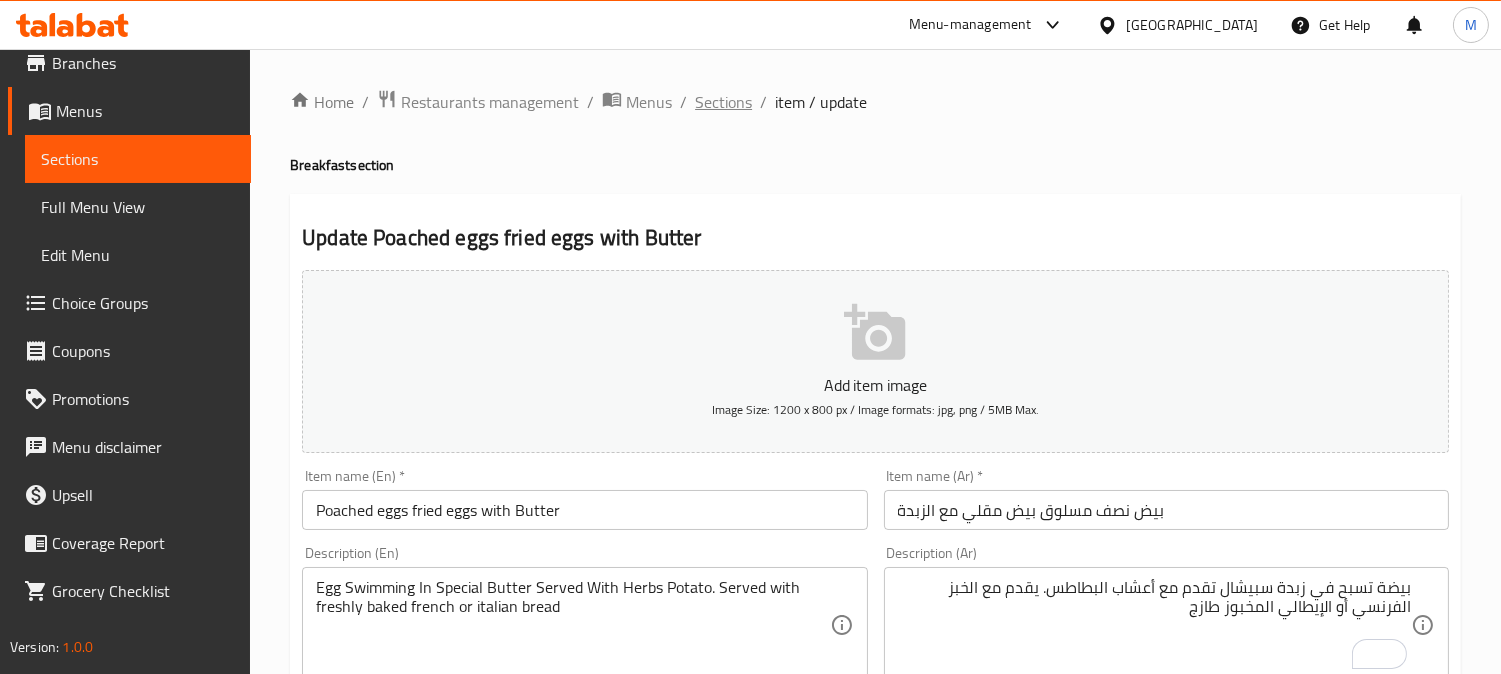 click on "Sections" at bounding box center (723, 102) 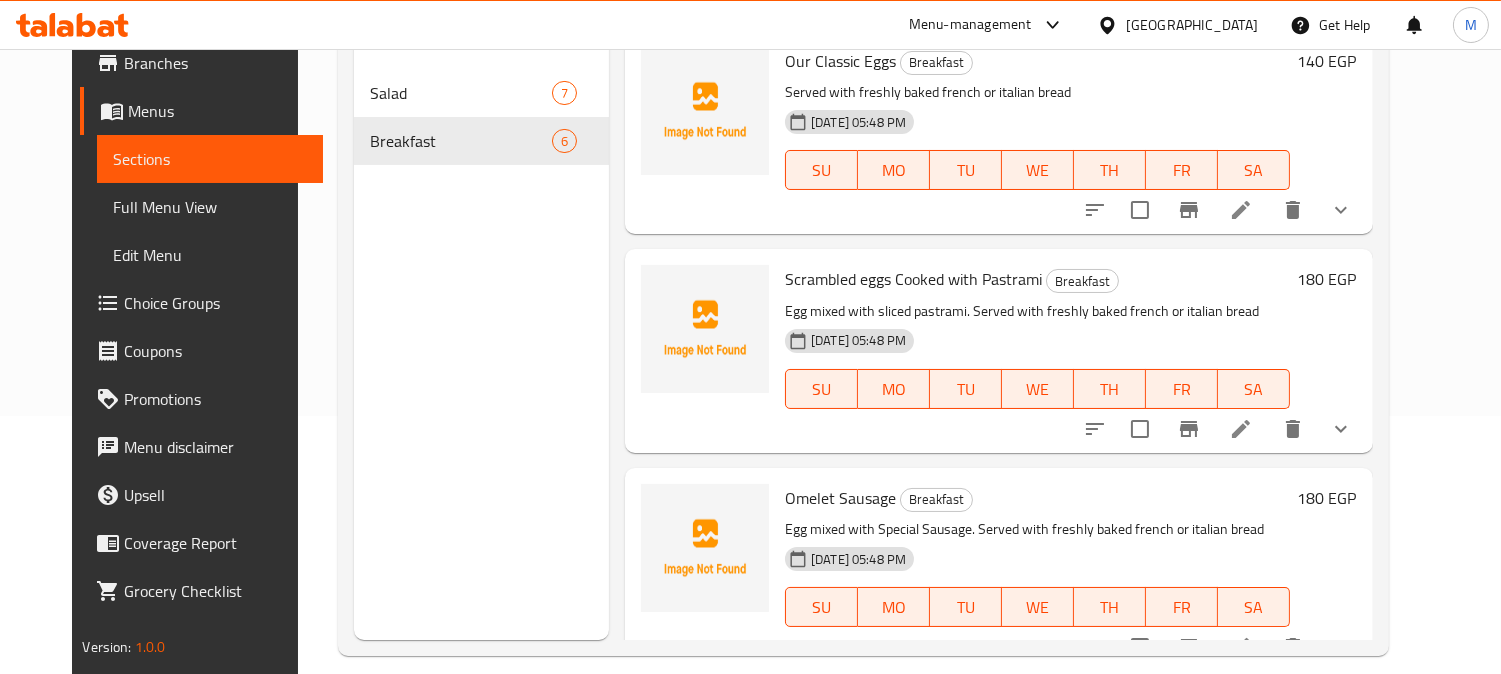 scroll, scrollTop: 260, scrollLeft: 0, axis: vertical 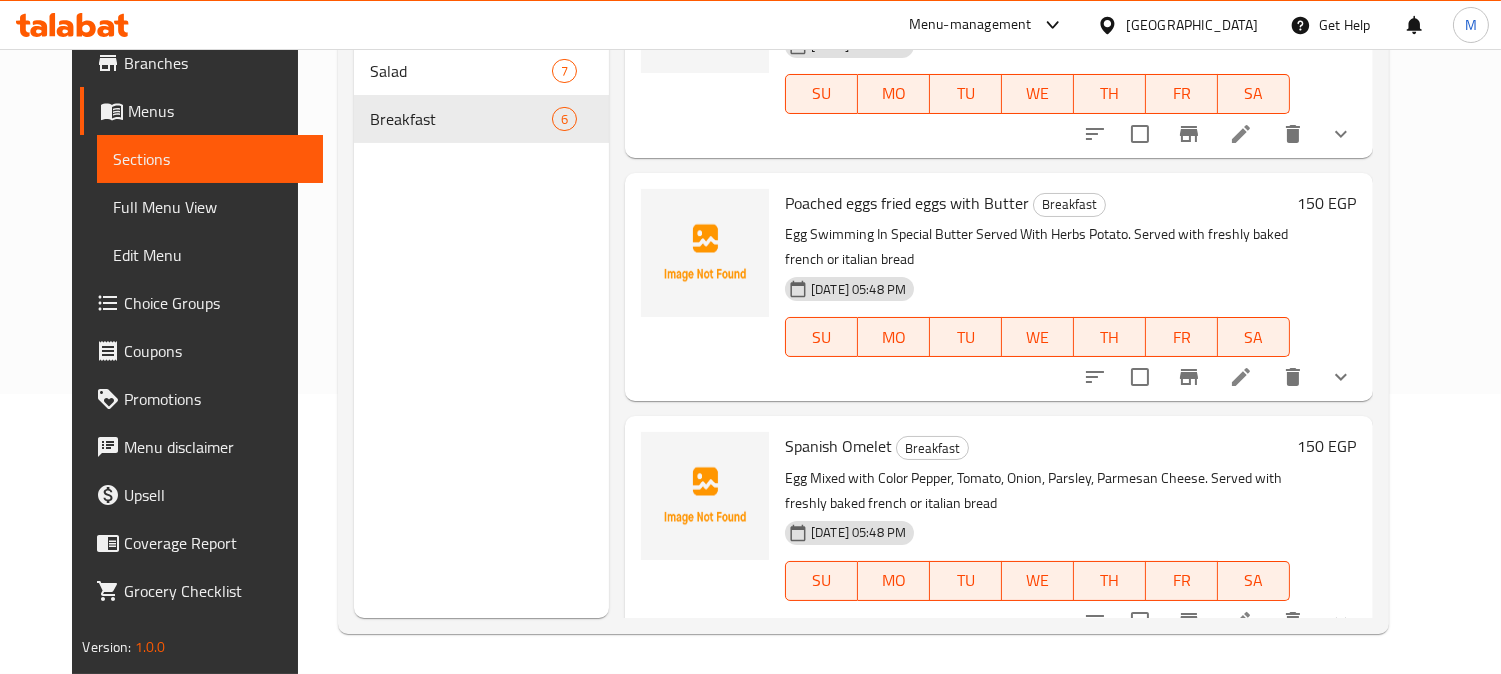 click at bounding box center (1241, 621) 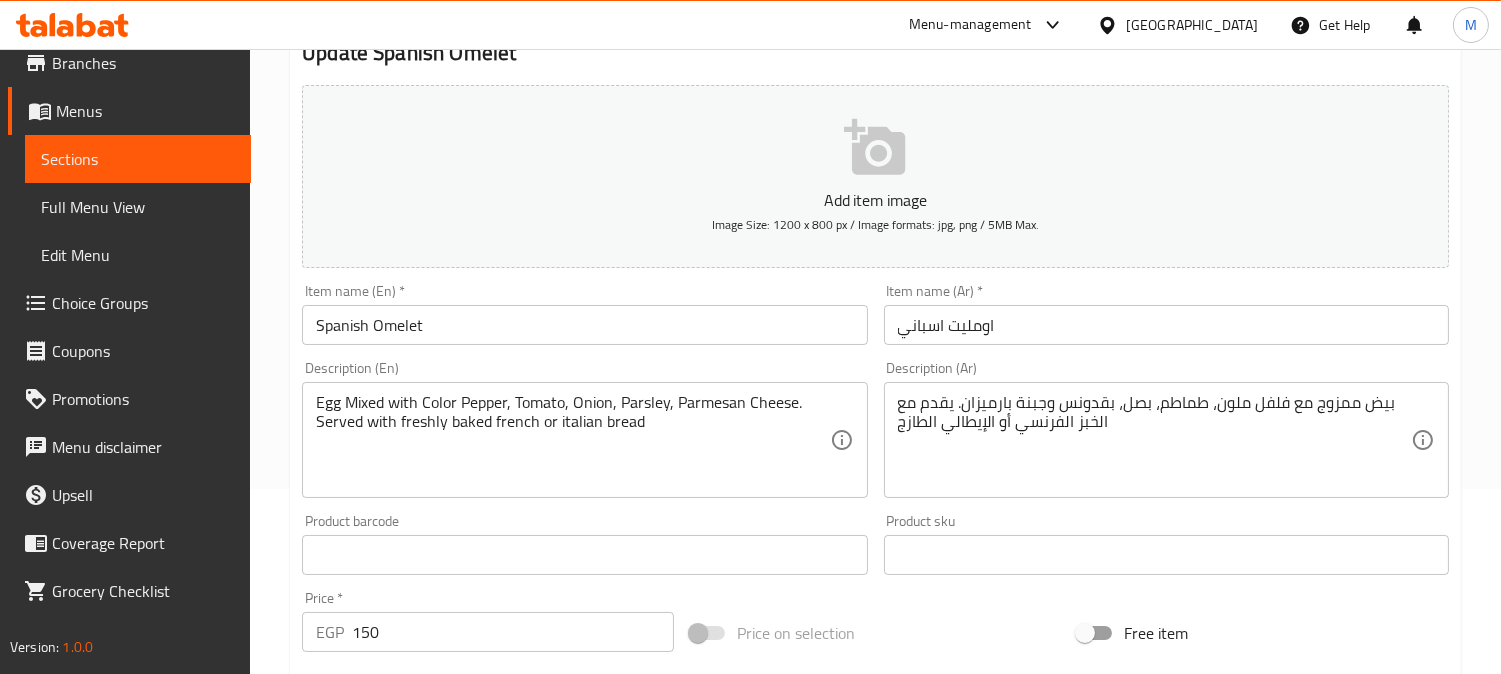 scroll, scrollTop: 222, scrollLeft: 0, axis: vertical 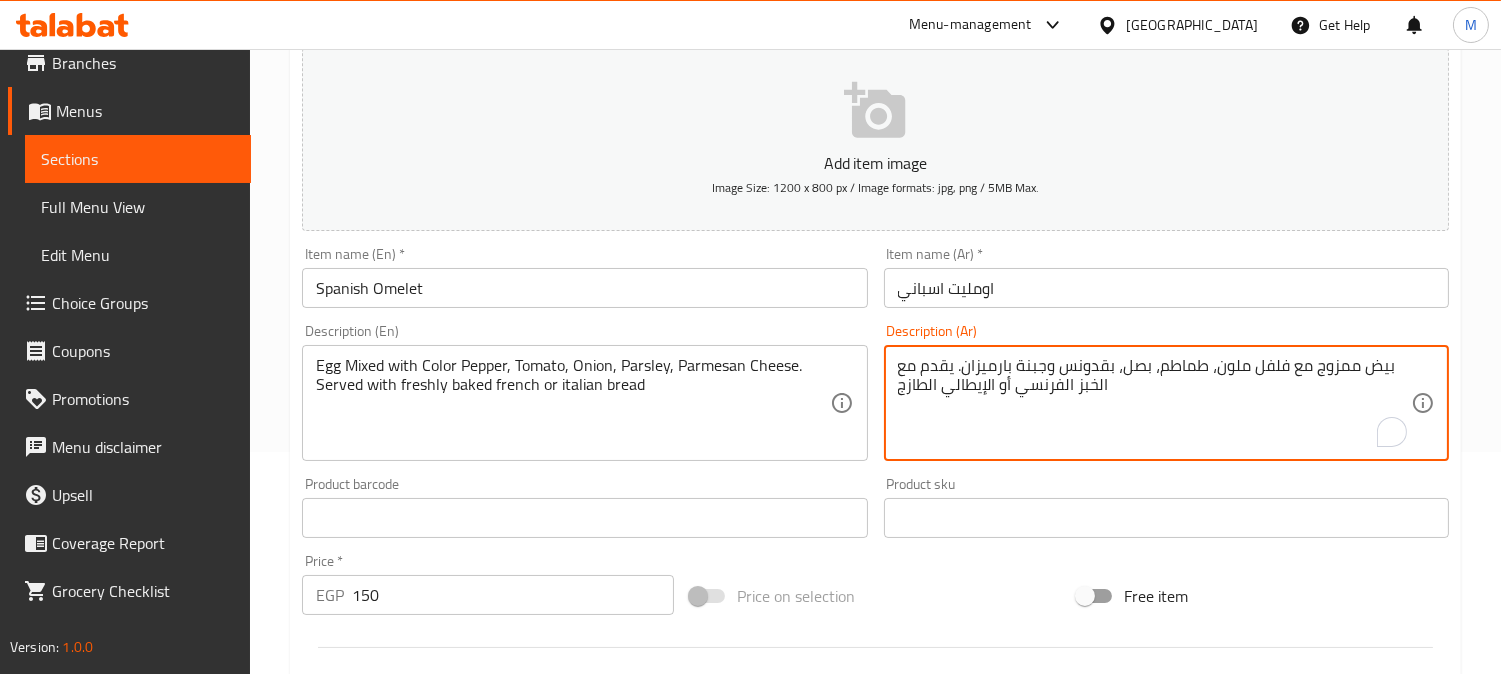 click on "بيض ممزوج مع فلفل ملون، طماطم، بصل، بقدونس وجبنة بارميزان. يقدم مع الخبز الفرنسي أو الإيطالي الطازج" at bounding box center [1154, 403] 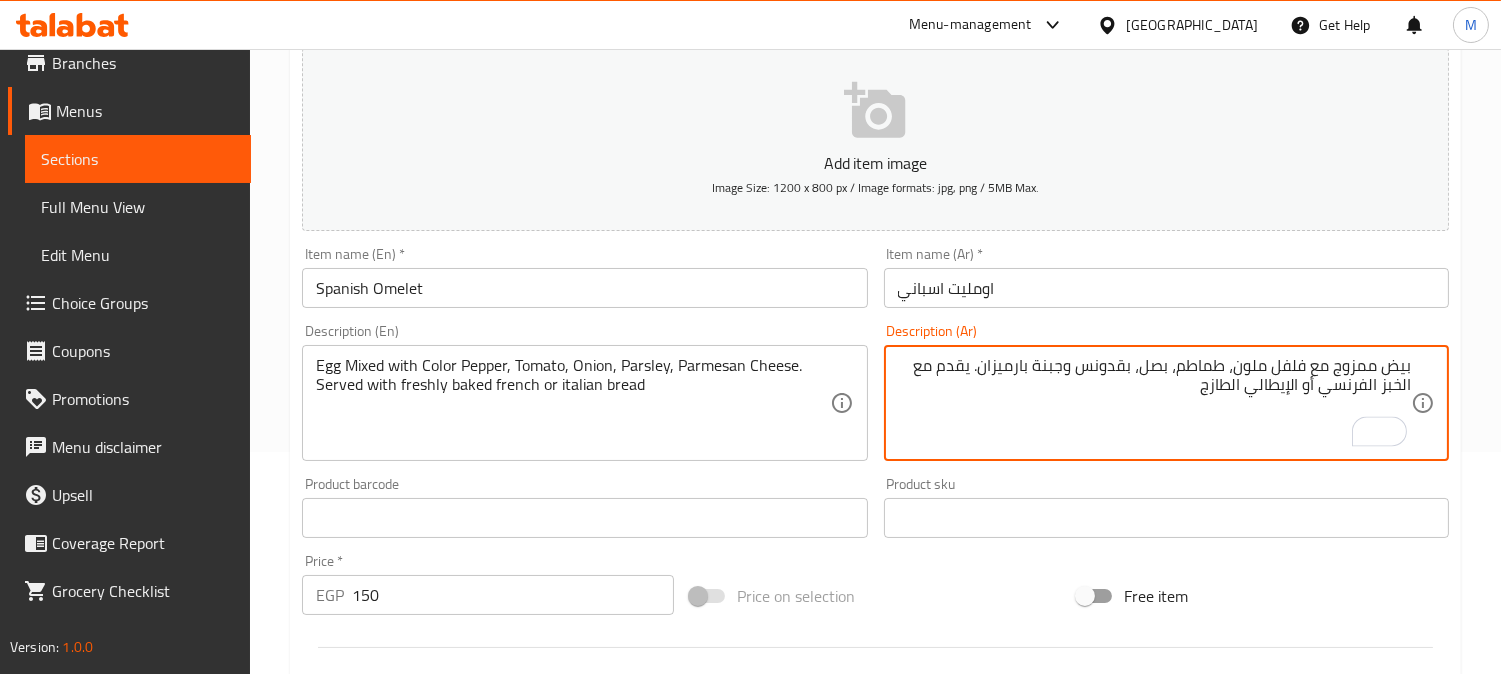 click on "Product sku Product sku" at bounding box center (1166, 507) 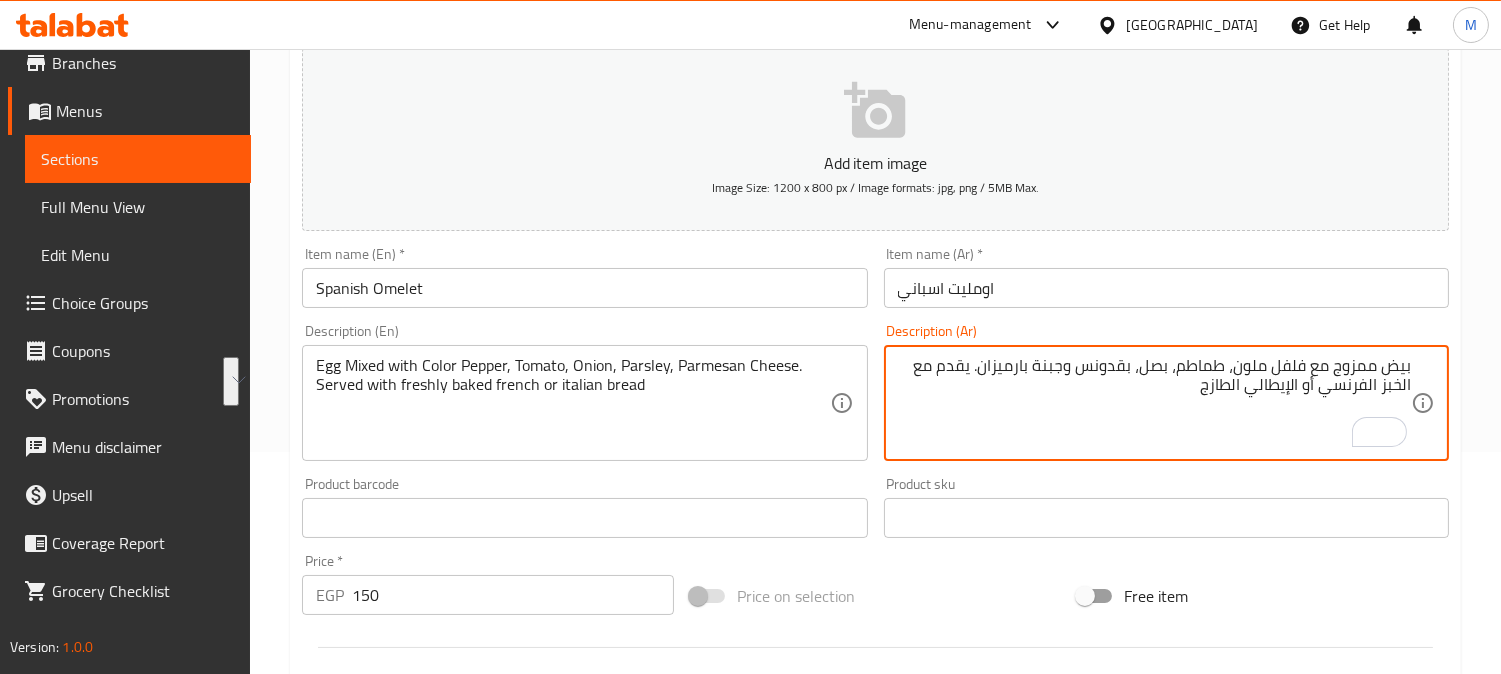 drag, startPoint x: 978, startPoint y: 371, endPoint x: 887, endPoint y: 398, distance: 94.92102 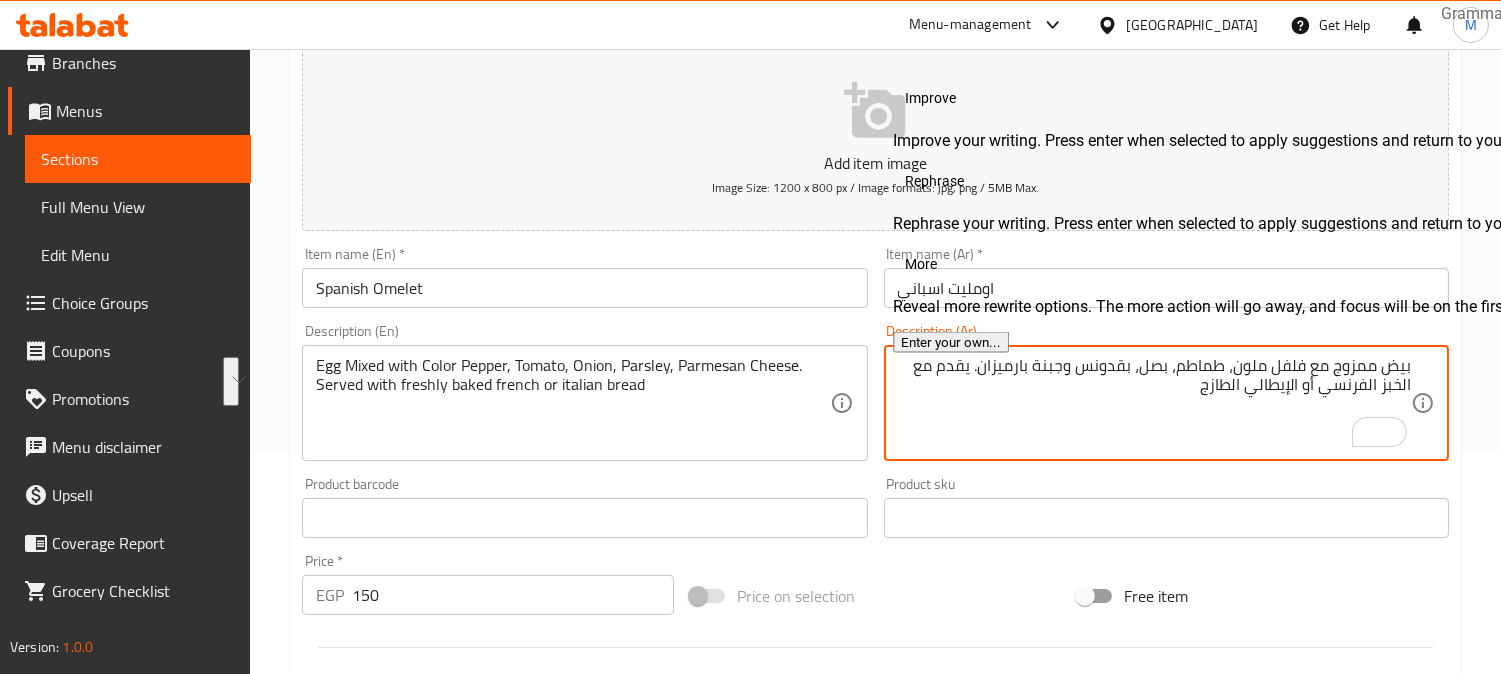 paste 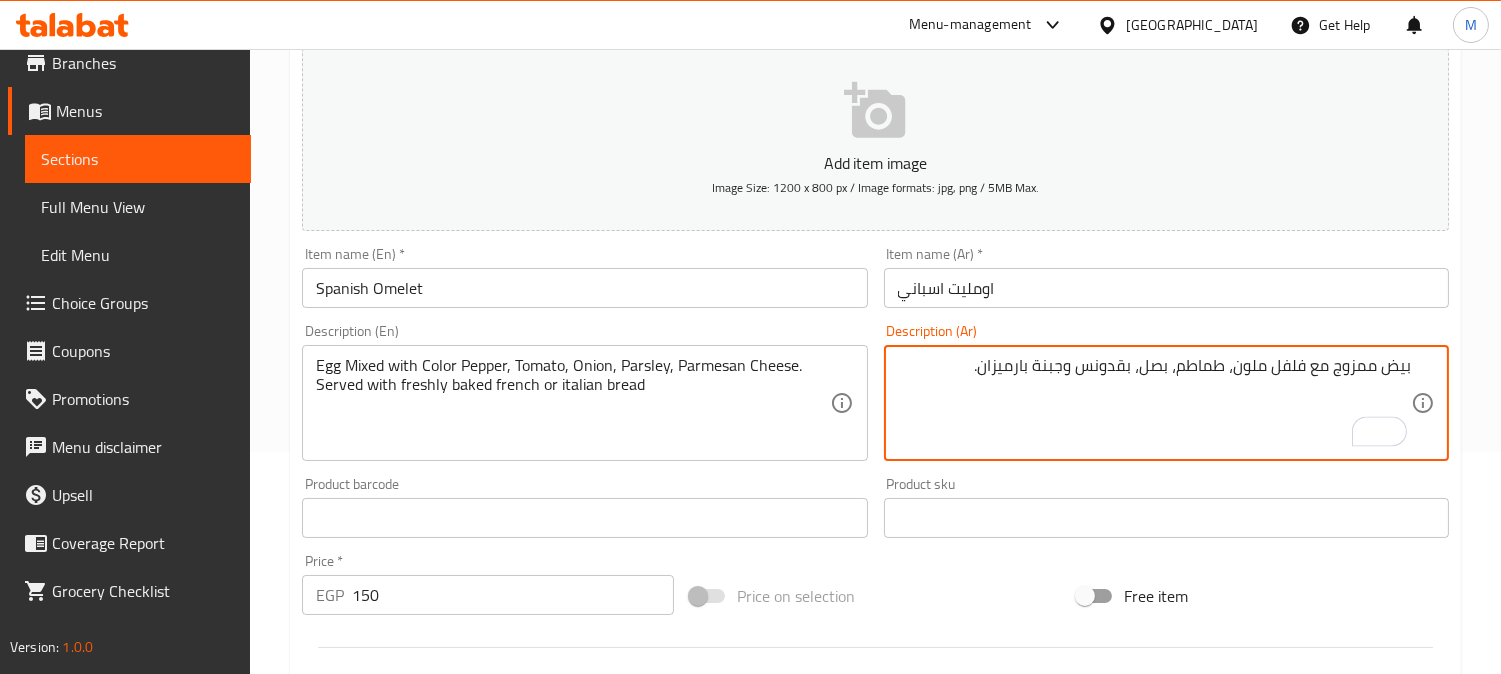 paste 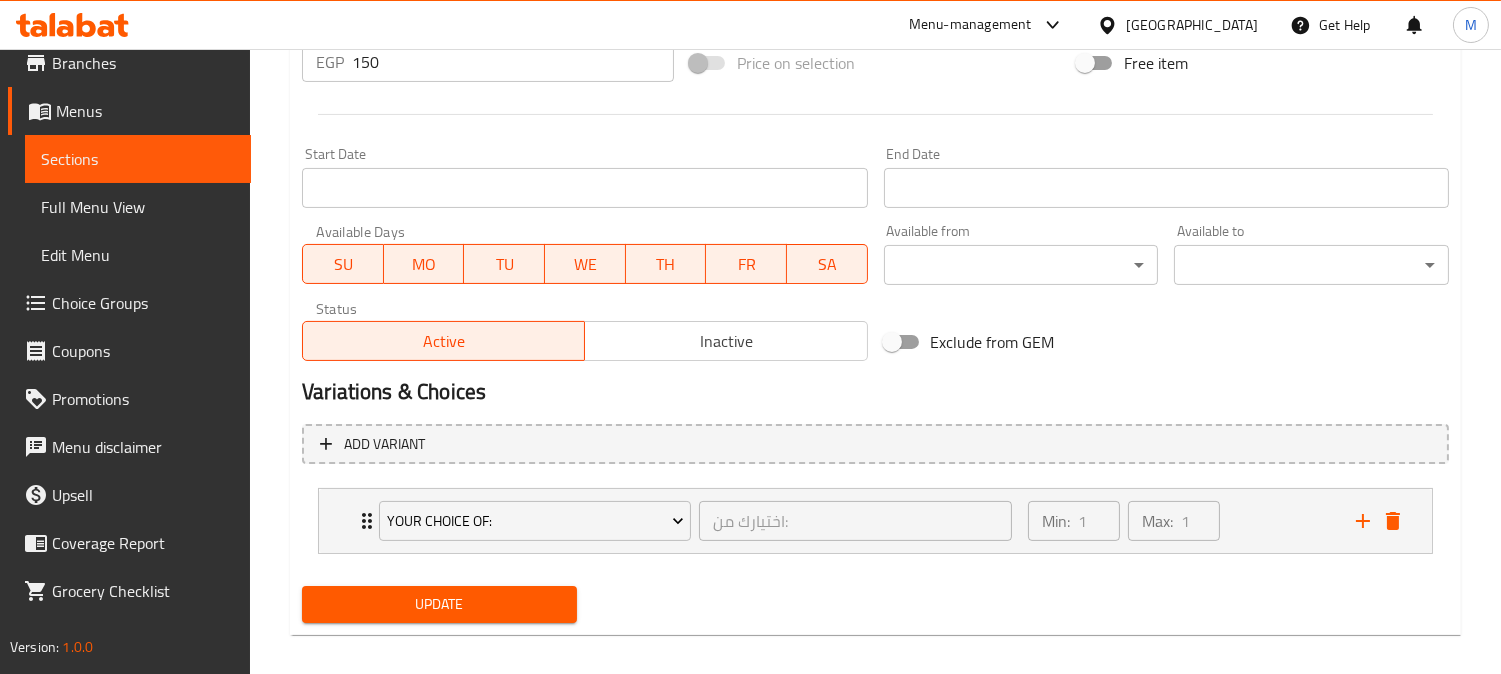 scroll, scrollTop: 770, scrollLeft: 0, axis: vertical 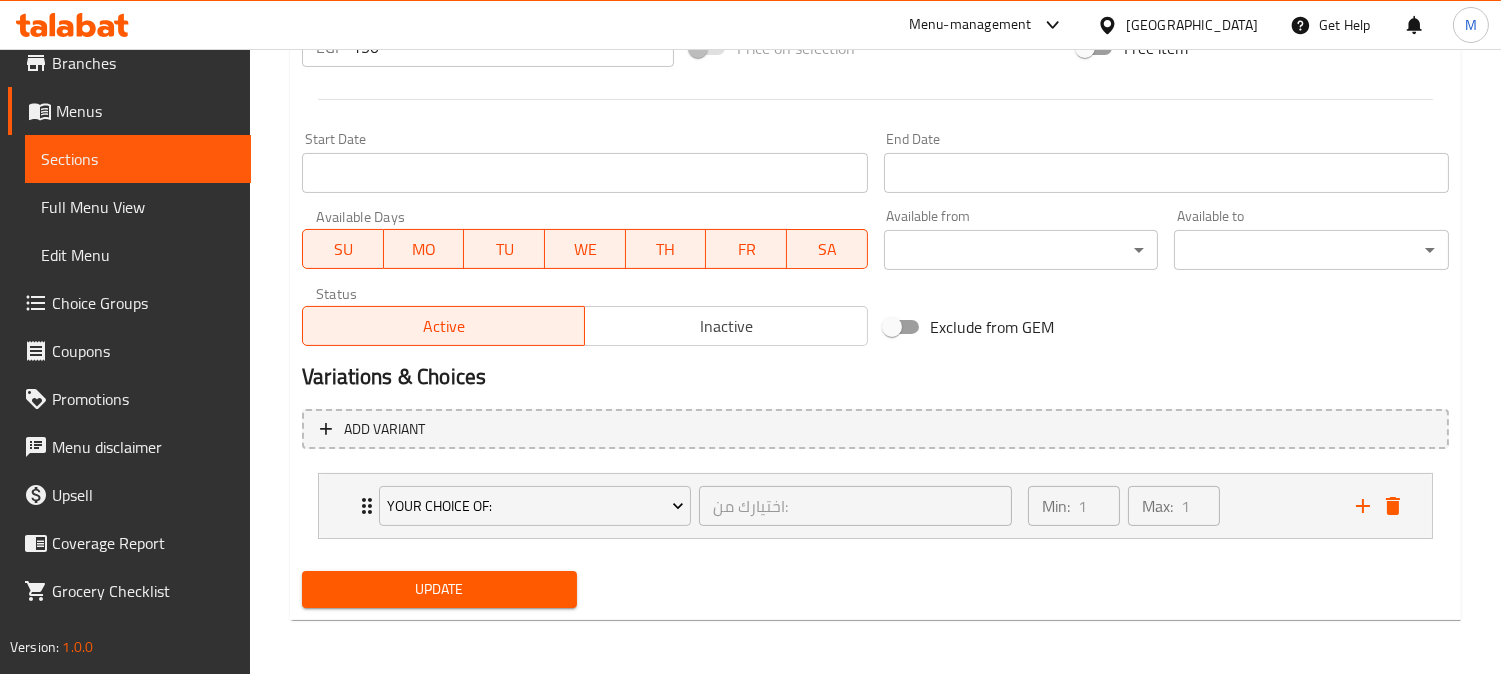 type on "بيض ممزوج مع فلفل ملون، طماطم، بصل، بقدونس وجبنة بارميزان. يقدم مع الخبز الفرنسي أو الإيطالي المخبوز طازج" 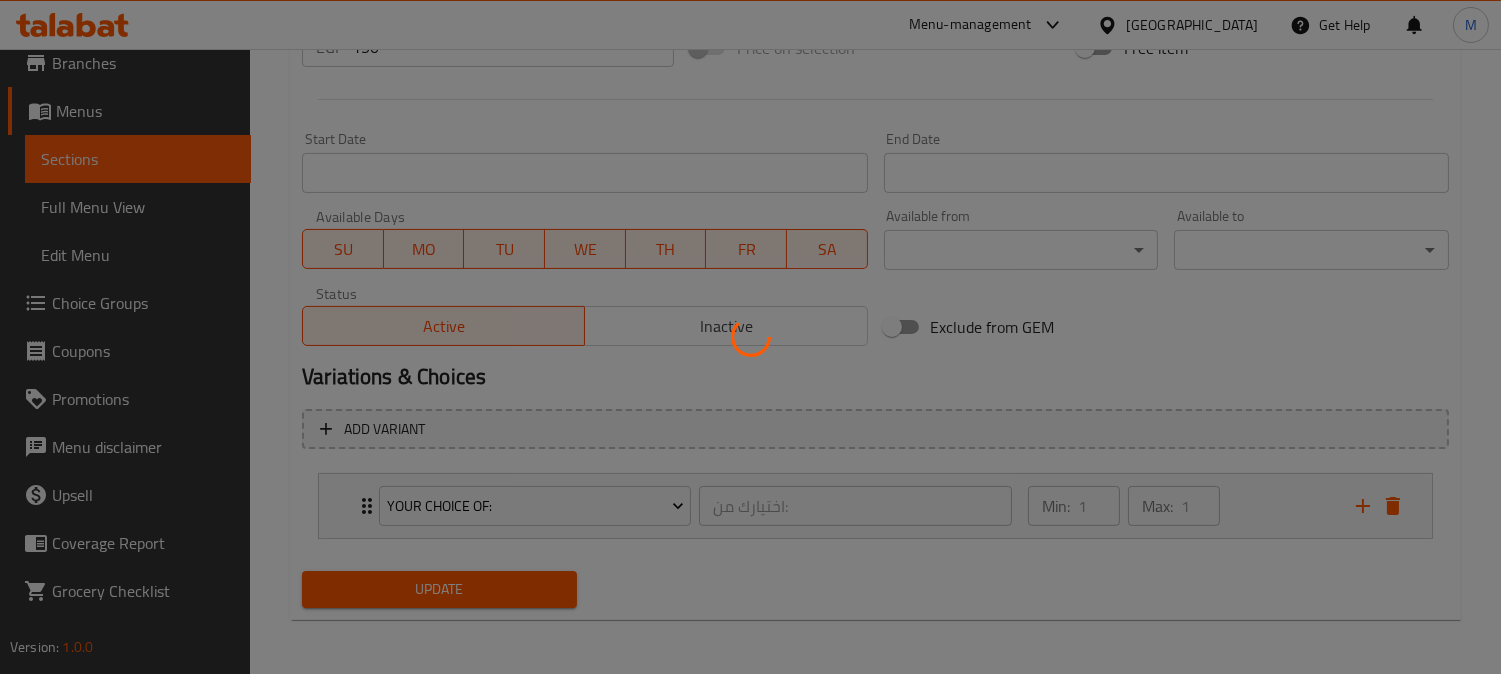 click at bounding box center (750, 337) 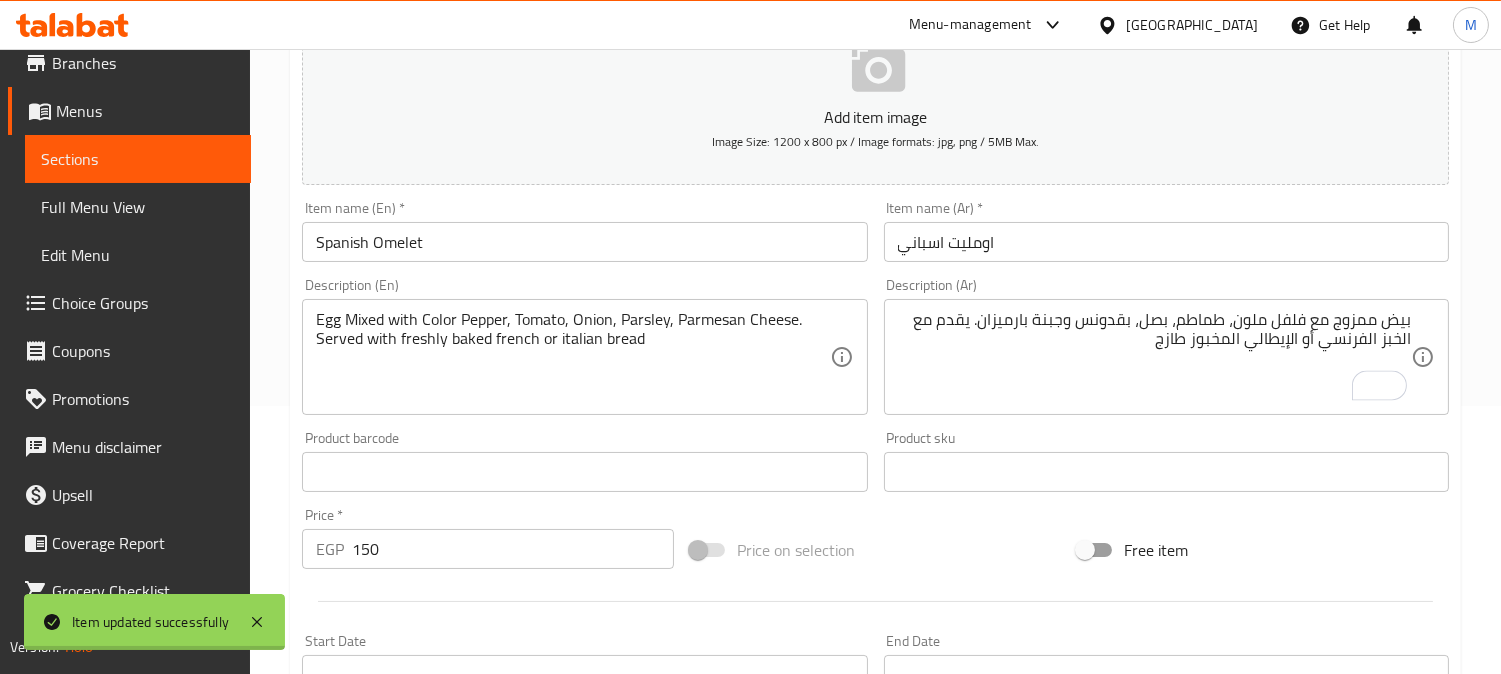 scroll, scrollTop: 0, scrollLeft: 0, axis: both 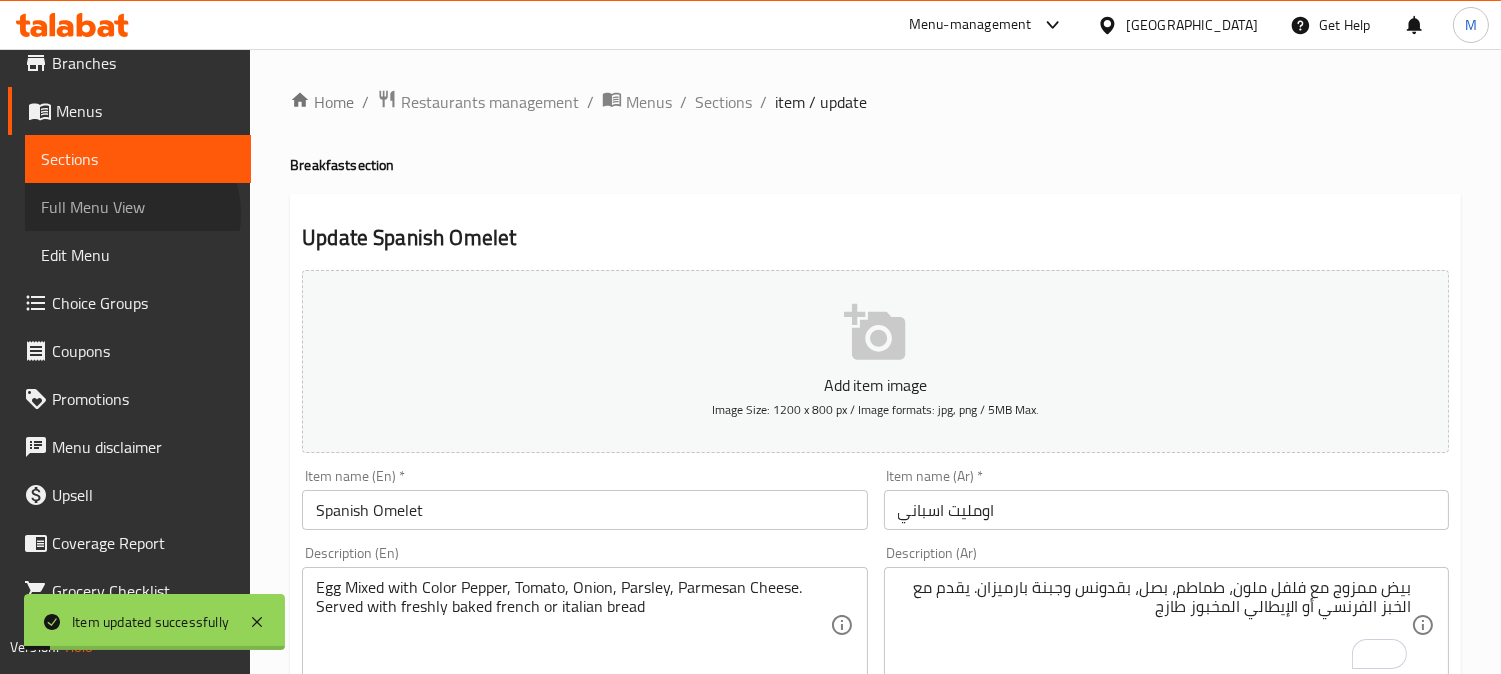 click on "Full Menu View" at bounding box center (138, 207) 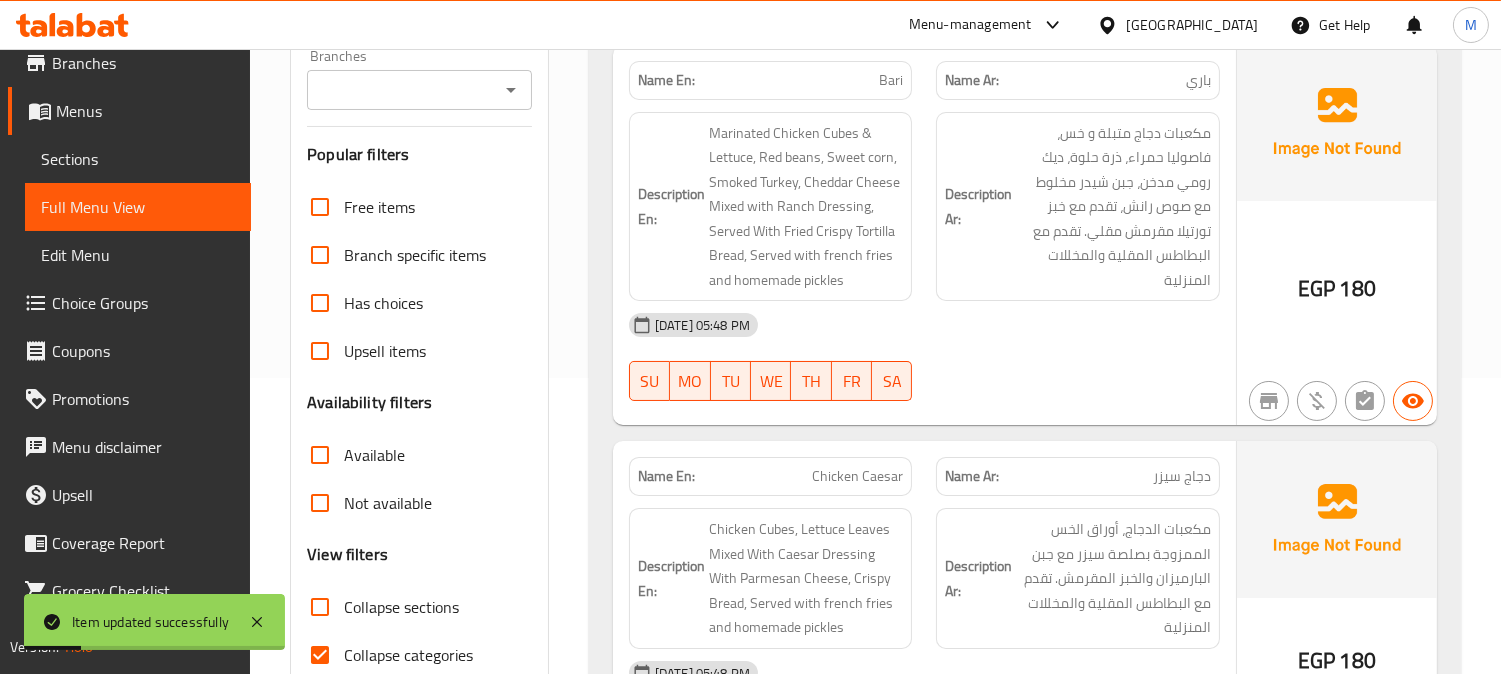 scroll, scrollTop: 592, scrollLeft: 0, axis: vertical 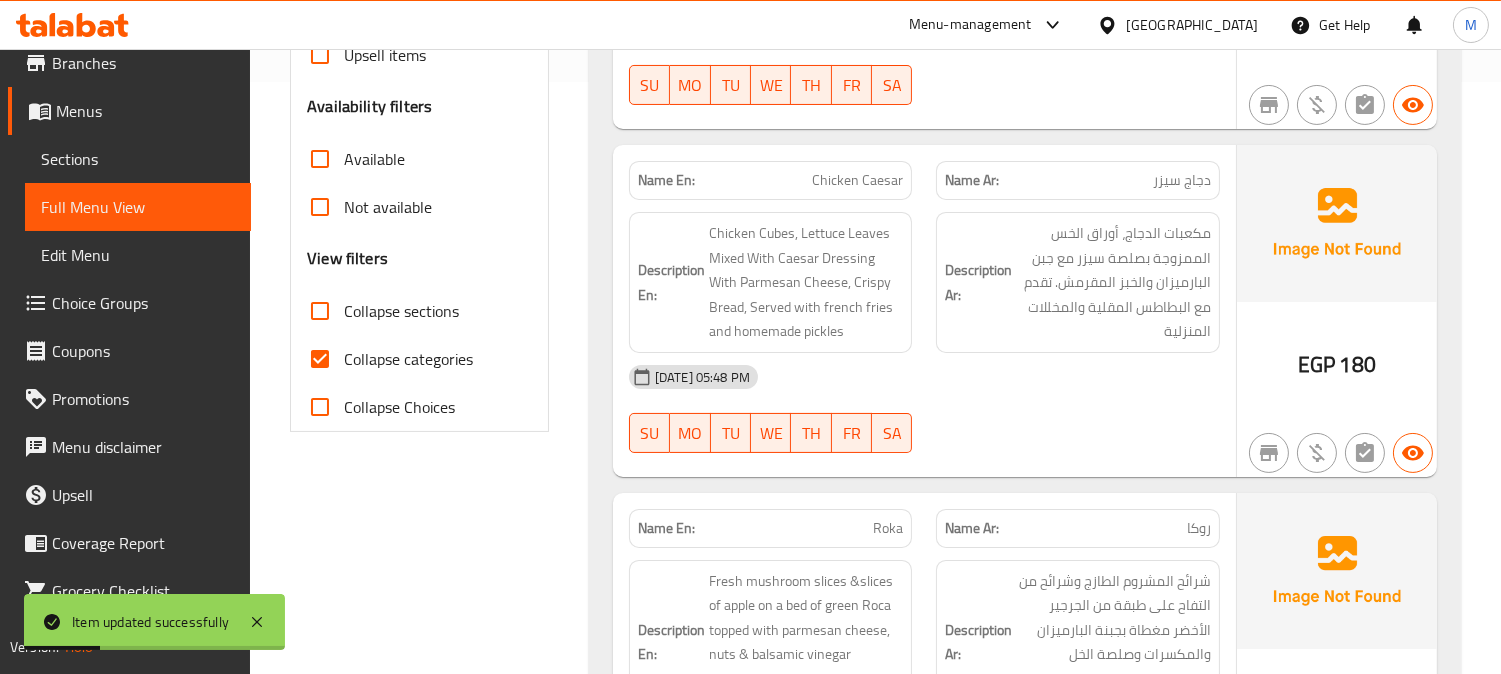 click on "Collapse categories" at bounding box center [408, 359] 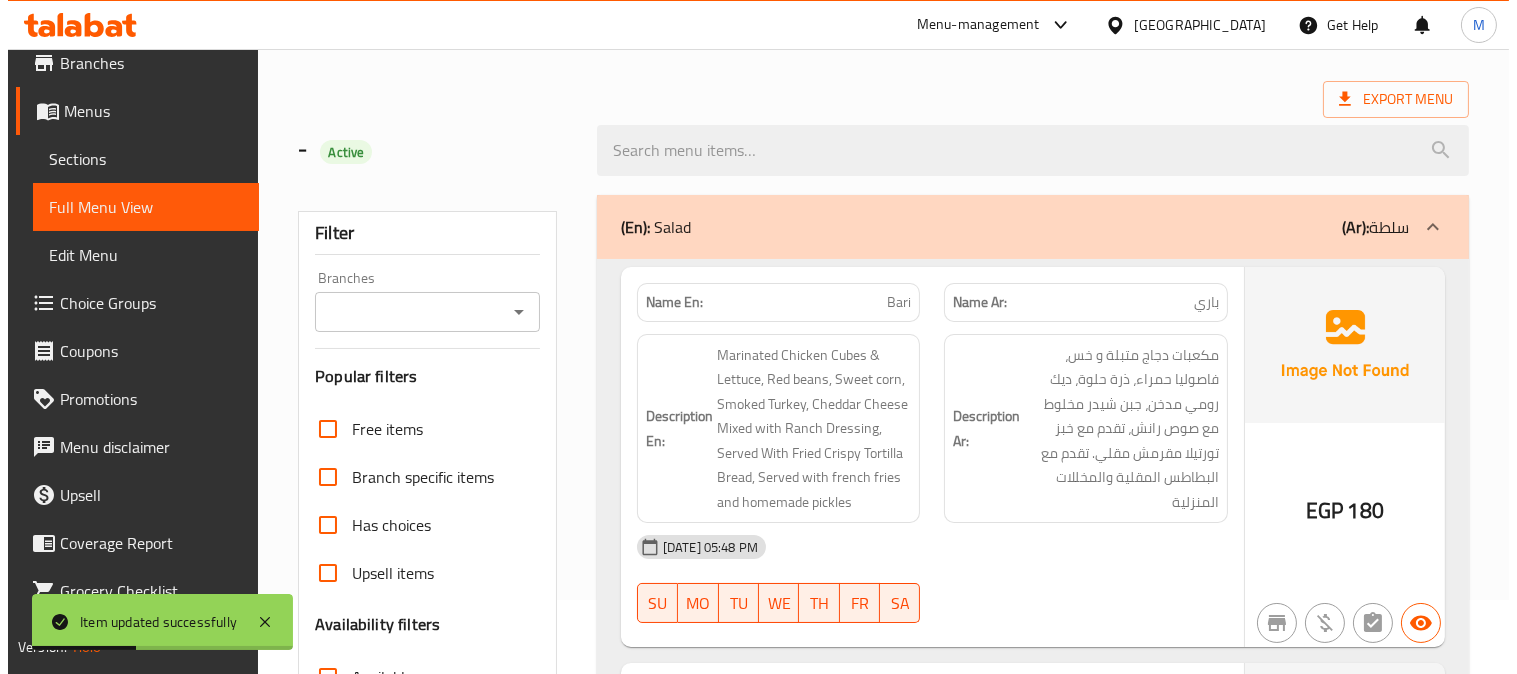 scroll, scrollTop: 0, scrollLeft: 0, axis: both 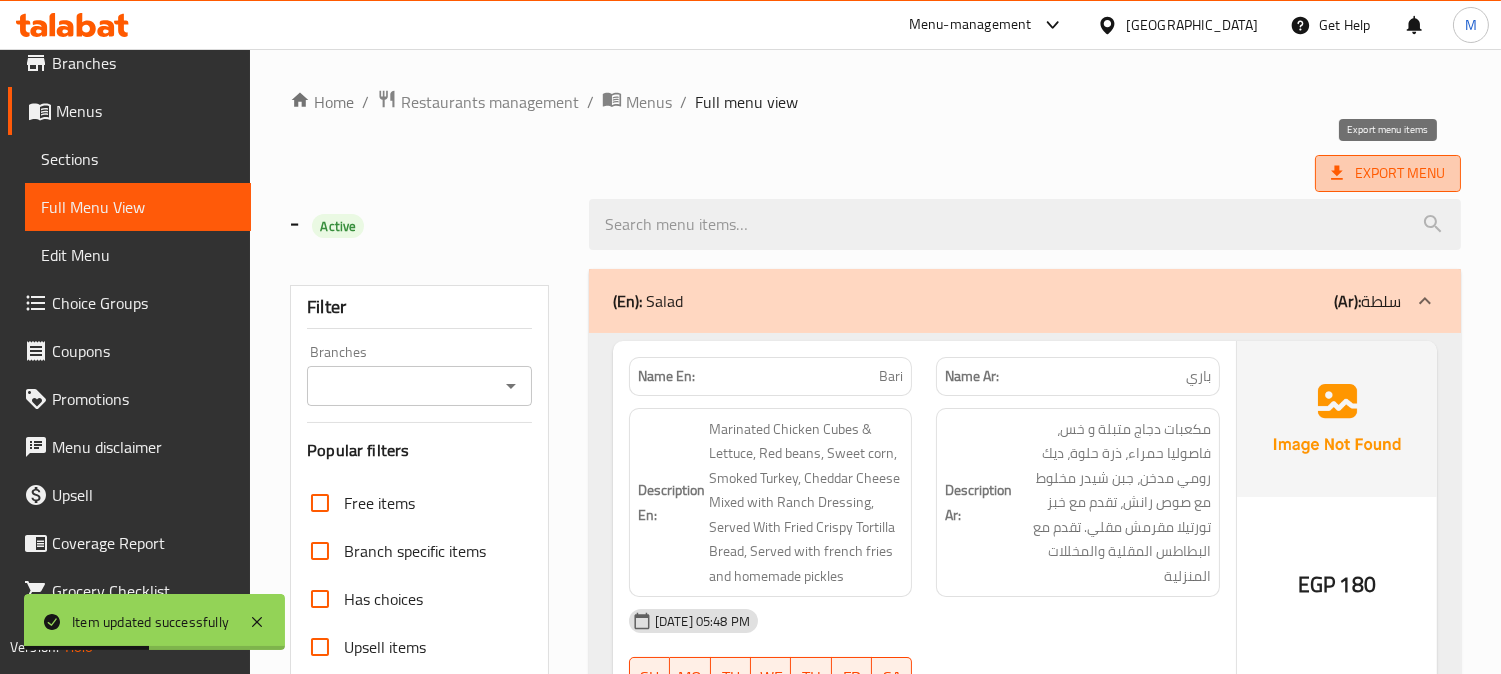 click on "Export Menu" at bounding box center (1388, 173) 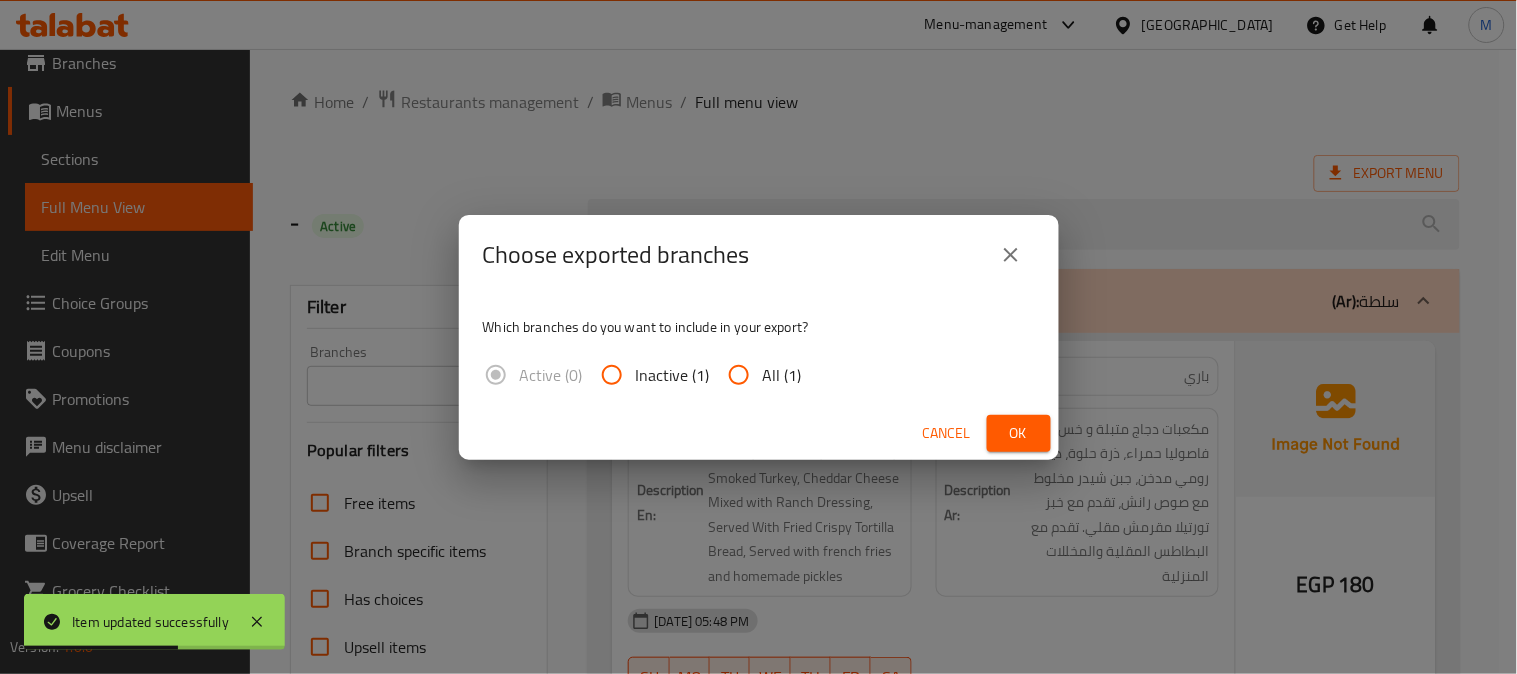 click on "All (1)" at bounding box center [739, 375] 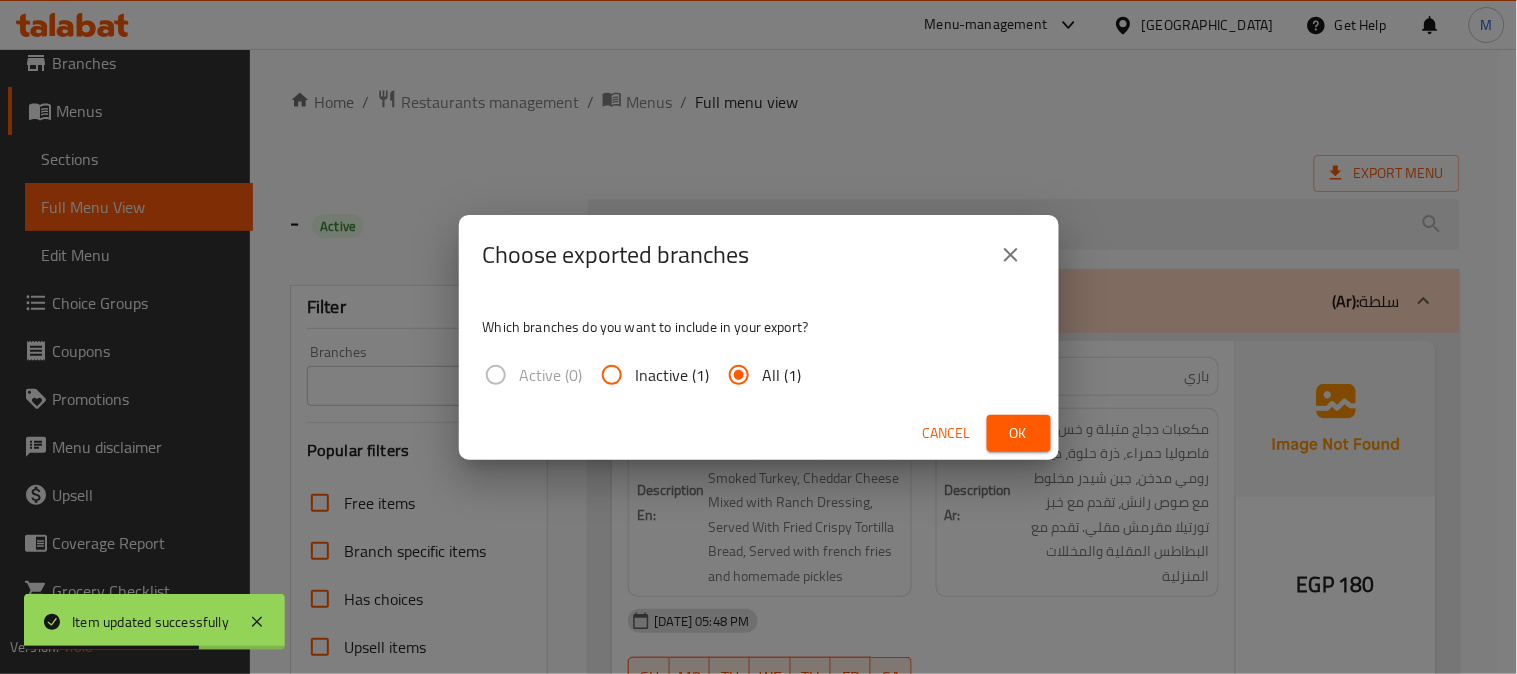click on "Ok" at bounding box center (1019, 433) 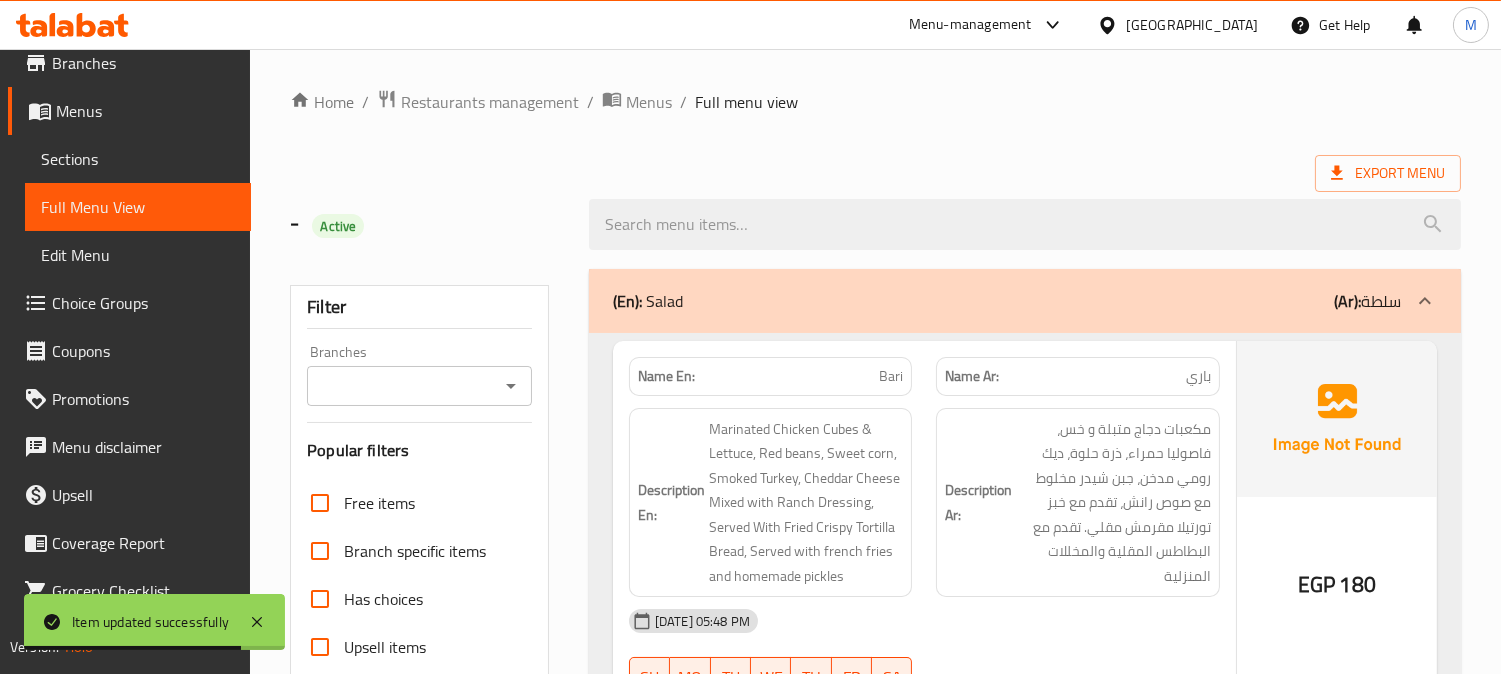 click on "Home / Restaurants management / Menus / Full menu view Export Menu -   Active Filter Branches Branches Popular filters Free items Branch specific items Has choices Upsell items Availability filters Available Not available View filters Collapse sections Collapse categories Collapse Choices (En):   Salad (Ar): سلطة Name En: Bari Name Ar: باري Description En: Marinated Chicken Cubes & Lettuce, Red beans, Sweet corn, Smoked Turkey, Cheddar Cheese Mixed with Ranch Dressing, Served With Fried Crispy Tortilla Bread, Served with french fries and homemade pickles Description Ar: مكعبات دجاج متبلة و خس، فاصوليا حمراء، ذرة حلوة، ديك رومي مدخن، جبن شيدر مخلوط مع صوص رانش، تقدم مع خبز تورتيلا مقرمش مقلي. تقدم مع البطاطس المقلية والمخللات المنزلية 16-07-2025 05:48 PM SU MO TU WE TH FR SA EGP 180 Name En: Chicken Caesar Name Ar: دجاج سيزر Description En: Description Ar: SU" at bounding box center [875, 3538] 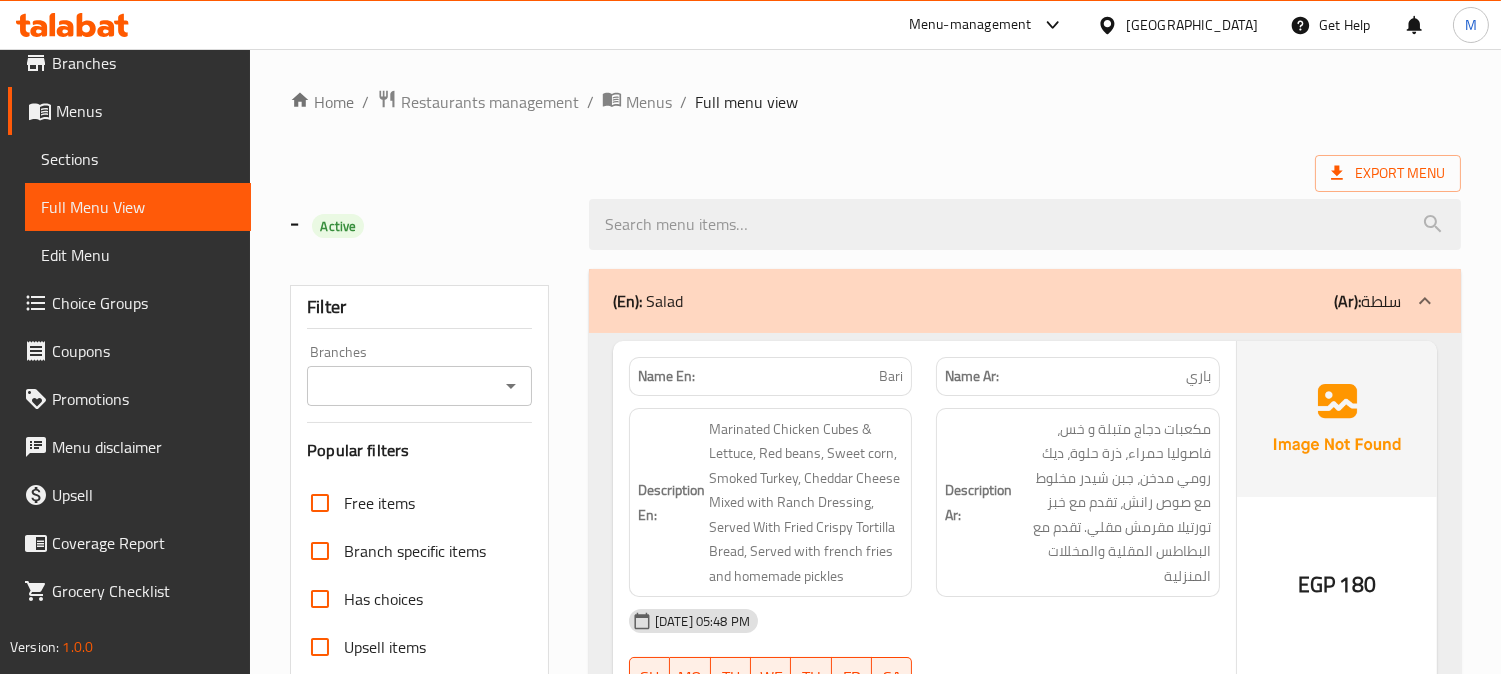 click on "Home / Restaurants management / Menus / Full menu view Export Menu -   Active Filter Branches Branches Popular filters Free items Branch specific items Has choices Upsell items Availability filters Available Not available View filters Collapse sections Collapse categories Collapse Choices (En):   Salad (Ar): سلطة Name En: Bari Name Ar: باري Description En: Marinated Chicken Cubes & Lettuce, Red beans, Sweet corn, Smoked Turkey, Cheddar Cheese Mixed with Ranch Dressing, Served With Fried Crispy Tortilla Bread, Served with french fries and homemade pickles Description Ar: مكعبات دجاج متبلة و خس، فاصوليا حمراء، ذرة حلوة، ديك رومي مدخن، جبن شيدر مخلوط مع صوص رانش، تقدم مع خبز تورتيلا مقرمش مقلي. تقدم مع البطاطس المقلية والمخللات المنزلية 16-07-2025 05:48 PM SU MO TU WE TH FR SA EGP 180 Name En: Chicken Caesar Name Ar: دجاج سيزر Description En: Description Ar: SU" at bounding box center [875, 3538] 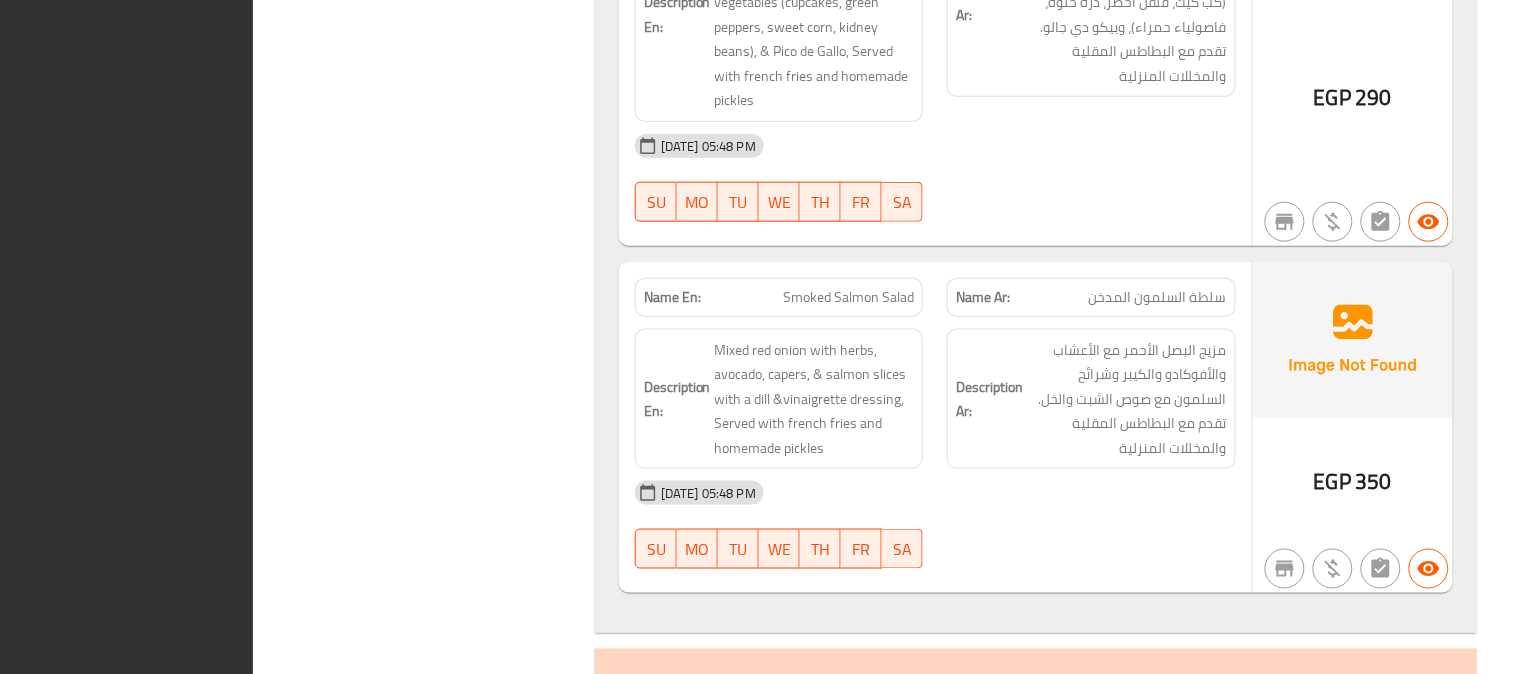 scroll, scrollTop: 2832, scrollLeft: 0, axis: vertical 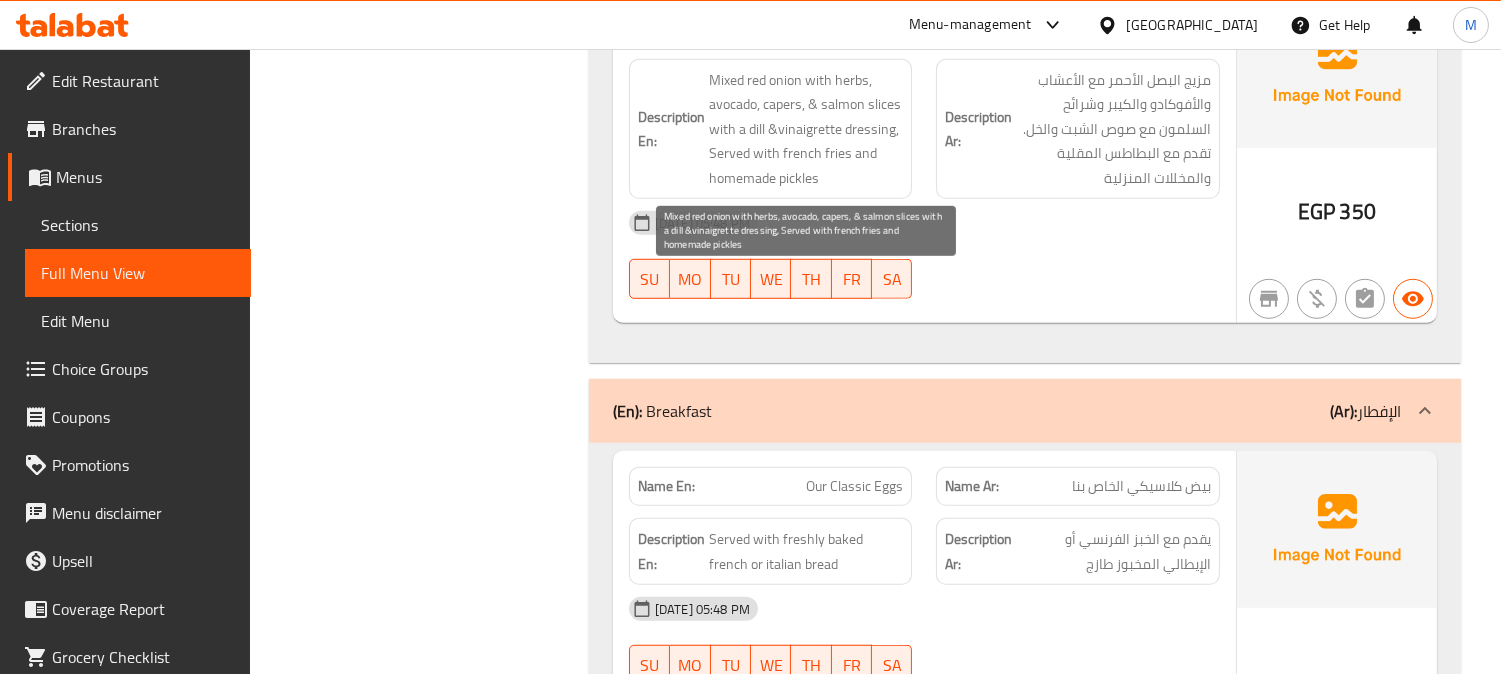 click on "Mixed red onion with herbs, avocado, capers, & salmon slices with a dill &vinaigrette dressing, Served with french fries and homemade pickles" at bounding box center [806, 129] 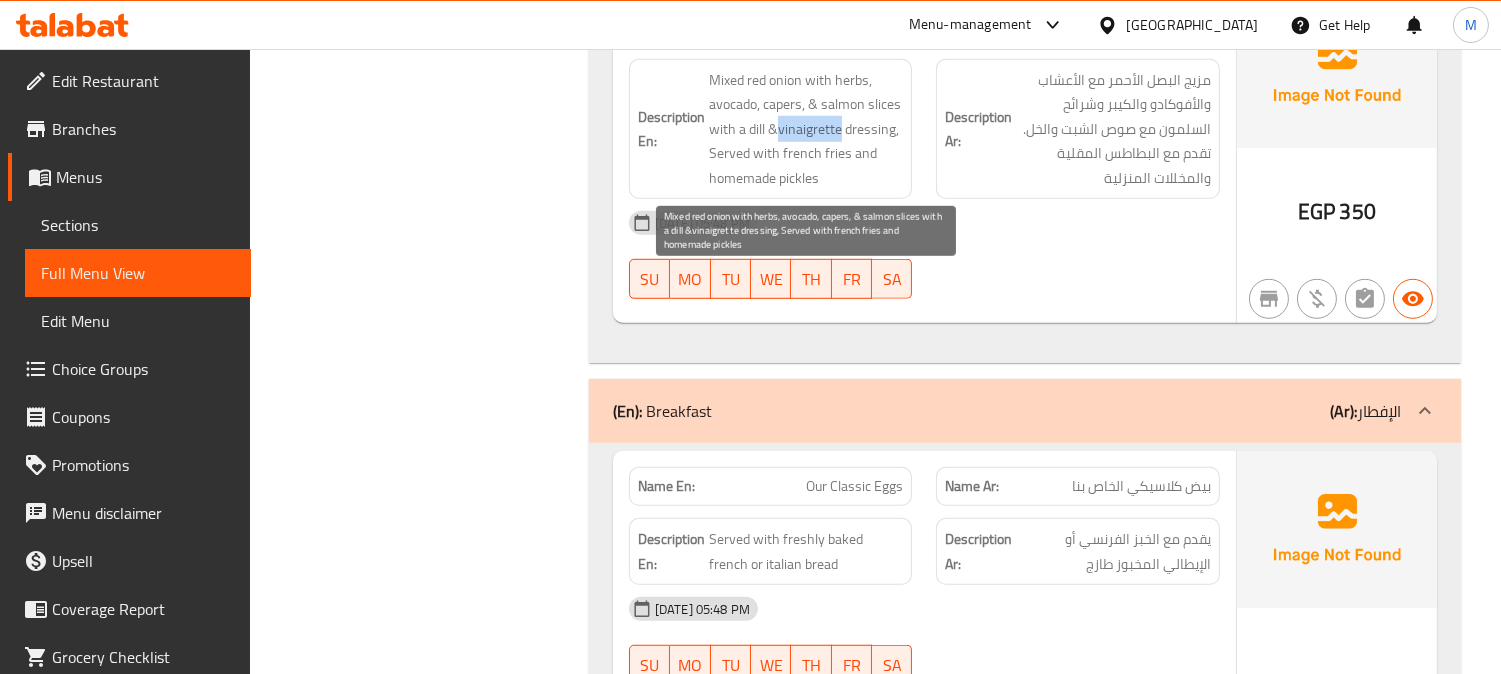 click on "Mixed red onion with herbs, avocado, capers, & salmon slices with a dill &vinaigrette dressing, Served with french fries and homemade pickles" at bounding box center [806, 129] 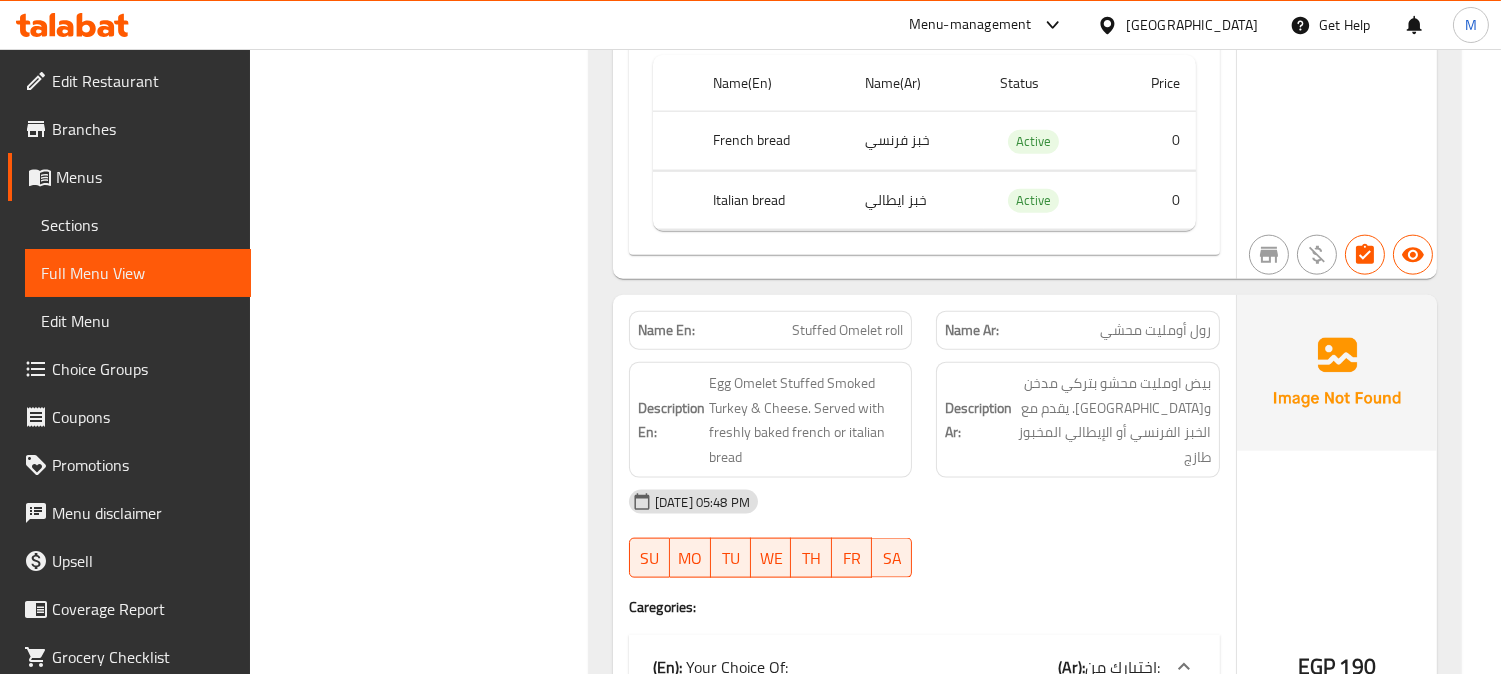 scroll, scrollTop: 4852, scrollLeft: 0, axis: vertical 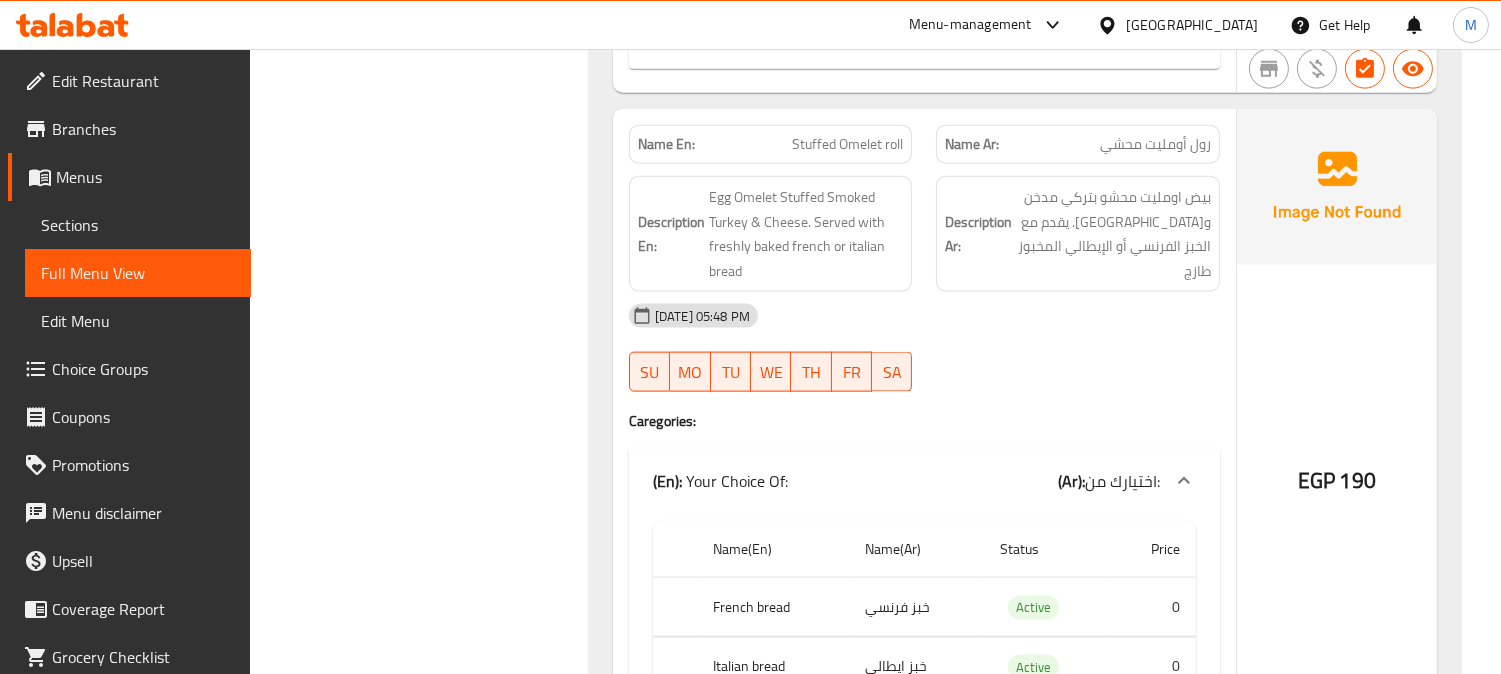 click on "Name En: Stuffed Omelet roll" at bounding box center [771, -3360] 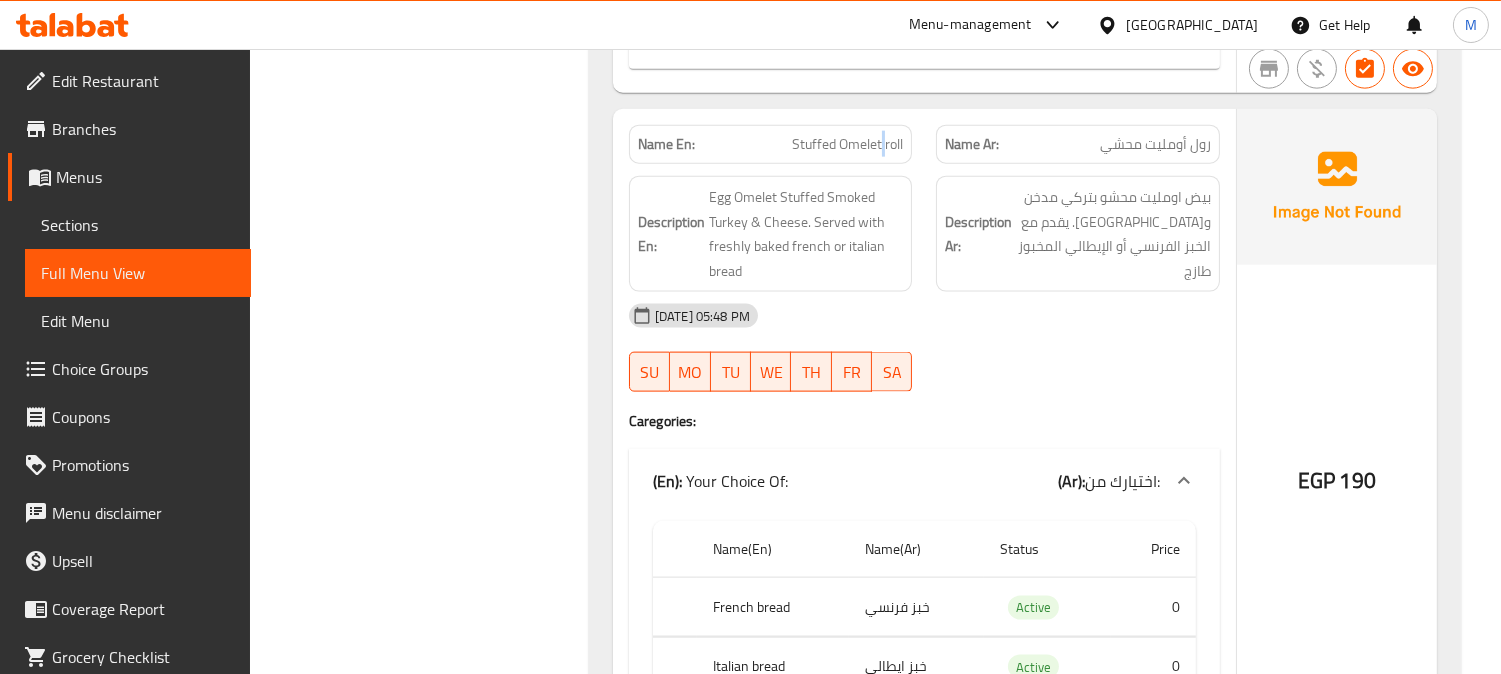 click on "Name En: Stuffed Omelet roll" at bounding box center (771, -3360) 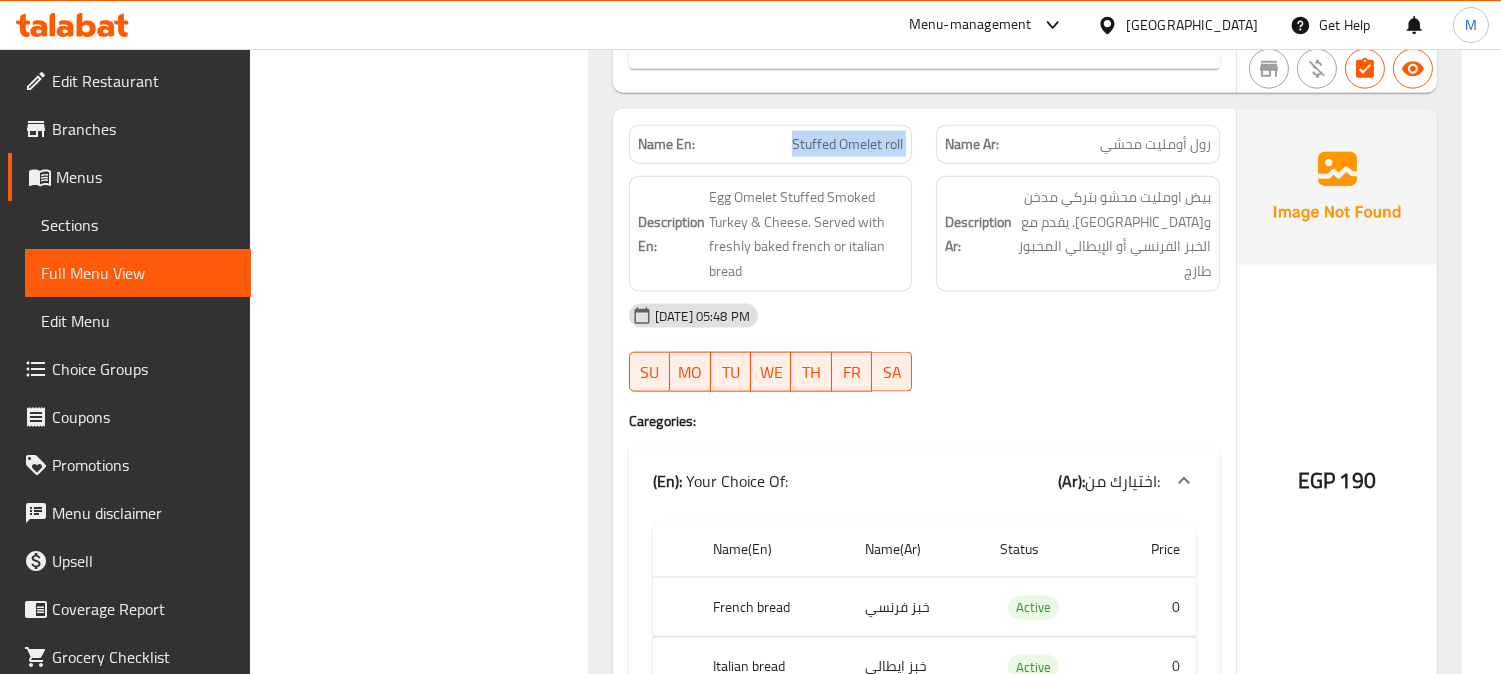 click on "Name En: Stuffed Omelet roll" at bounding box center (771, -3360) 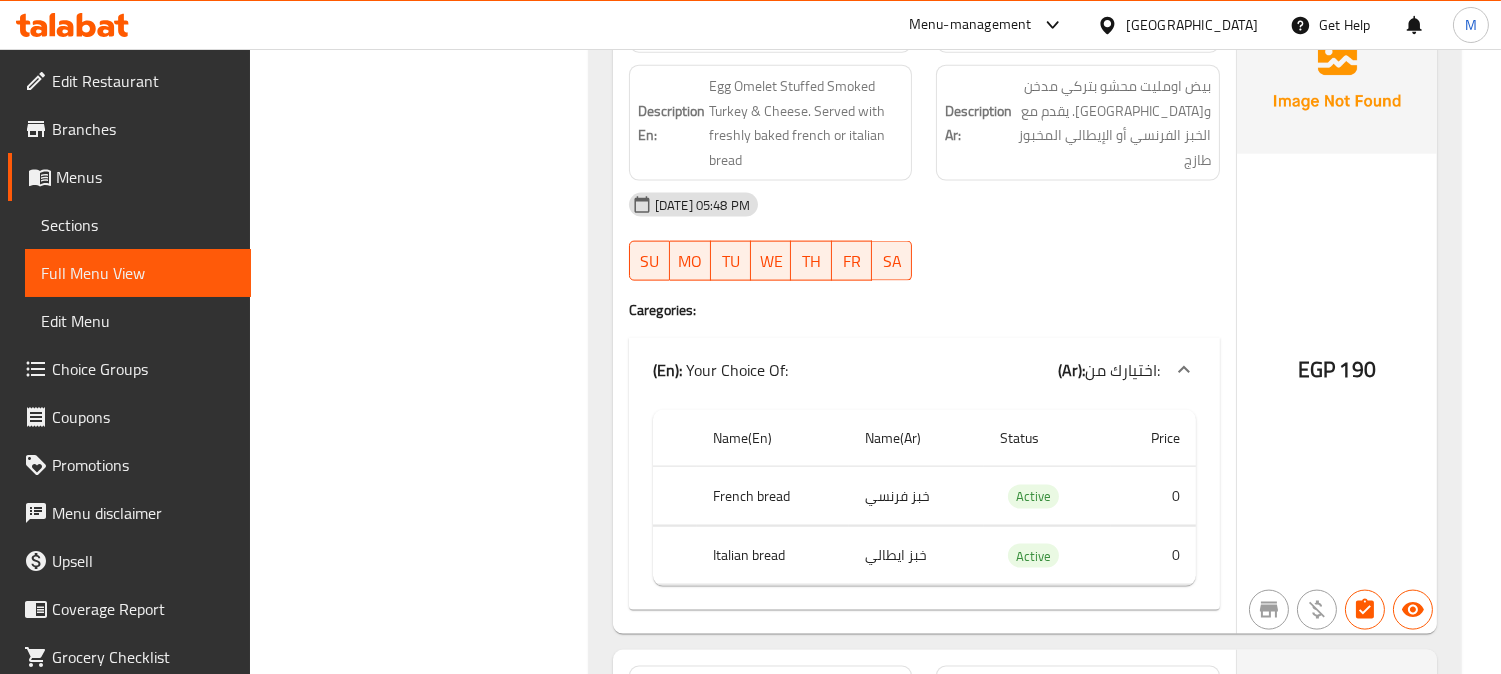 click on "[DATE] 05:48 PM" at bounding box center [924, -3275] 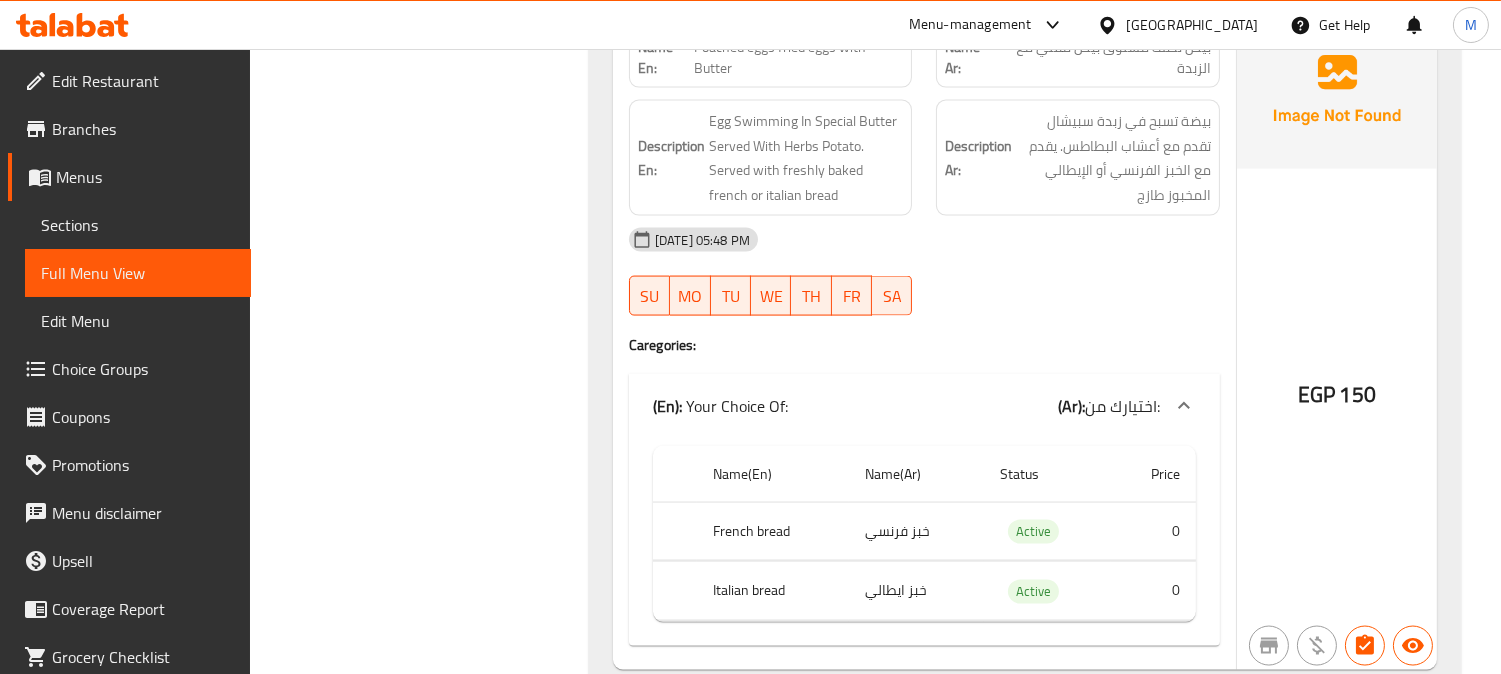 scroll, scrollTop: 5518, scrollLeft: 0, axis: vertical 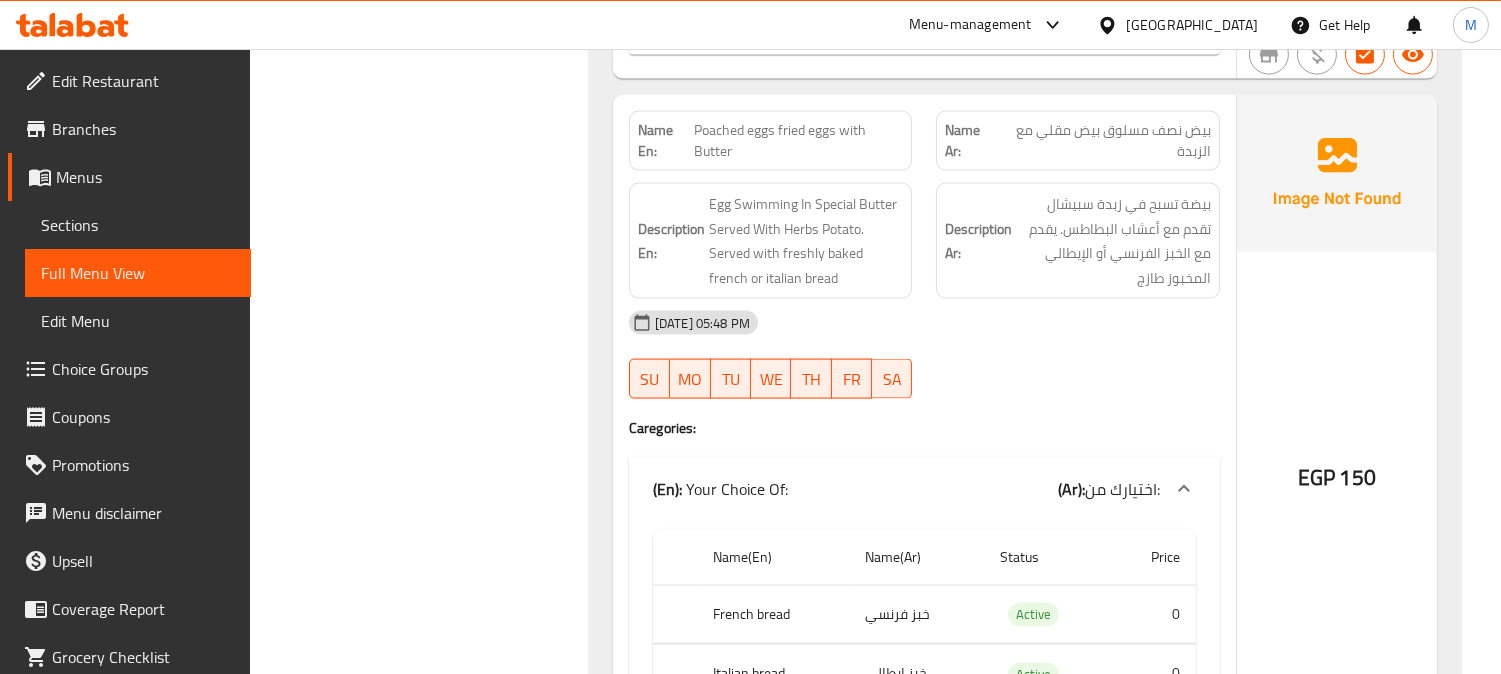 click on "Poached eggs fried eggs with Butter" at bounding box center (831, -3679) 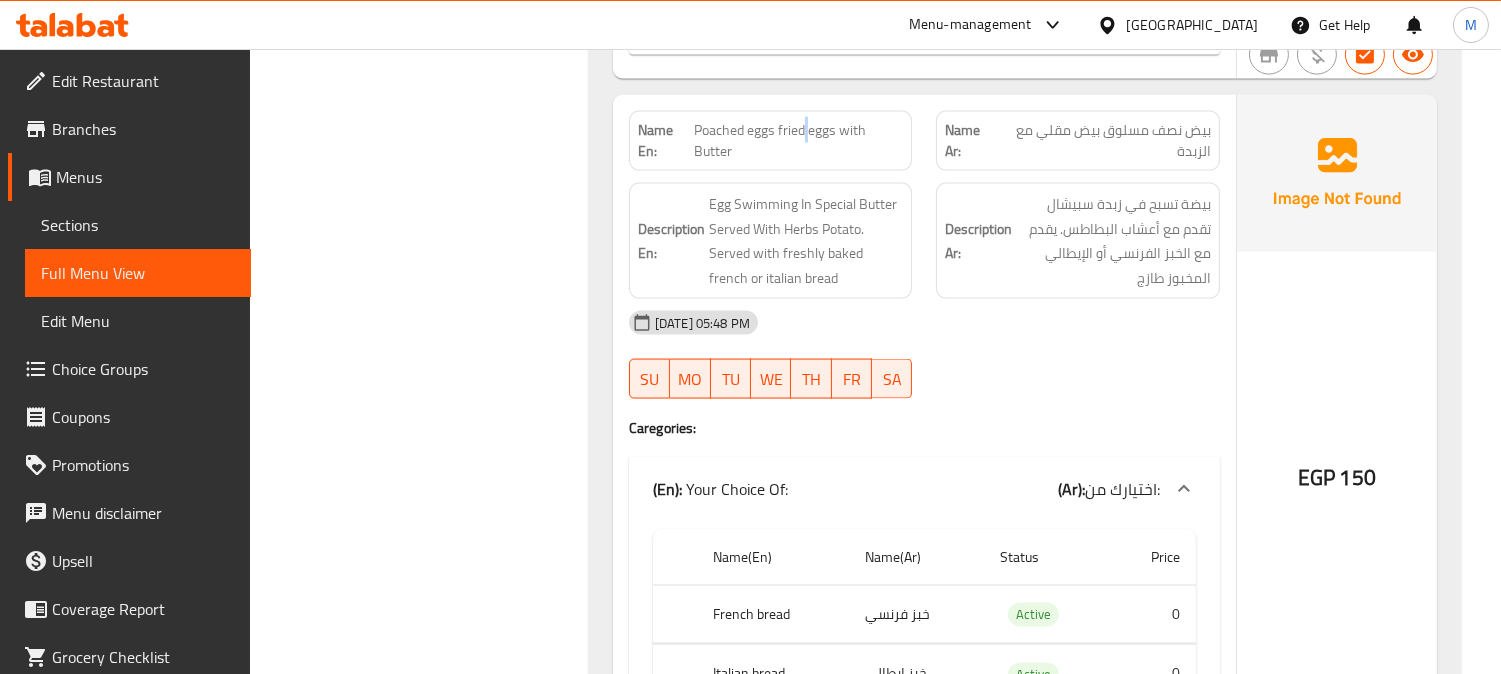 click on "Poached eggs fried eggs with Butter" at bounding box center [831, -3679] 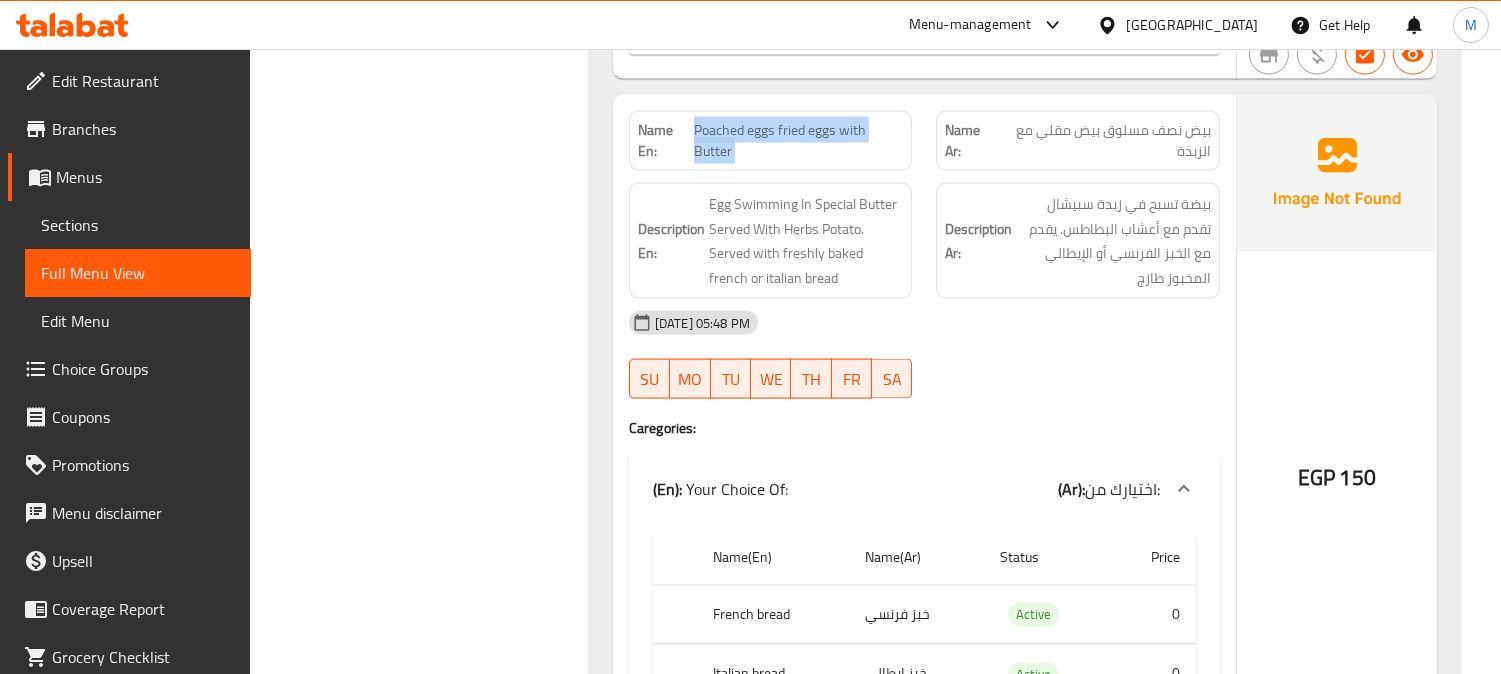 click on "Poached eggs fried eggs with Butter" at bounding box center [831, -3679] 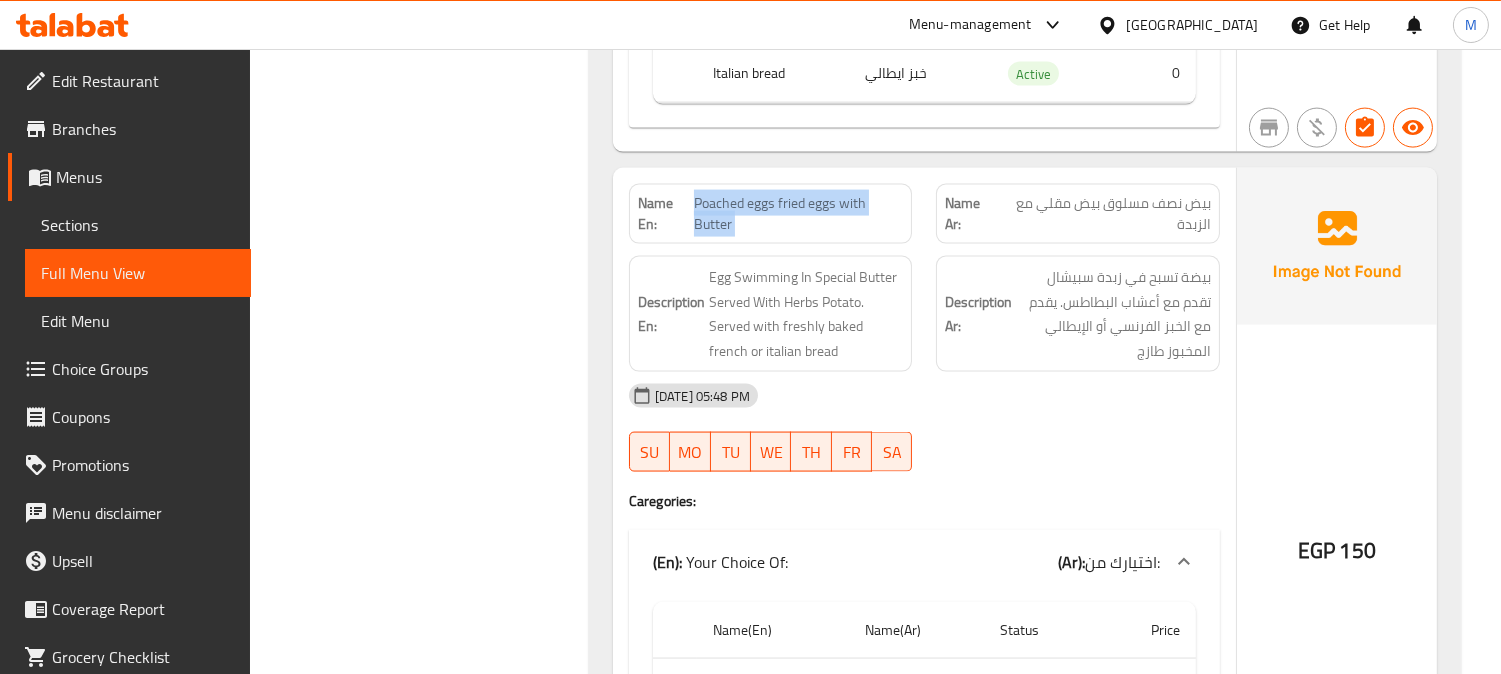 scroll, scrollTop: 5407, scrollLeft: 0, axis: vertical 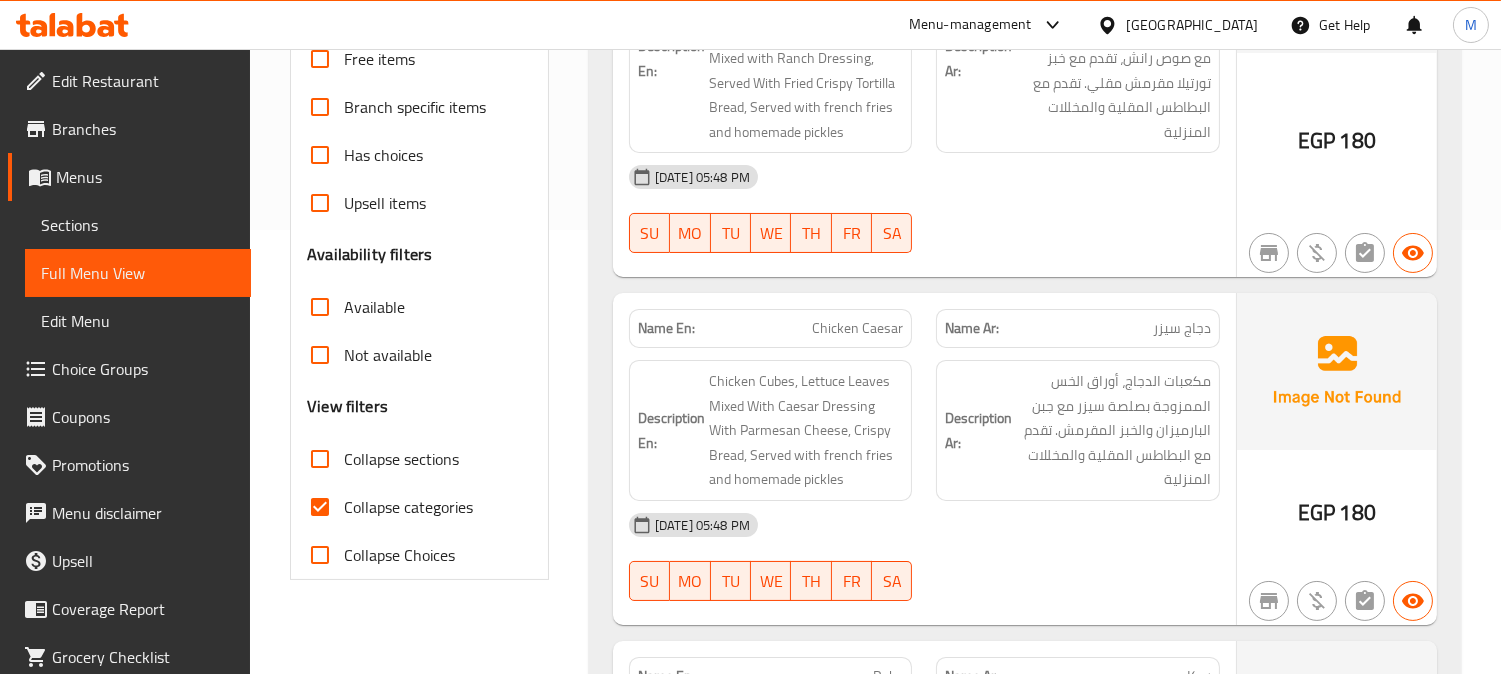 click on "Collapse categories" at bounding box center (408, 507) 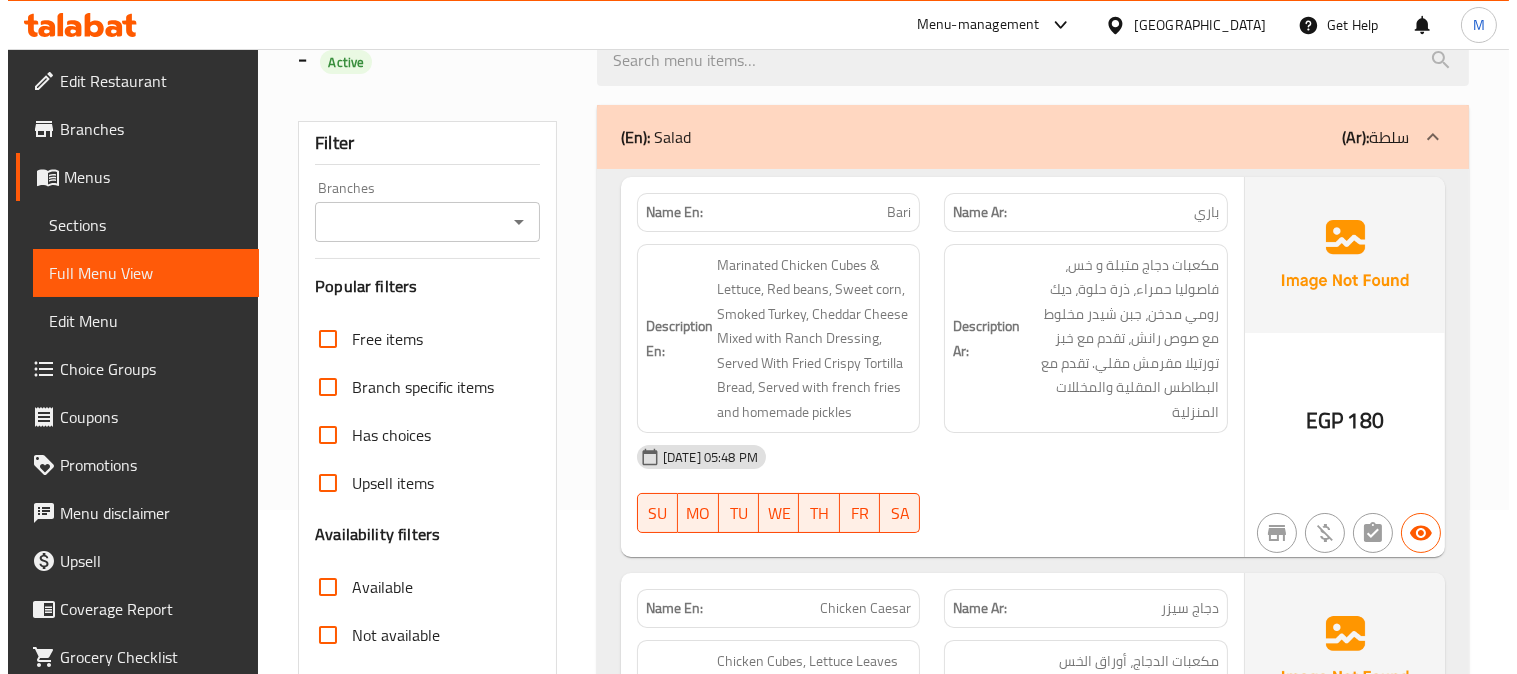 scroll, scrollTop: 0, scrollLeft: 0, axis: both 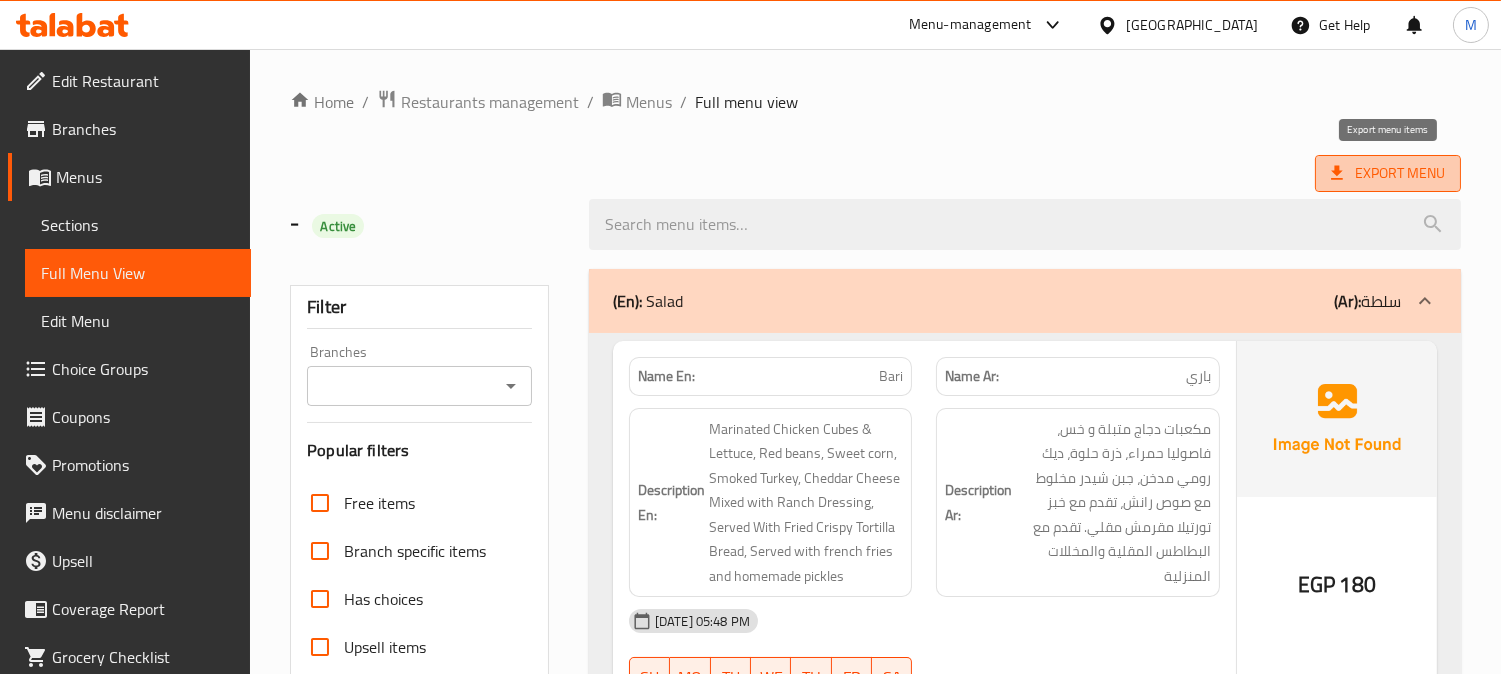 click on "Export Menu" at bounding box center (1388, 173) 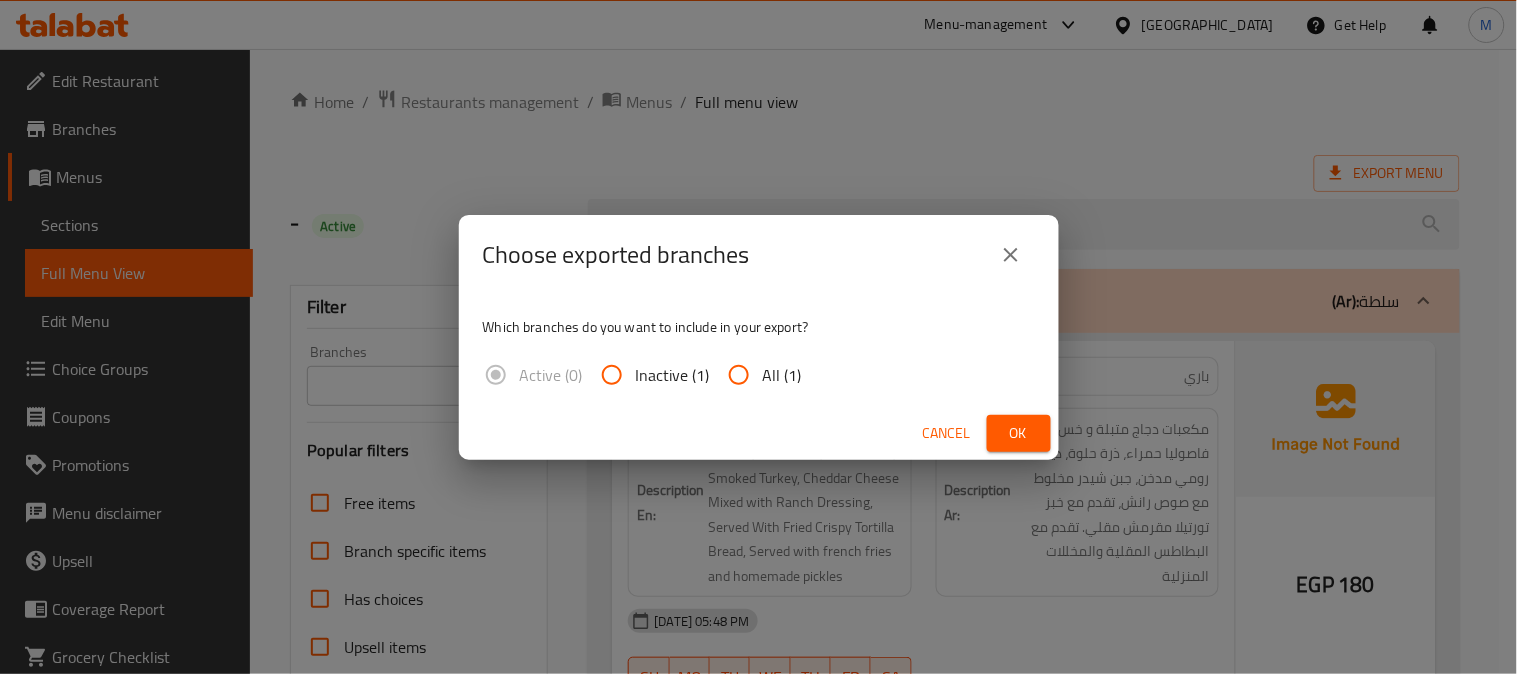 click on "All (1)" at bounding box center [739, 375] 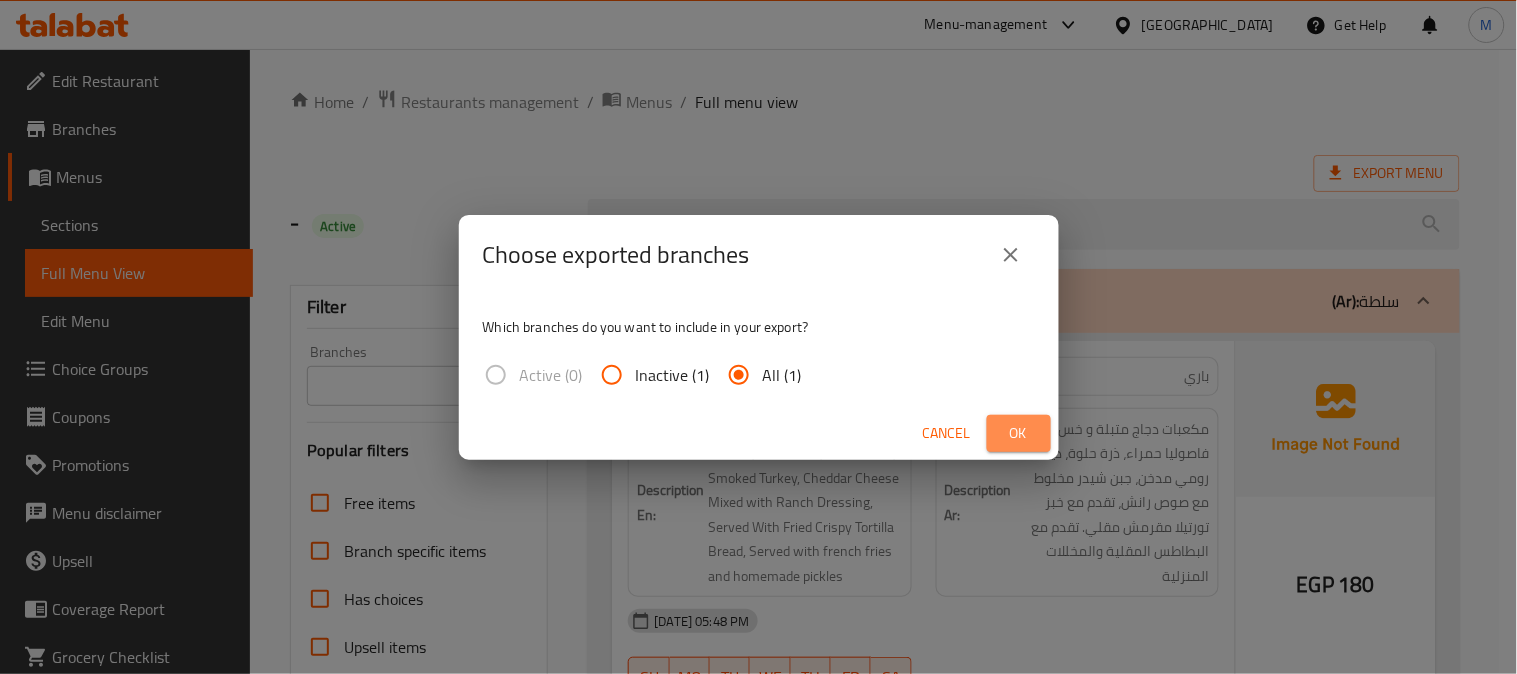 click on "Ok" at bounding box center (1019, 433) 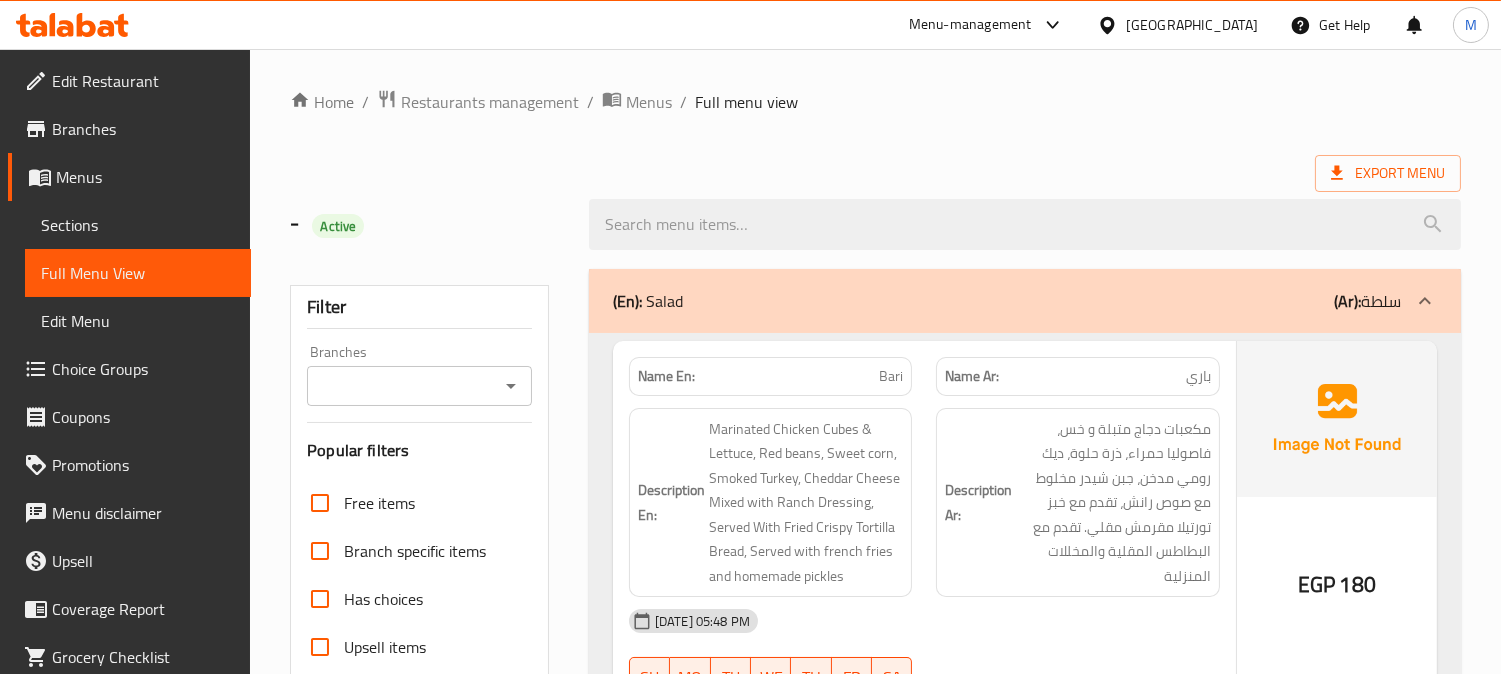 click on "Home / Restaurants management / Menus / Full menu view" at bounding box center [875, 102] 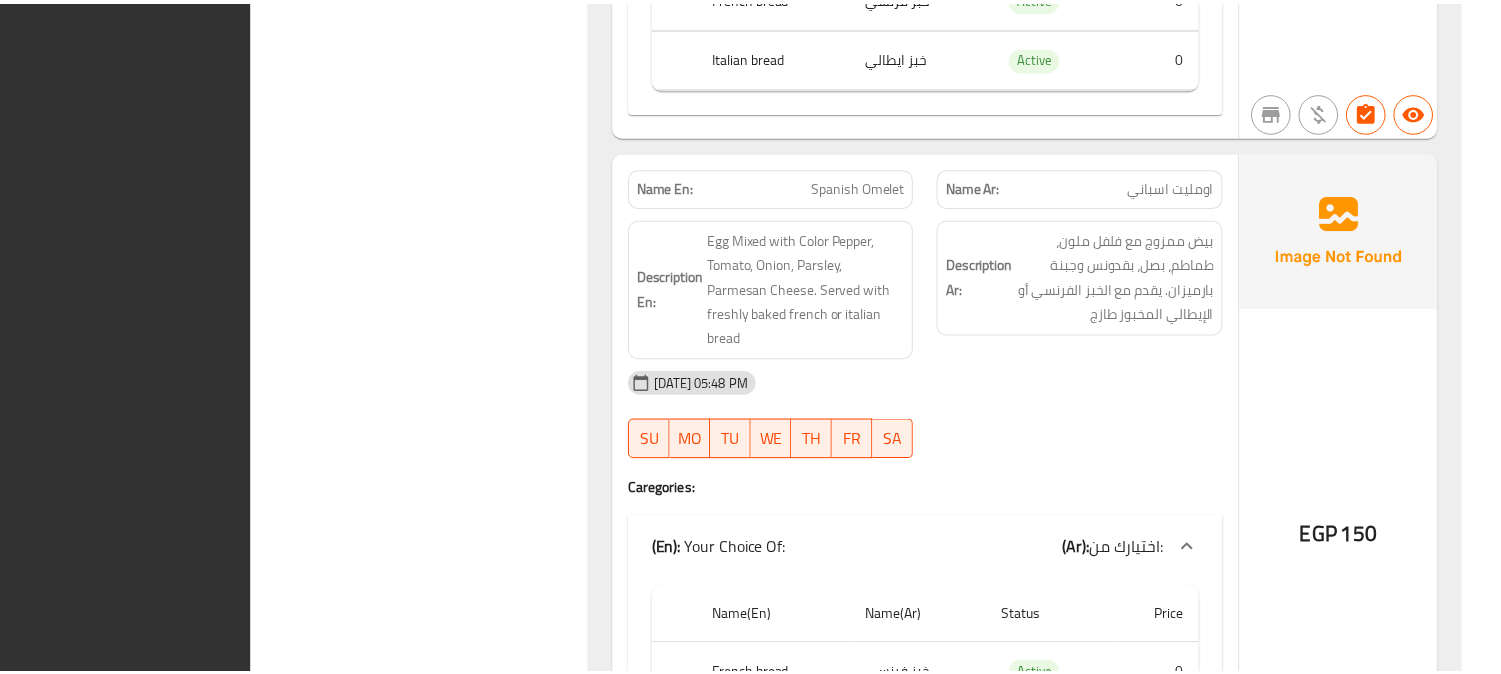 scroll, scrollTop: 6354, scrollLeft: 0, axis: vertical 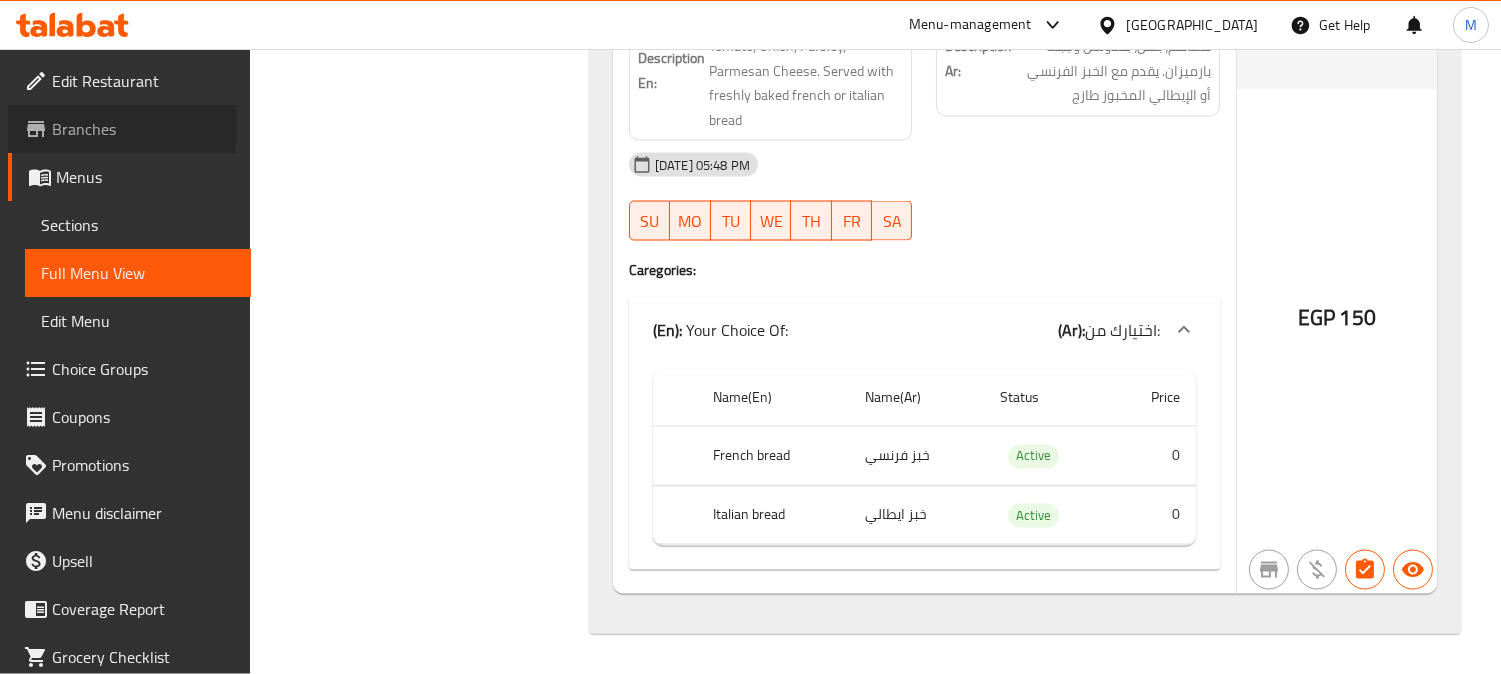 click on "Branches" at bounding box center [143, 129] 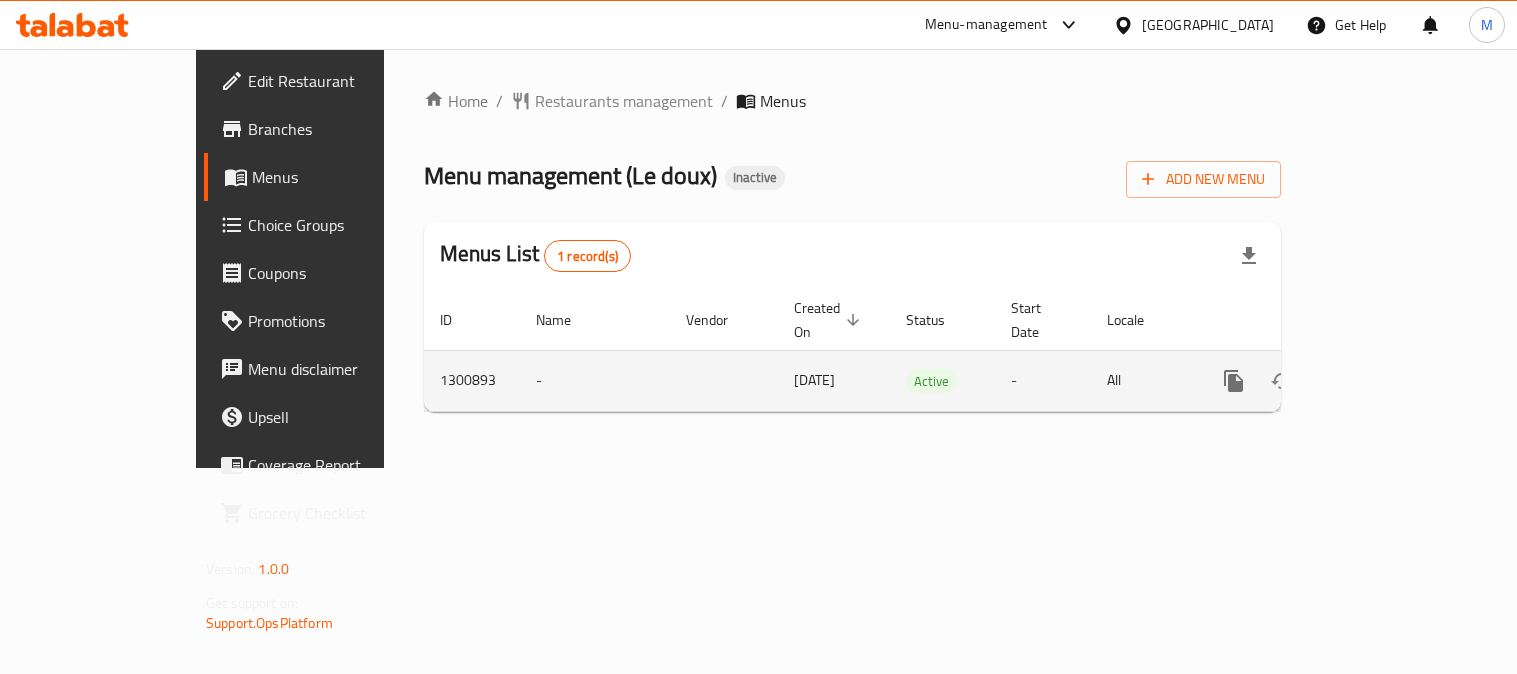 scroll, scrollTop: 0, scrollLeft: 0, axis: both 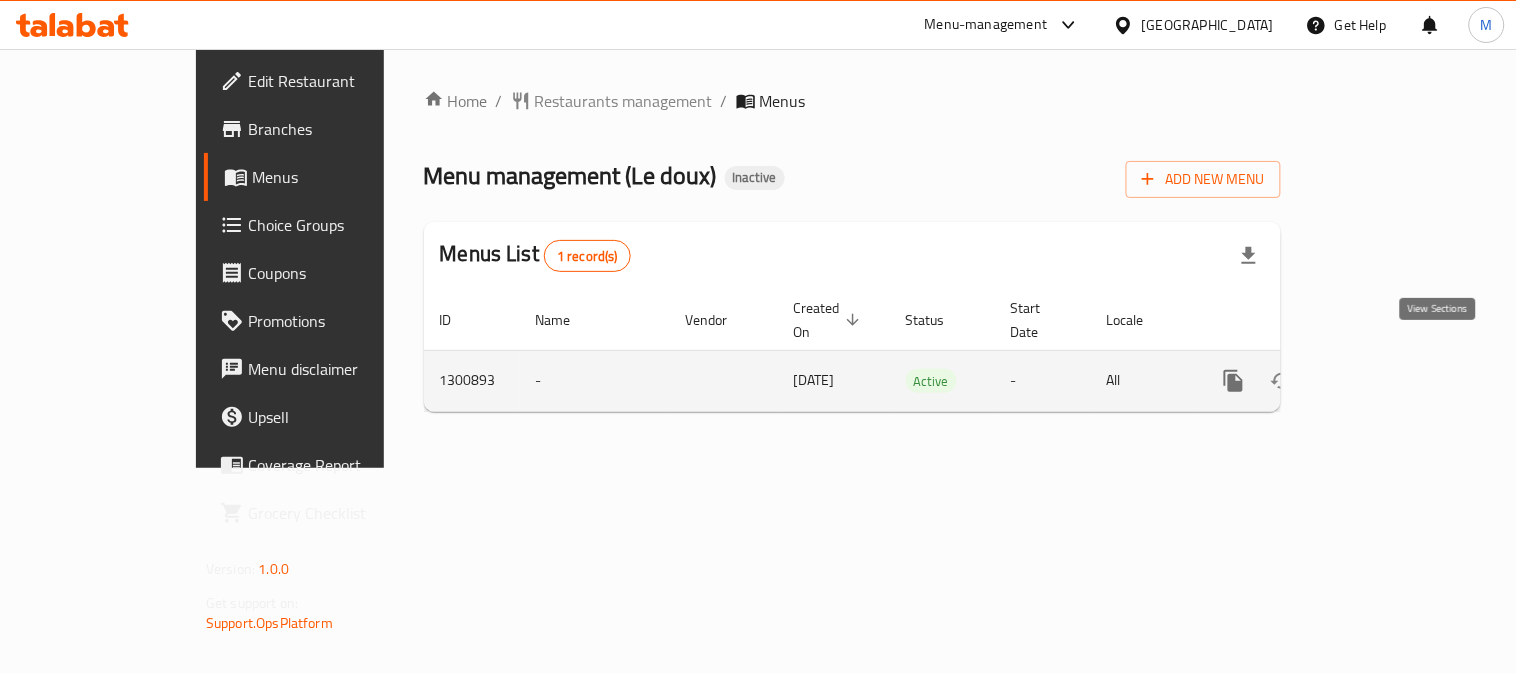 click 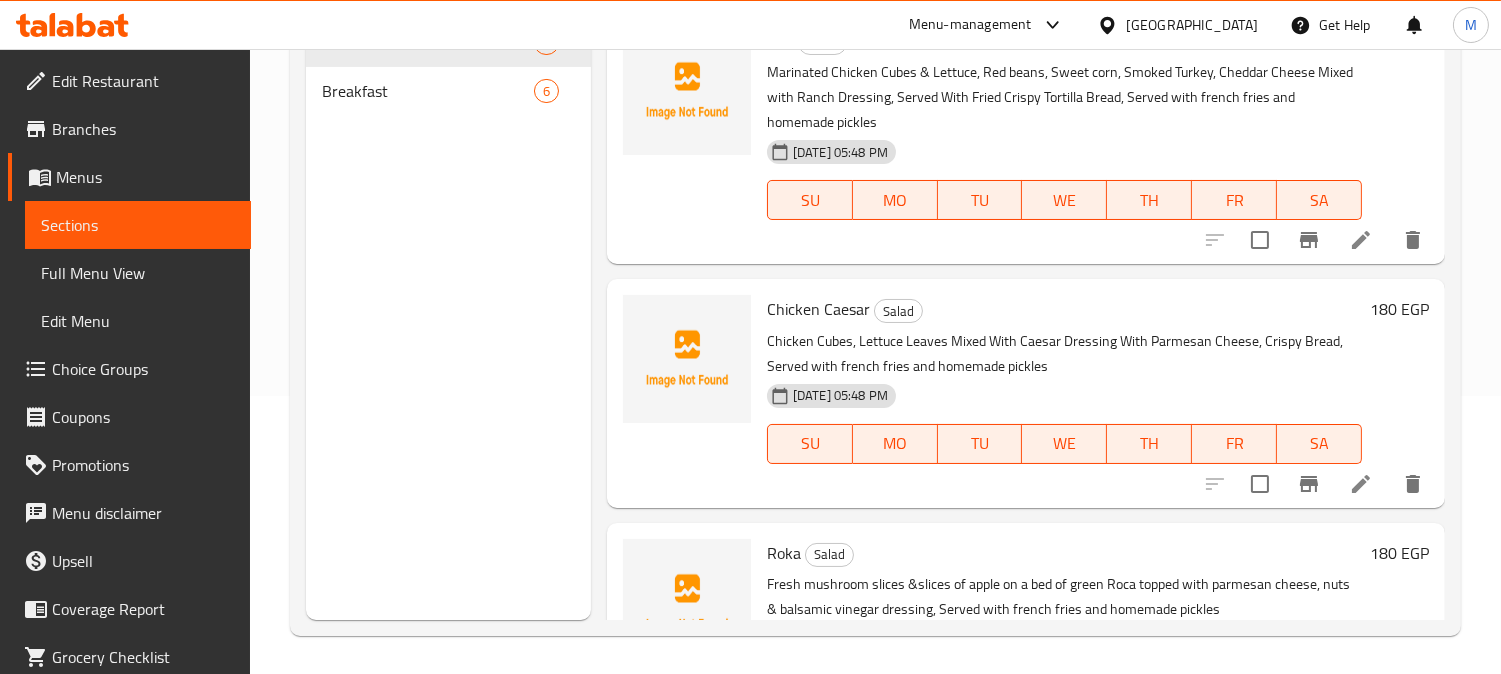 scroll, scrollTop: 280, scrollLeft: 0, axis: vertical 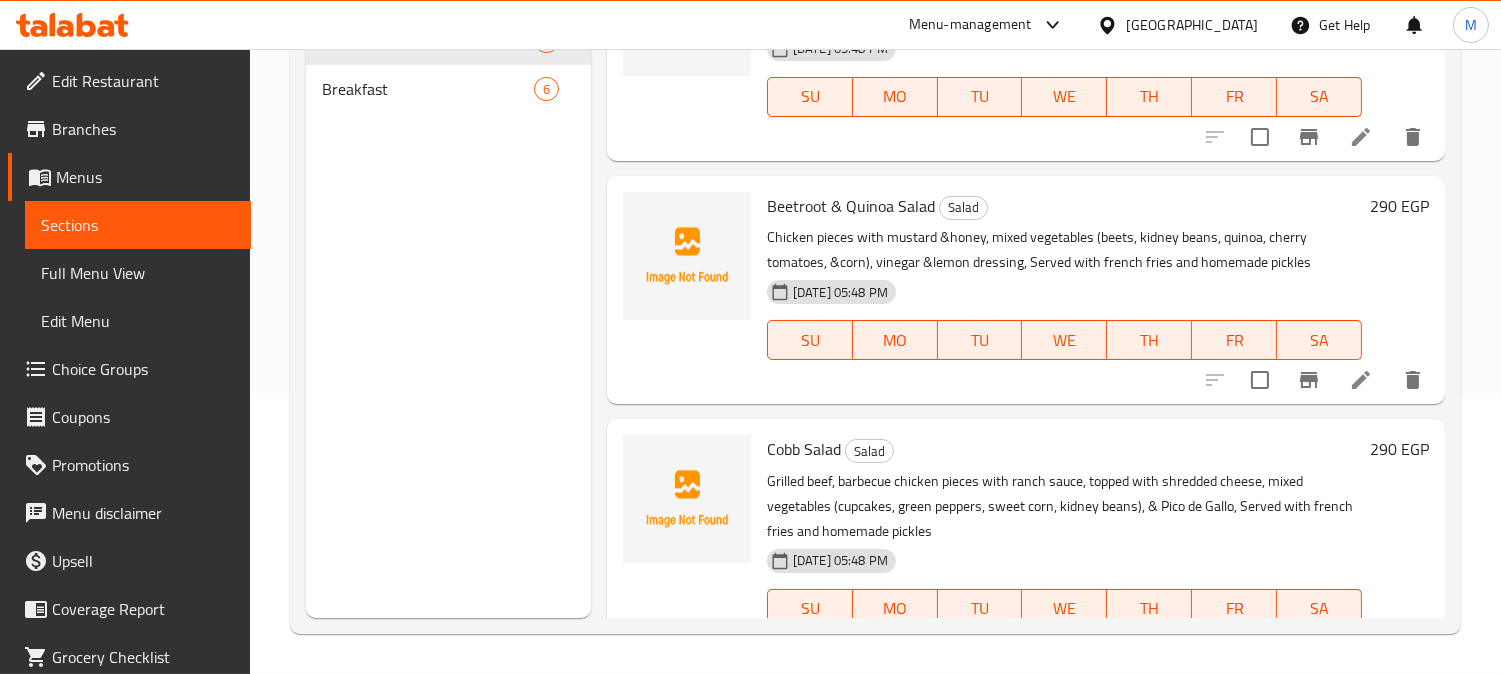click on "Cobb Salad" at bounding box center (804, 449) 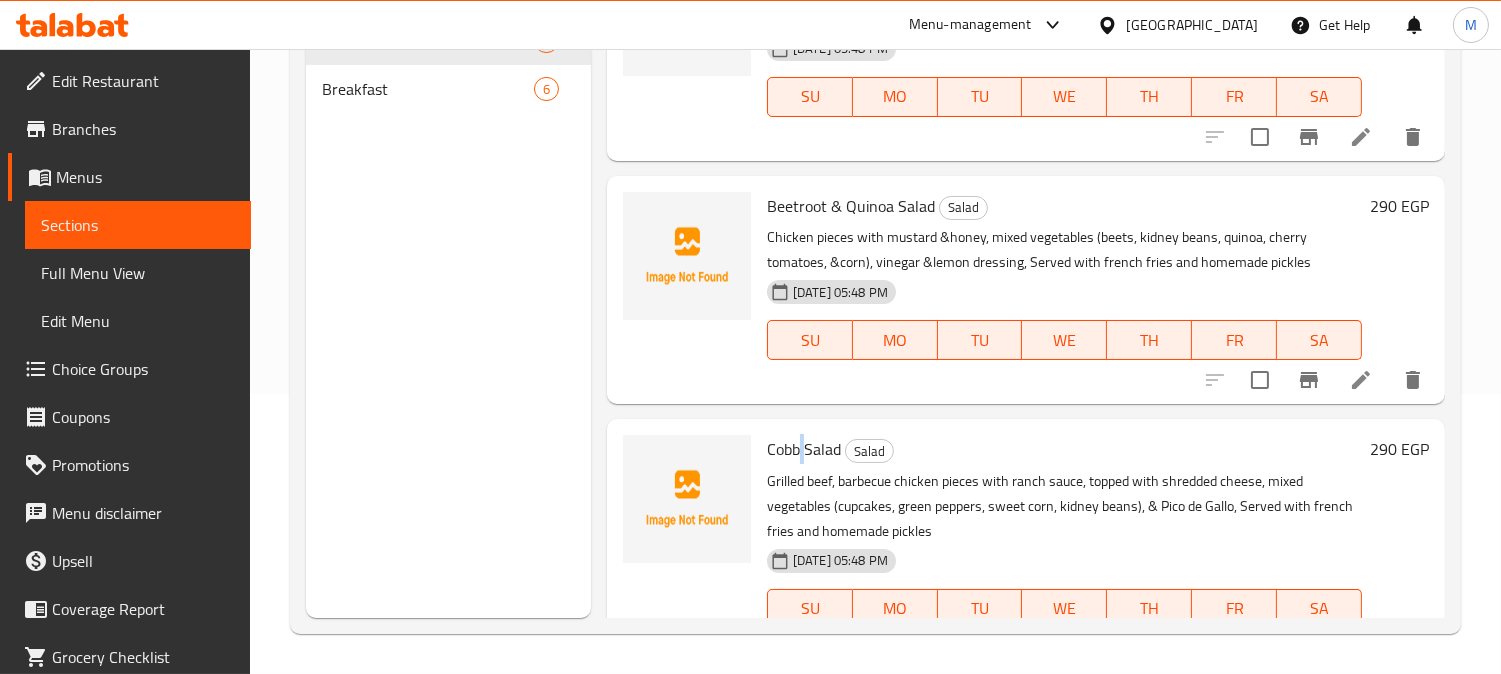 click on "Cobb Salad" at bounding box center (804, 449) 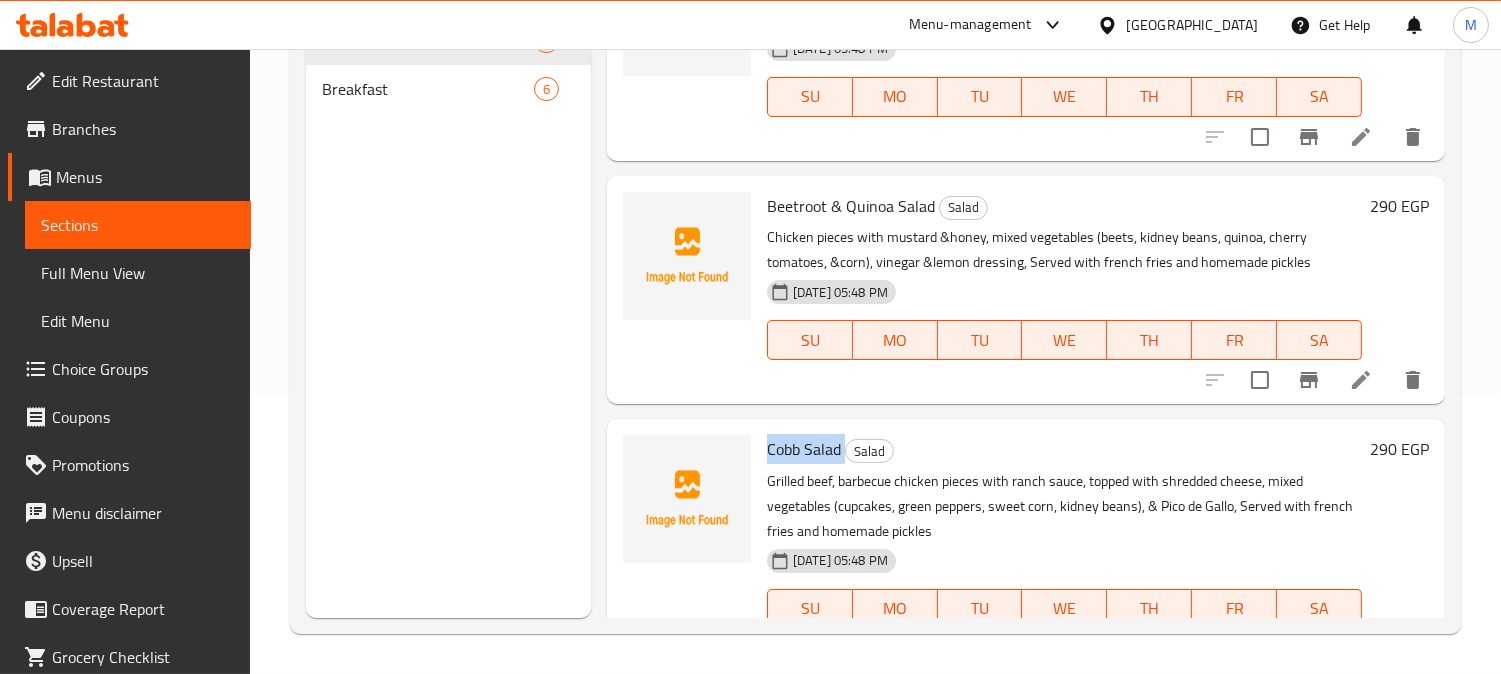 click on "Cobb Salad" at bounding box center [804, 449] 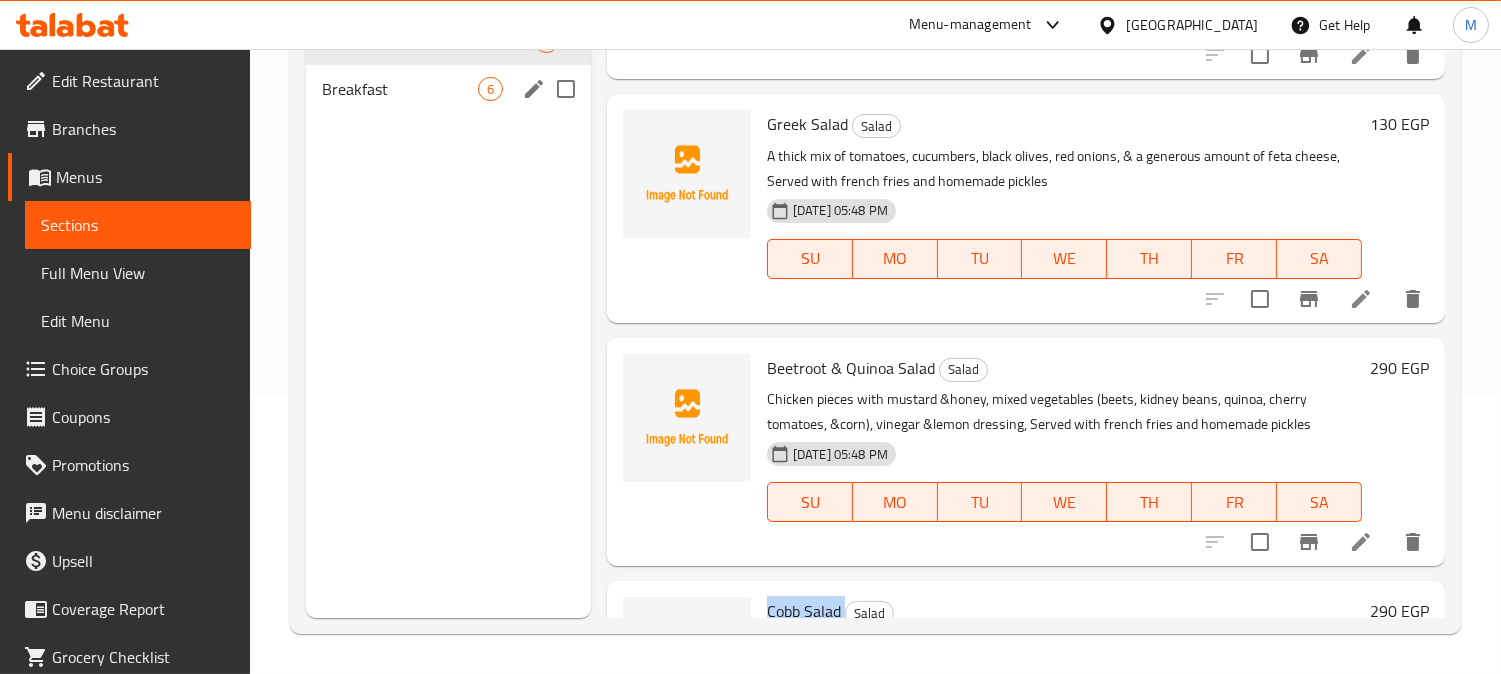 scroll, scrollTop: 647, scrollLeft: 0, axis: vertical 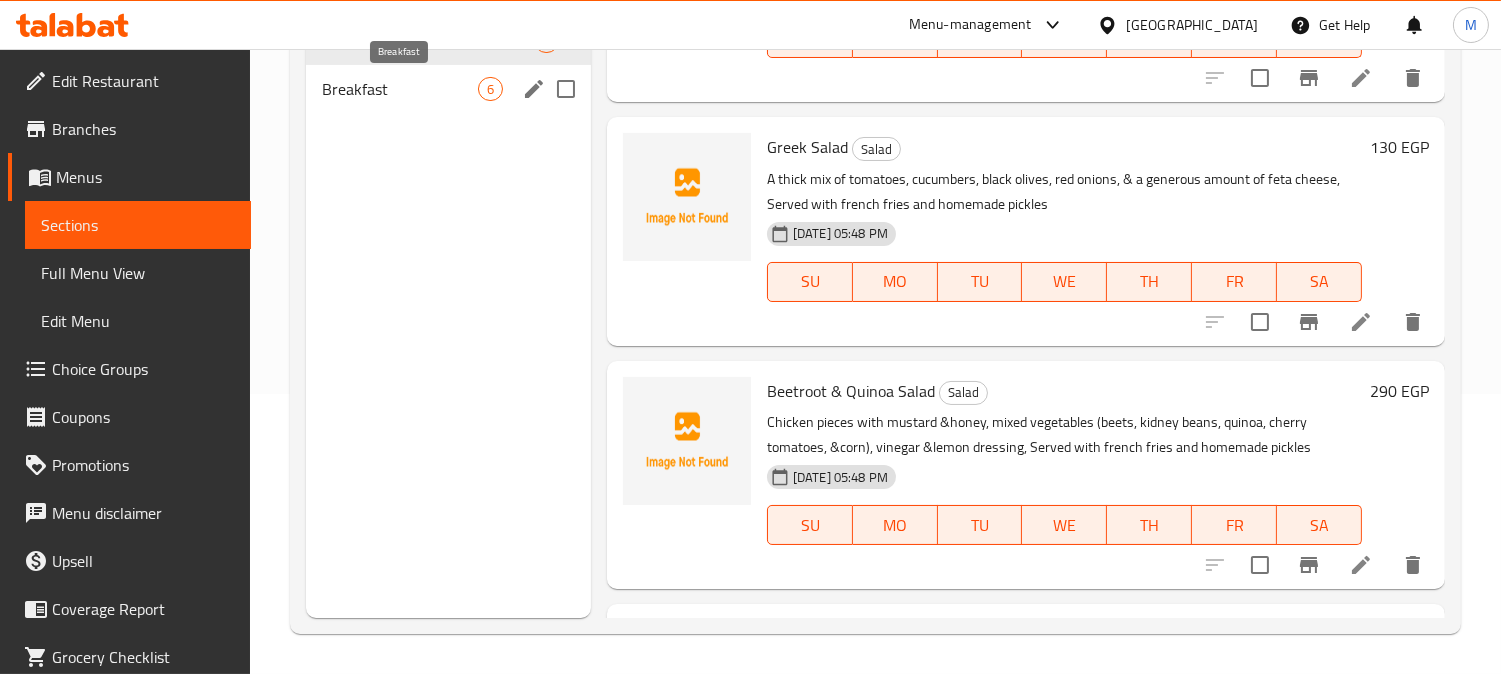 click on "Breakfast 6" at bounding box center (448, 89) 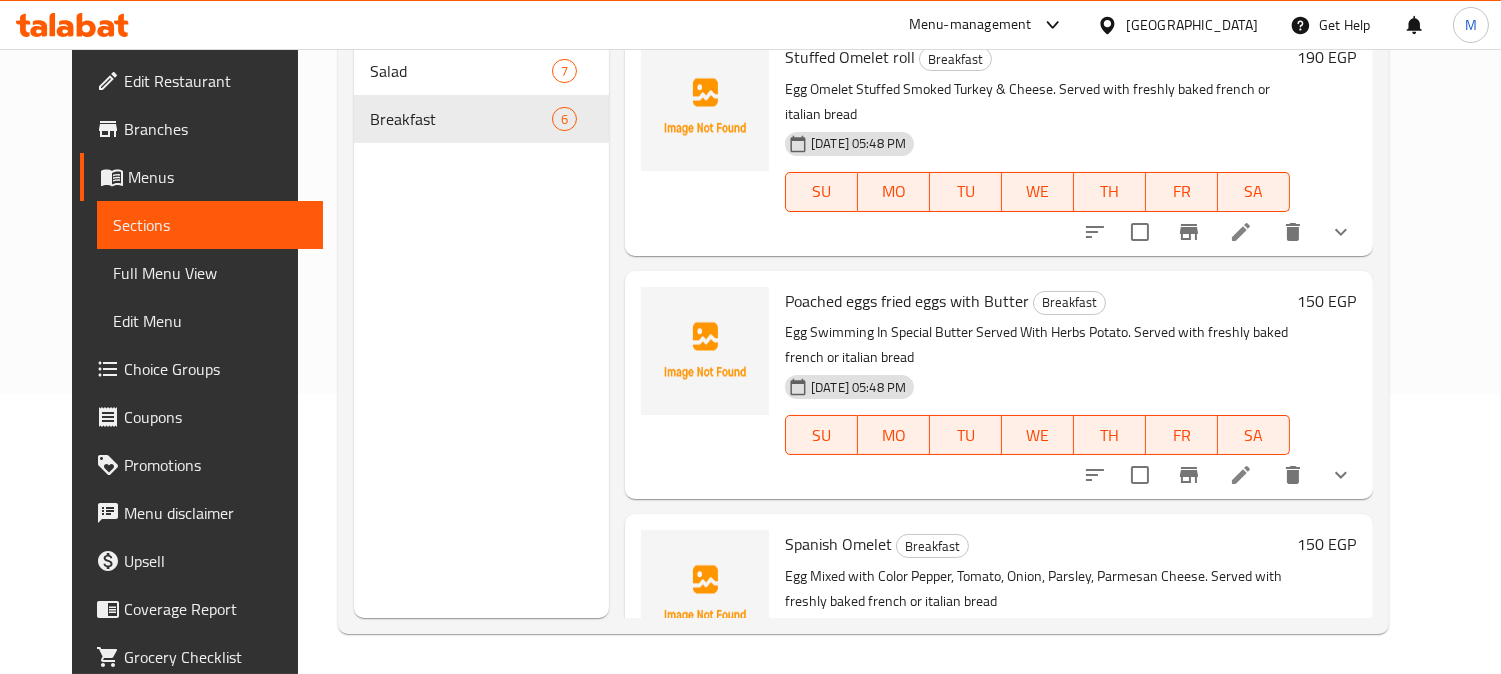 scroll, scrollTop: 624, scrollLeft: 0, axis: vertical 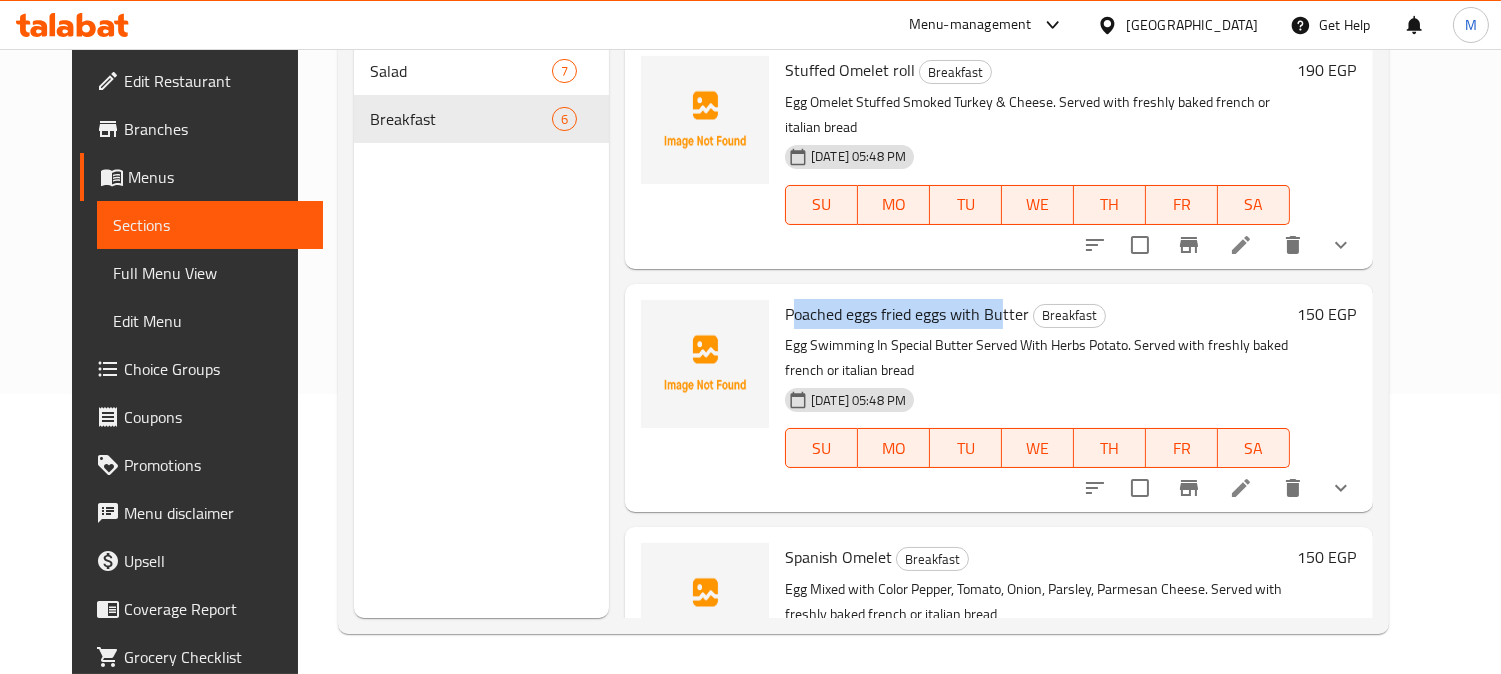 drag, startPoint x: 796, startPoint y: 292, endPoint x: 984, endPoint y: 301, distance: 188.2153 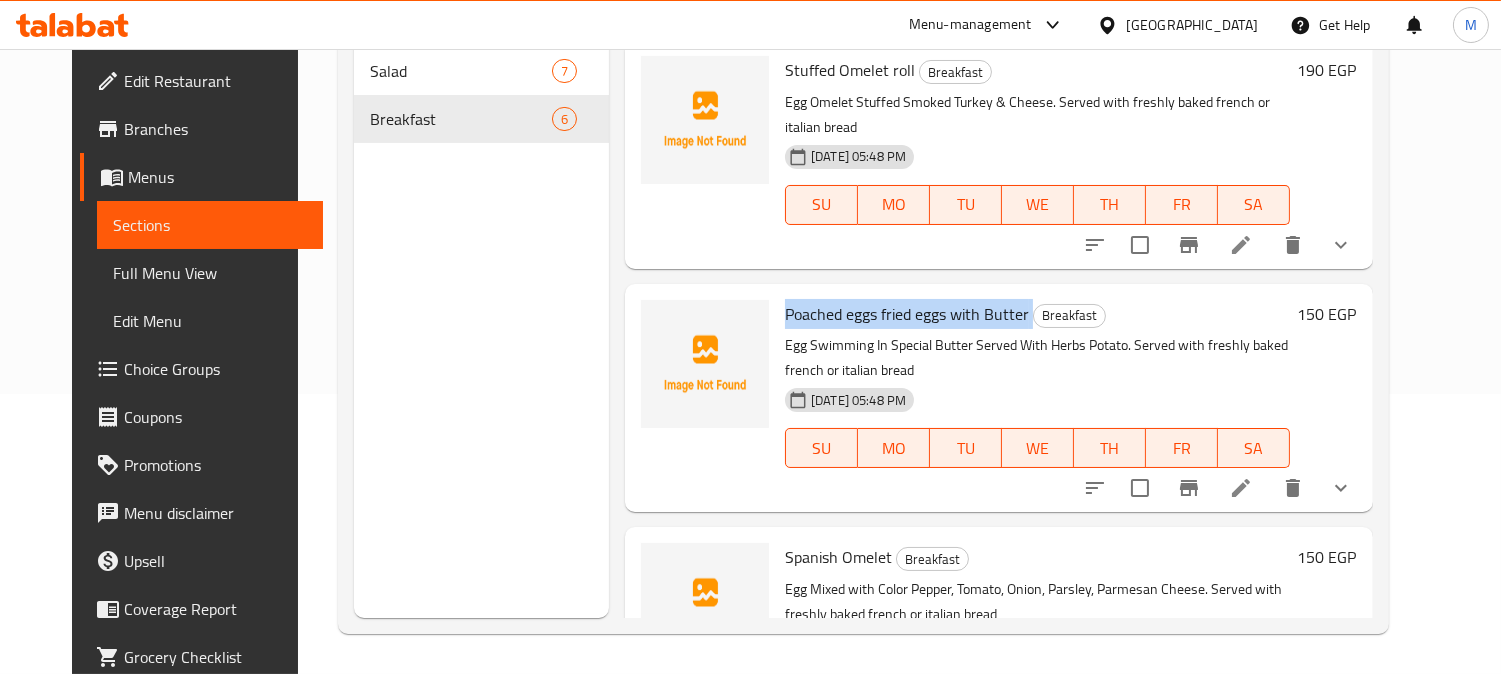 drag, startPoint x: 761, startPoint y: 294, endPoint x: 1013, endPoint y: 301, distance: 252.0972 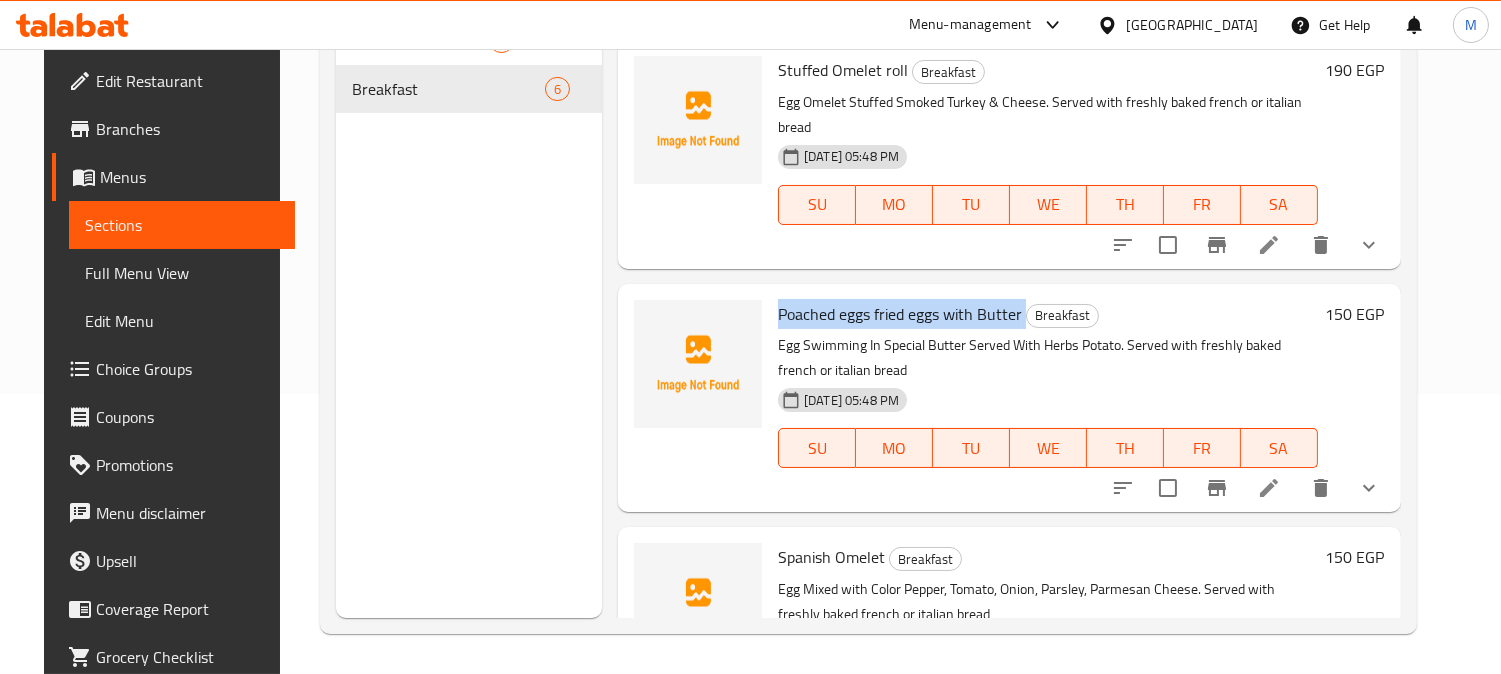 scroll, scrollTop: 0, scrollLeft: 0, axis: both 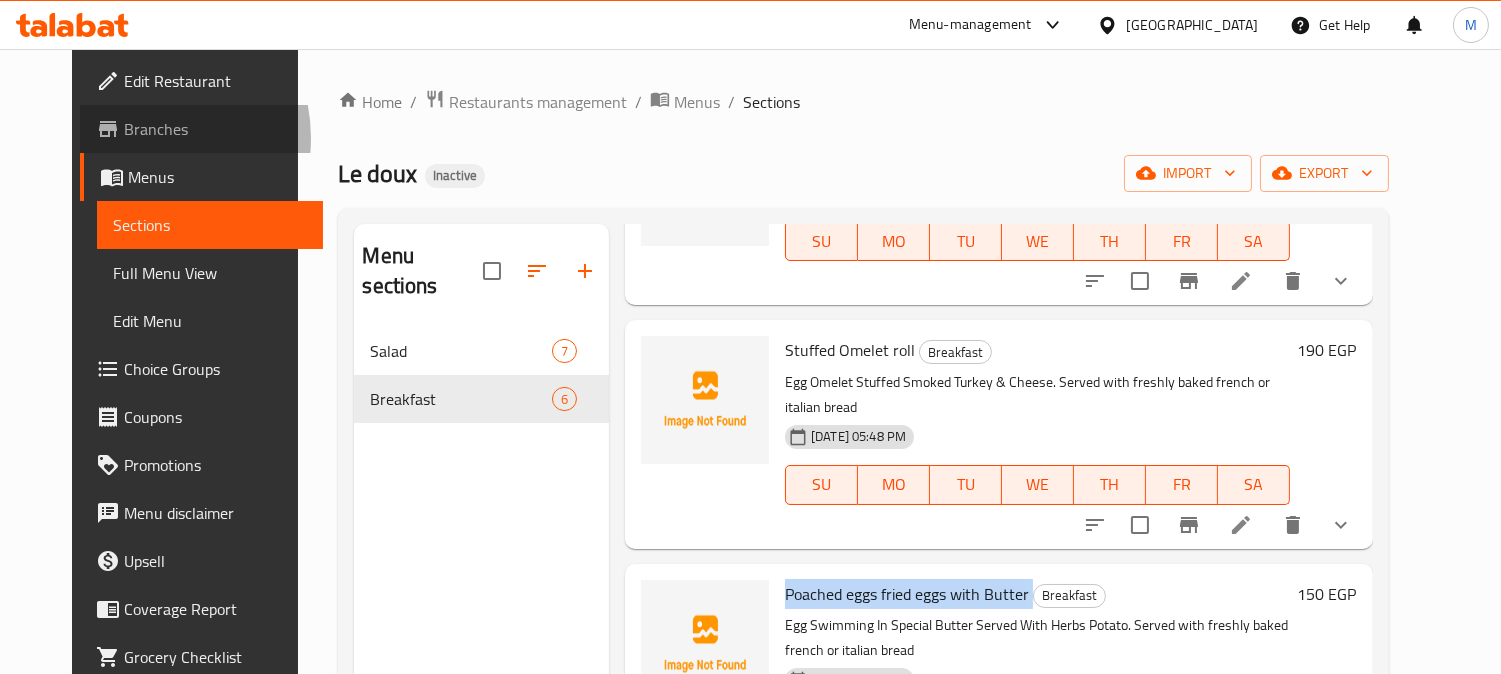 click on "Branches" at bounding box center [215, 129] 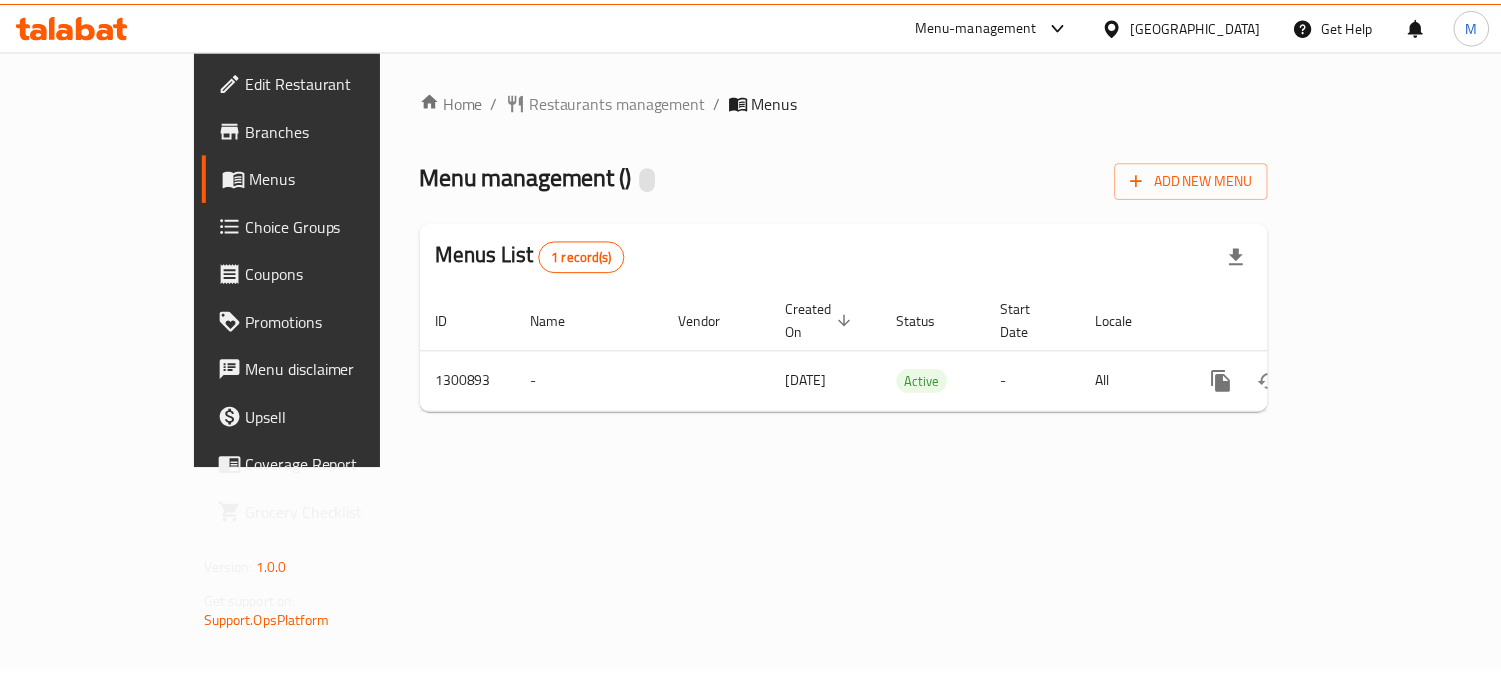 scroll, scrollTop: 0, scrollLeft: 0, axis: both 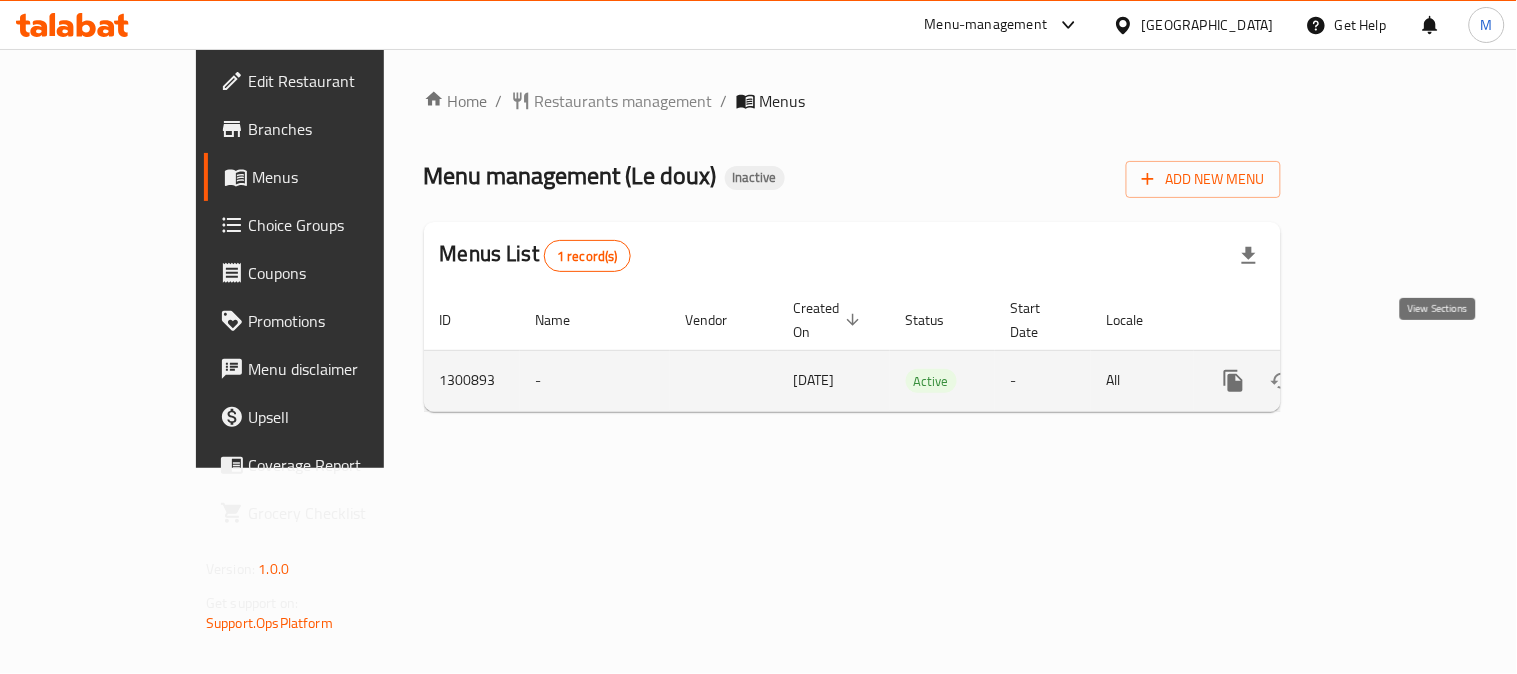 click at bounding box center [1378, 381] 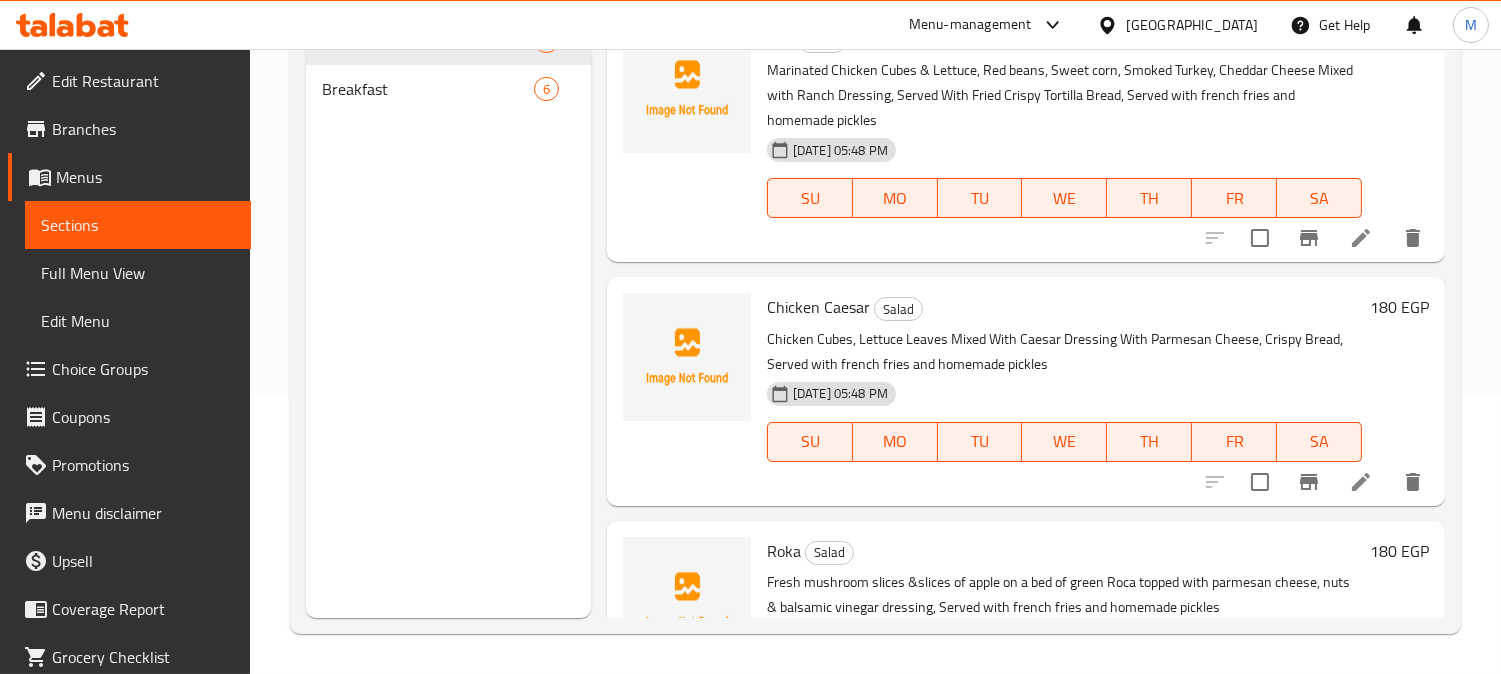 scroll, scrollTop: 0, scrollLeft: 0, axis: both 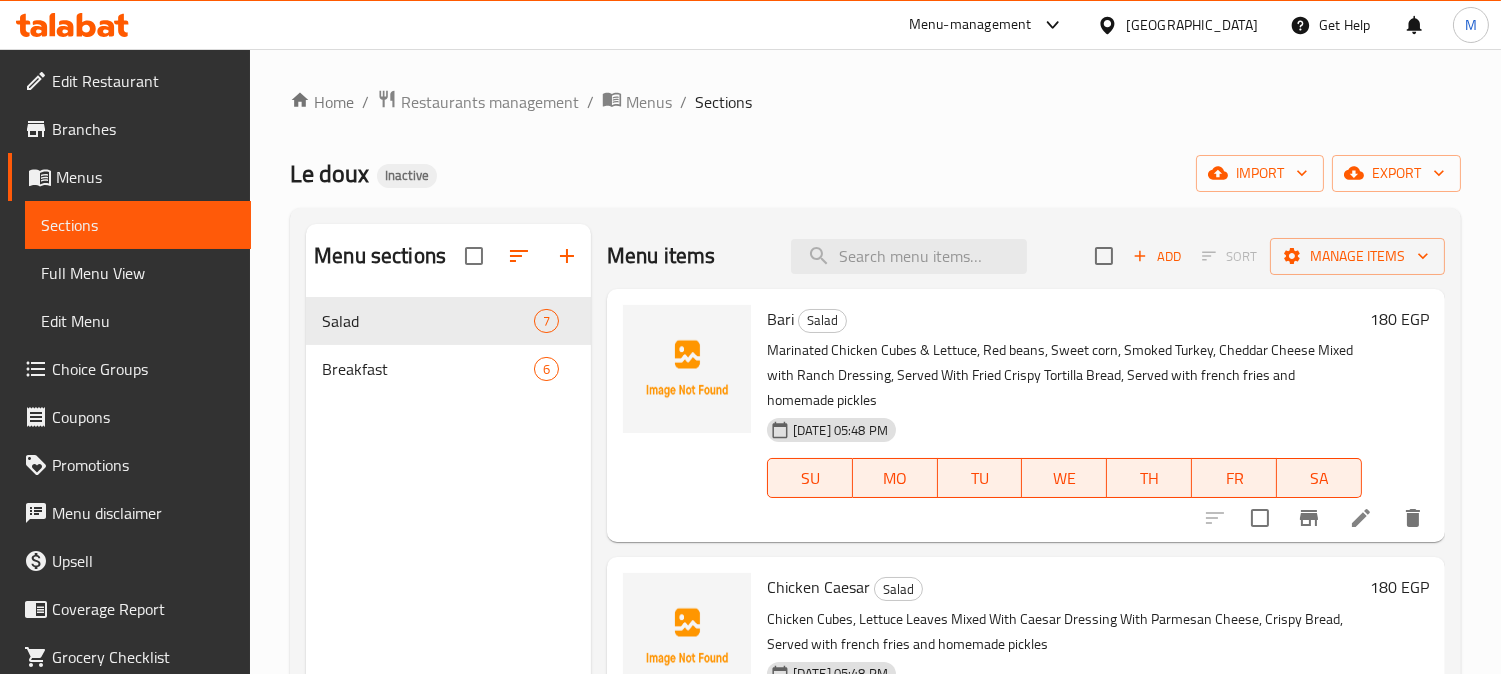 click on "Full Menu View" at bounding box center (138, 273) 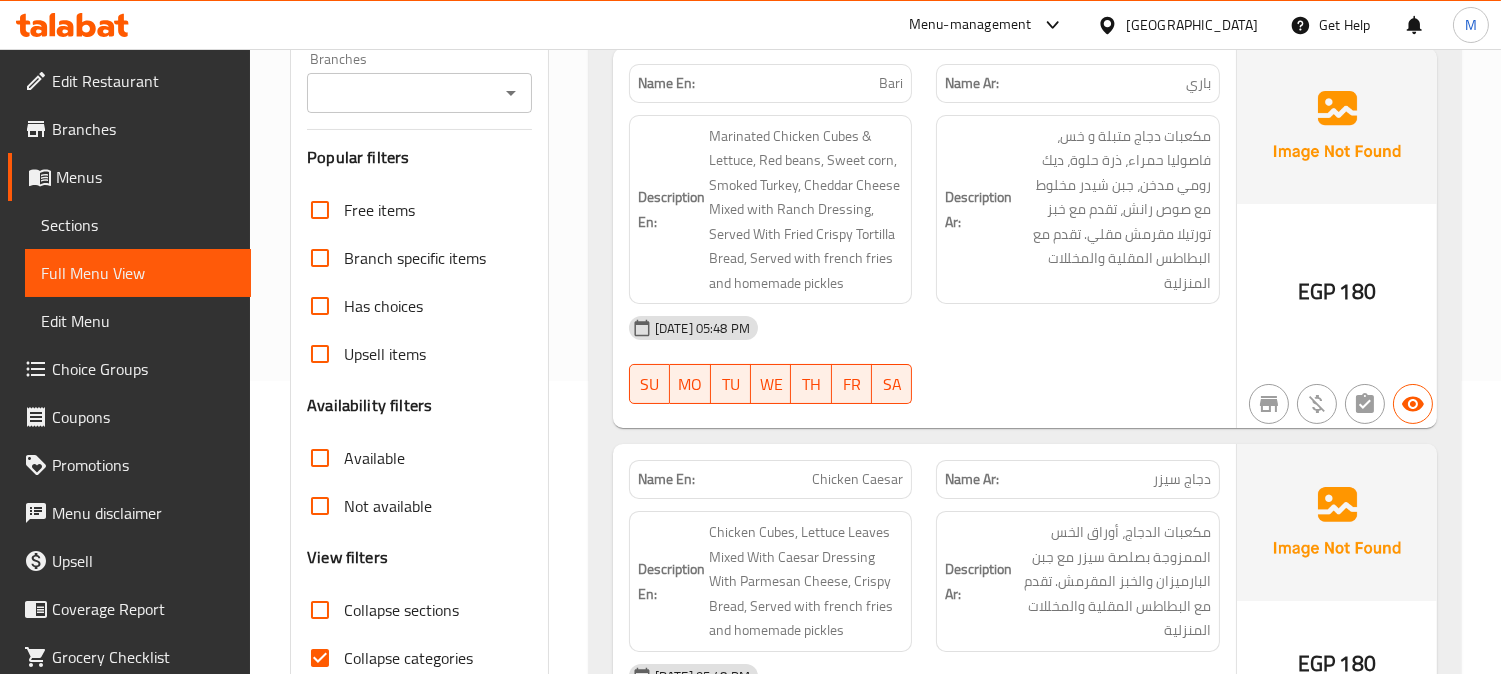 scroll, scrollTop: 296, scrollLeft: 0, axis: vertical 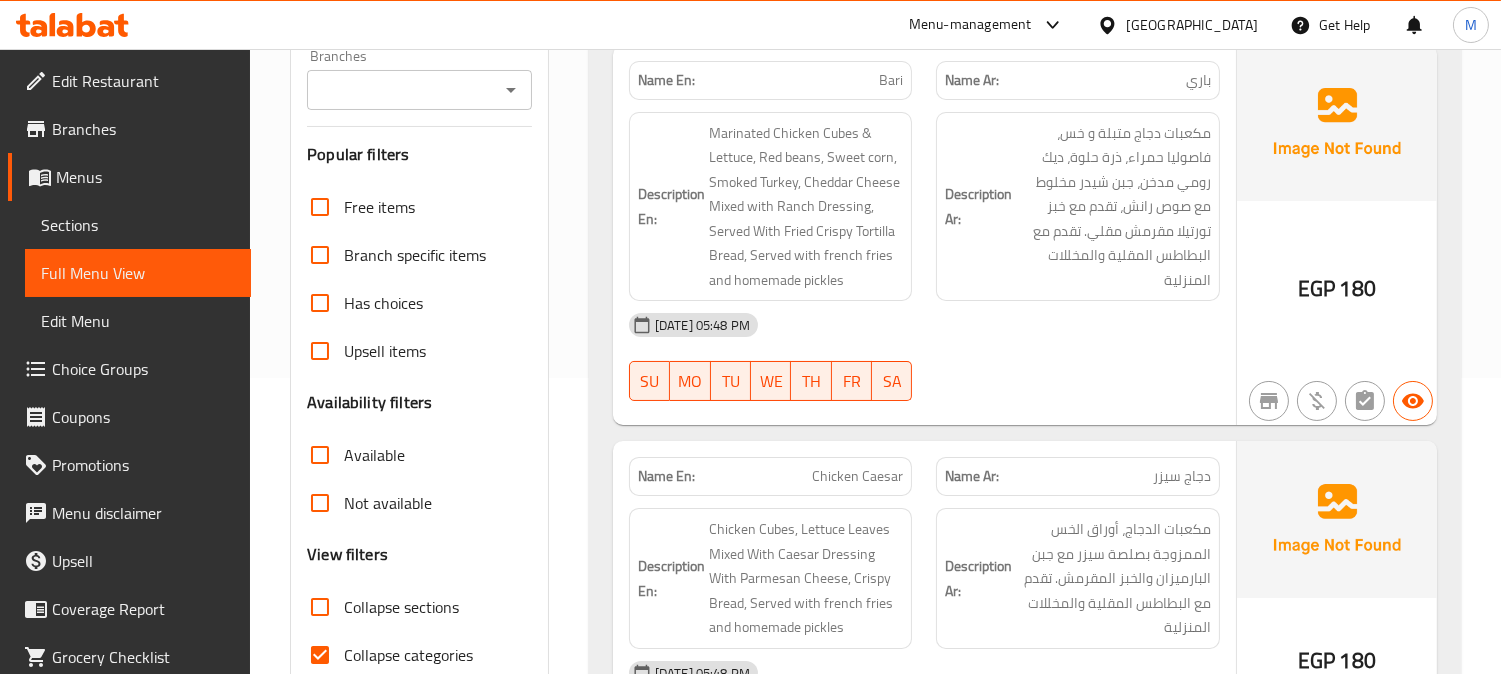 click on "Collapse categories" at bounding box center (408, 655) 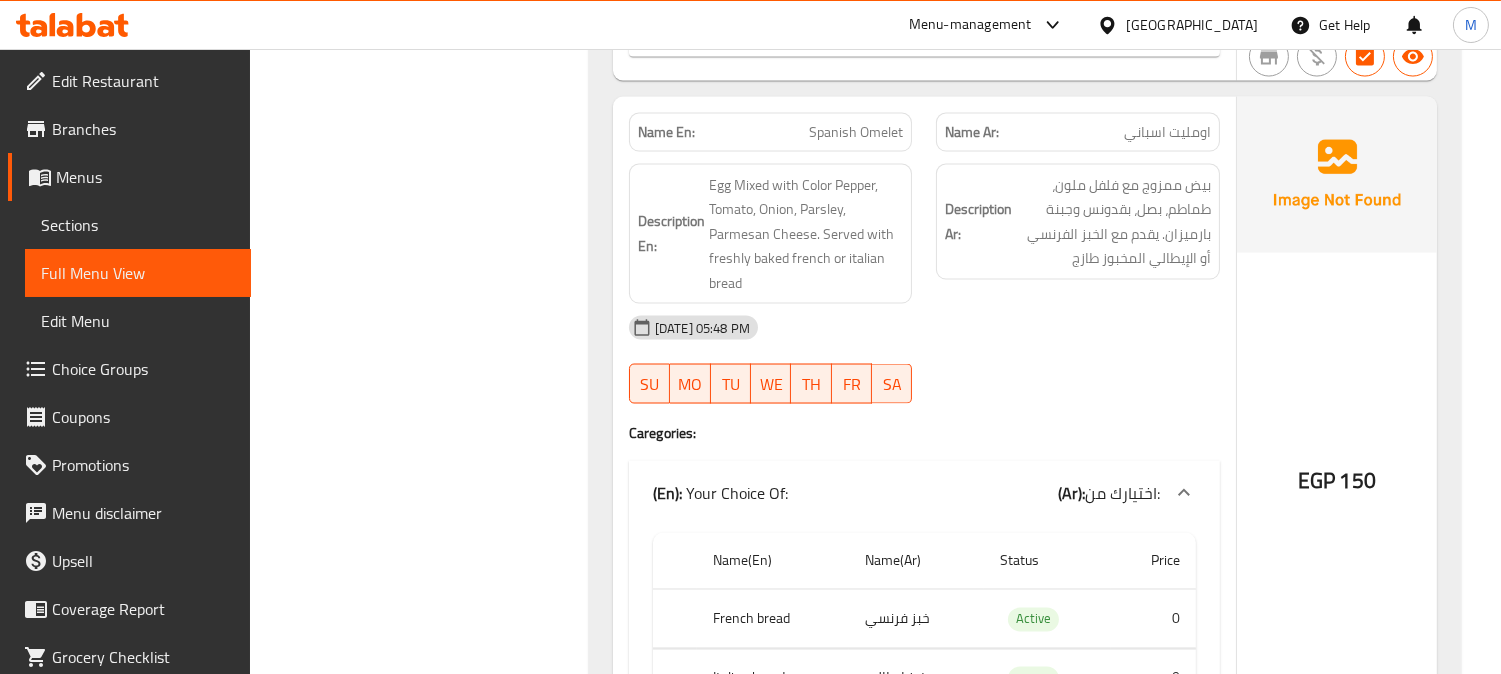 scroll, scrollTop: 6354, scrollLeft: 0, axis: vertical 